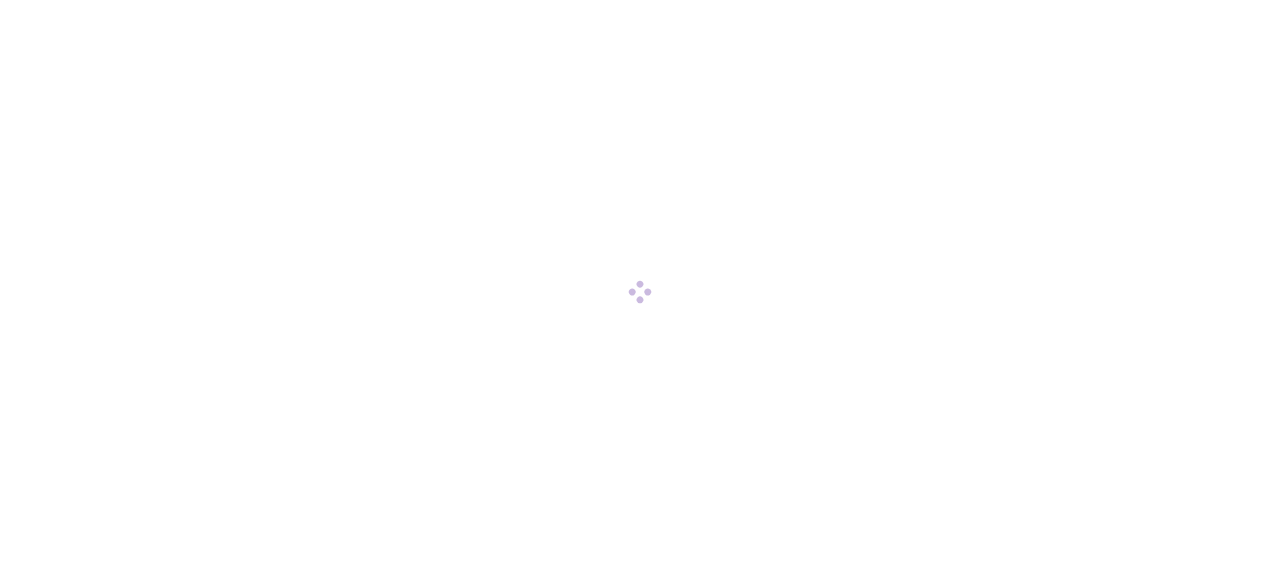 scroll, scrollTop: 0, scrollLeft: 0, axis: both 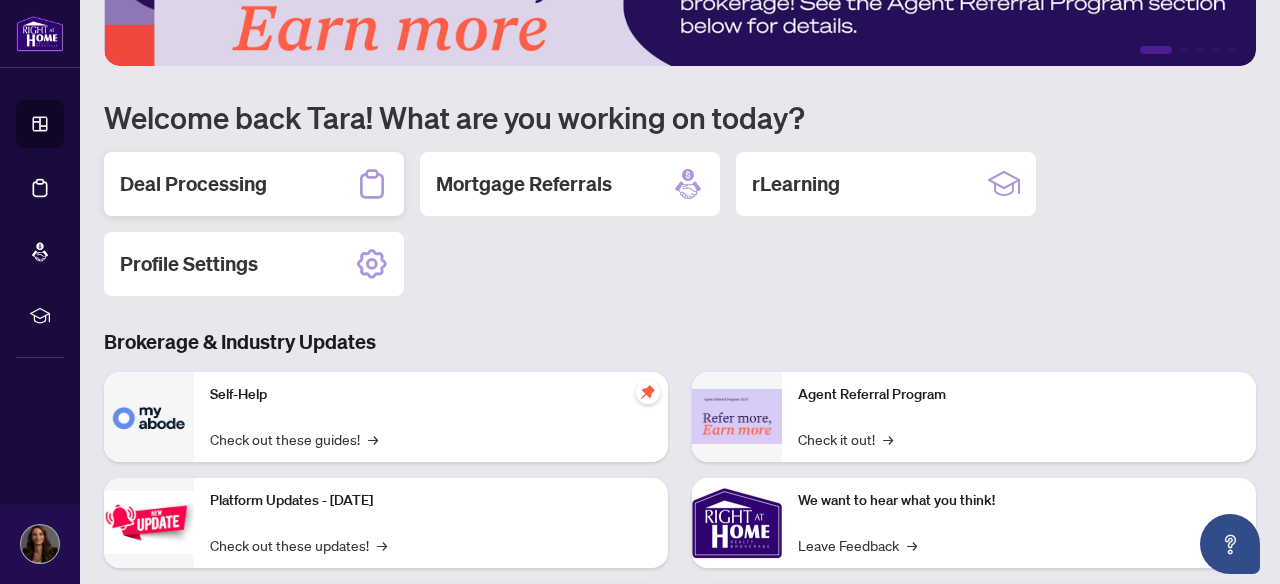 click on "Deal Processing" at bounding box center (254, 184) 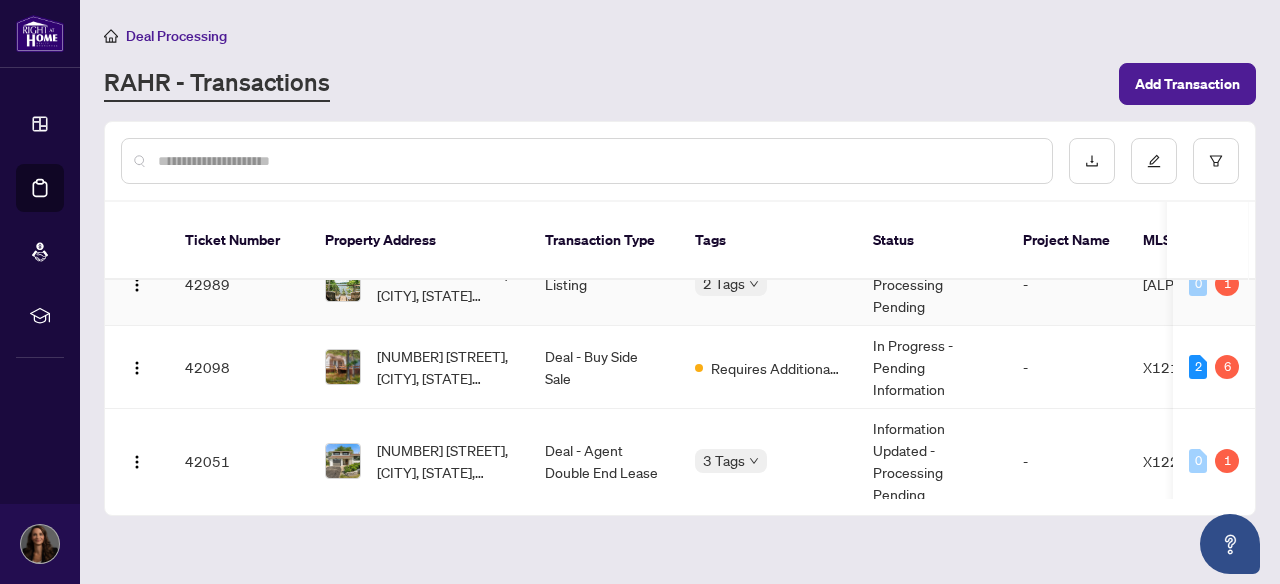 scroll, scrollTop: 44, scrollLeft: 0, axis: vertical 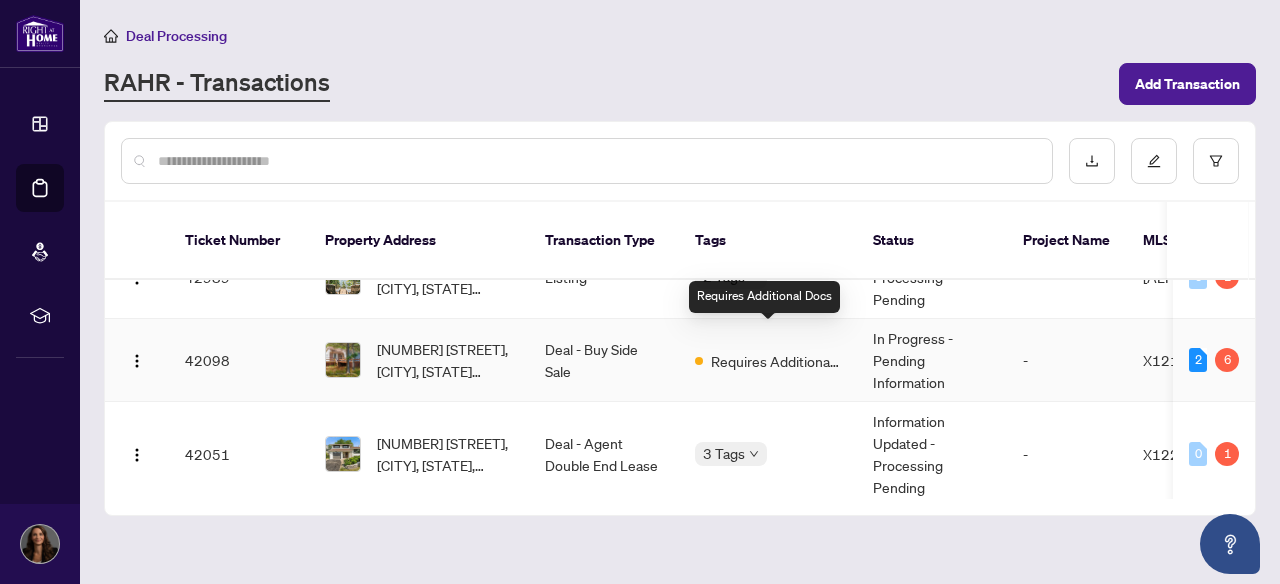 click on "Requires Additional Docs" at bounding box center [776, 361] 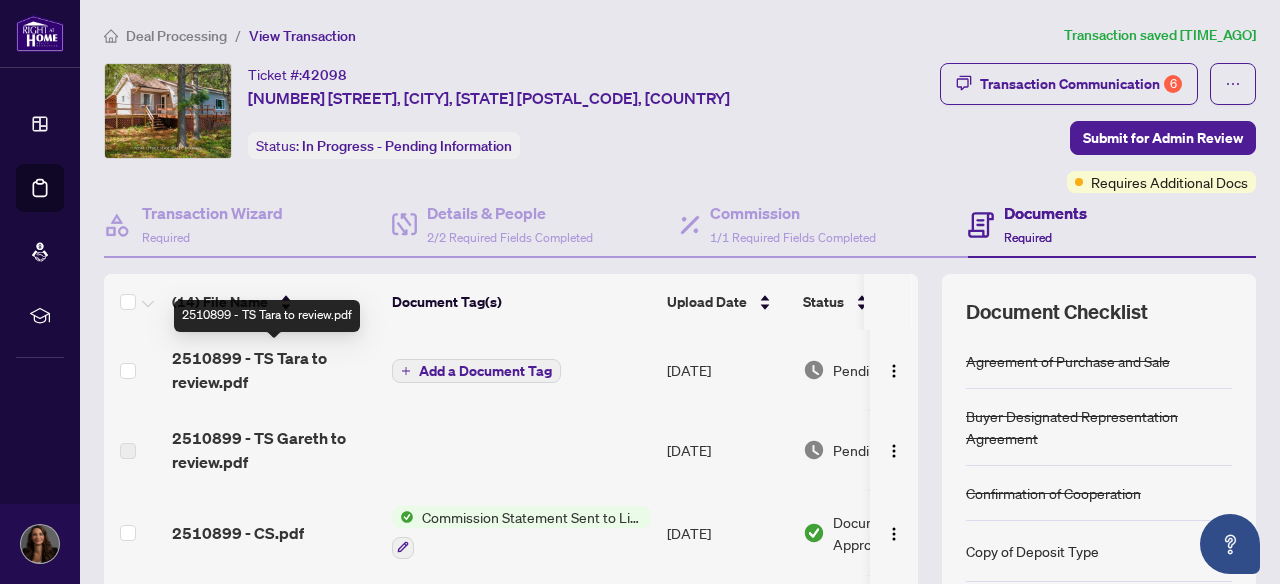 click on "2510899 - TS Tara to review.pdf" at bounding box center [274, 370] 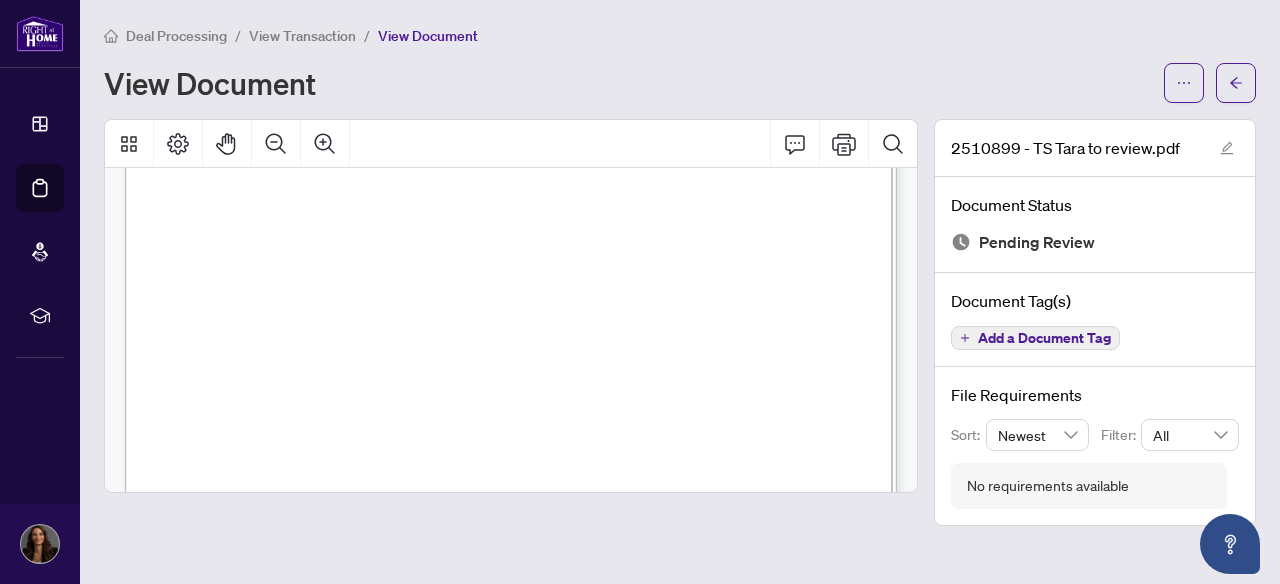 scroll, scrollTop: 300, scrollLeft: 0, axis: vertical 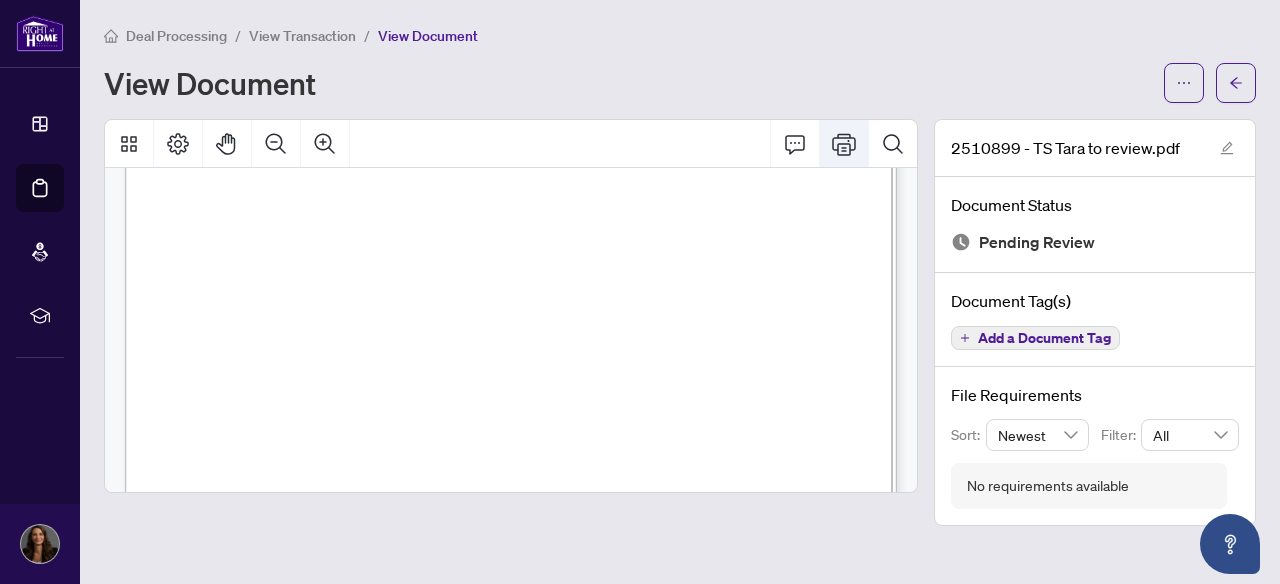 click 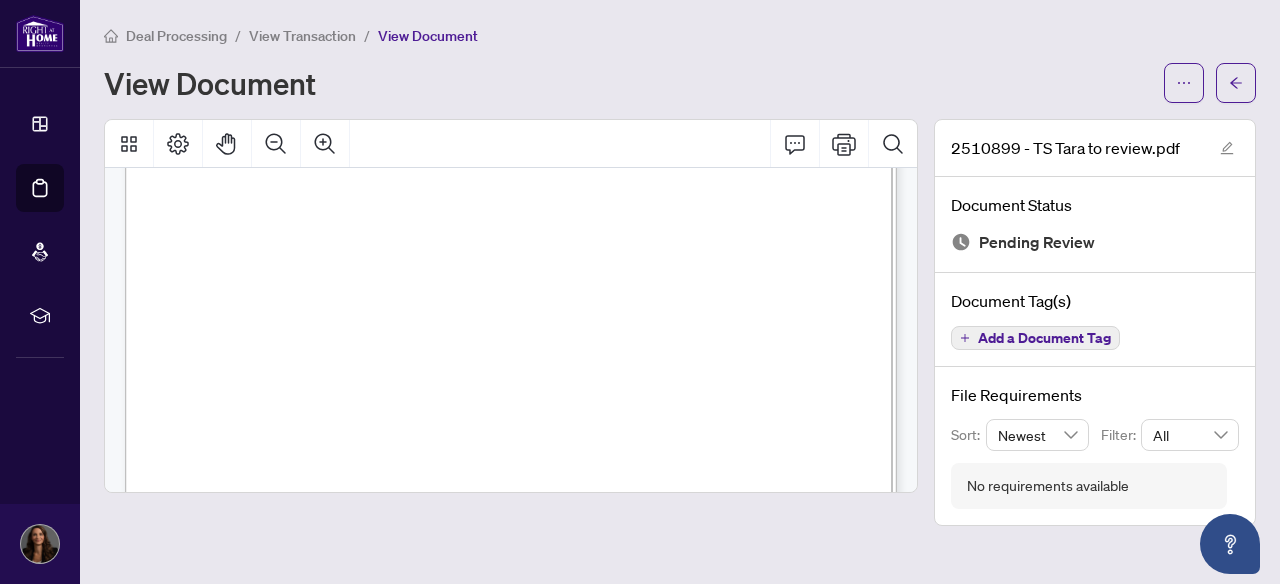 click on "Deal Processing" at bounding box center [176, 36] 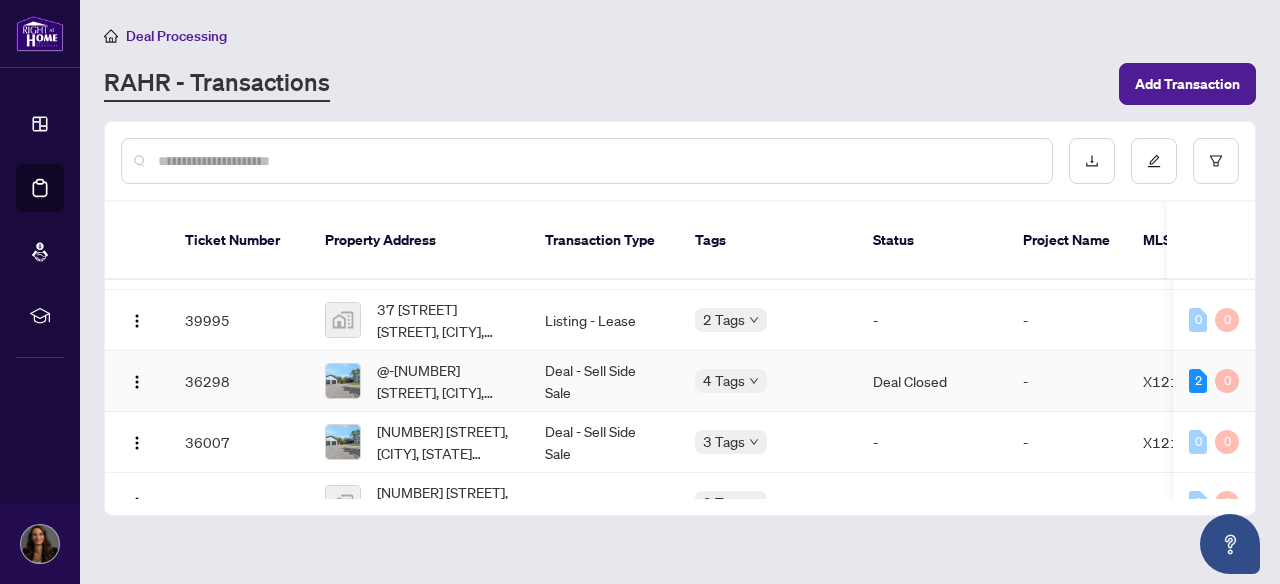 scroll, scrollTop: 276, scrollLeft: 0, axis: vertical 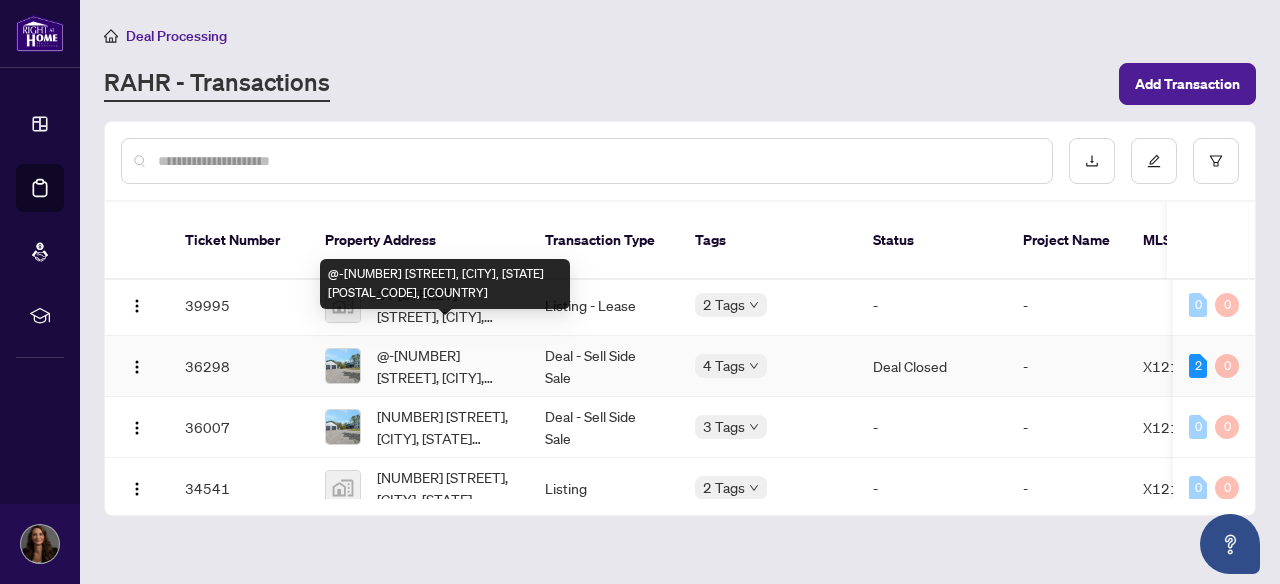 click on "@-[NUMBER] [STREET], [CITY], [STATE] [POSTAL_CODE], [COUNTRY]" at bounding box center (445, 366) 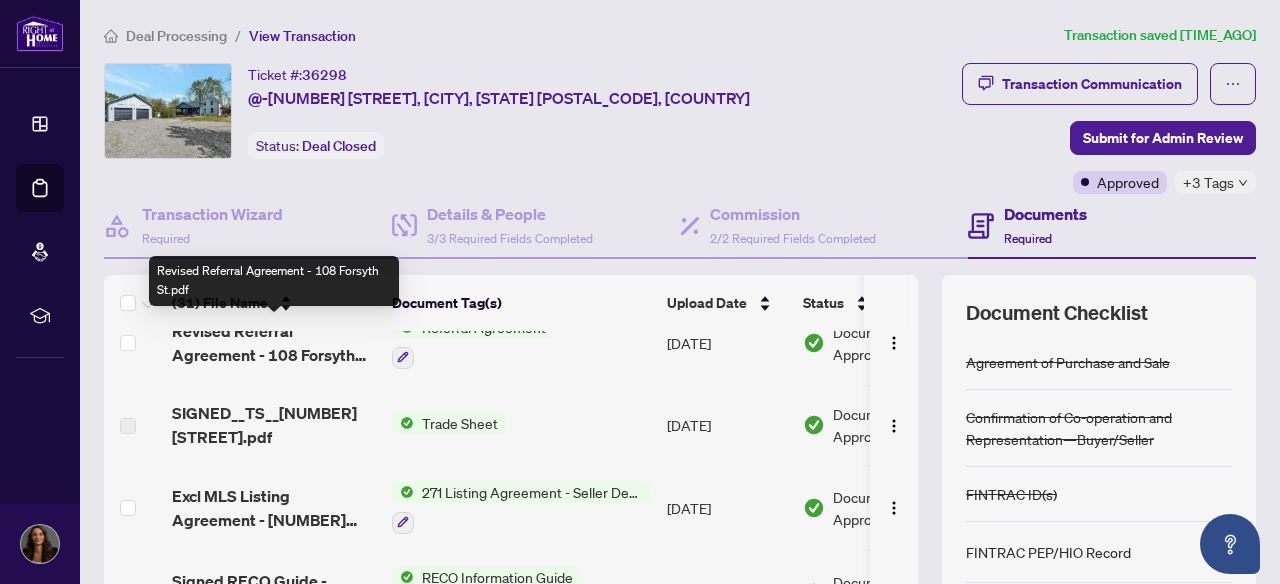 scroll, scrollTop: 269, scrollLeft: 0, axis: vertical 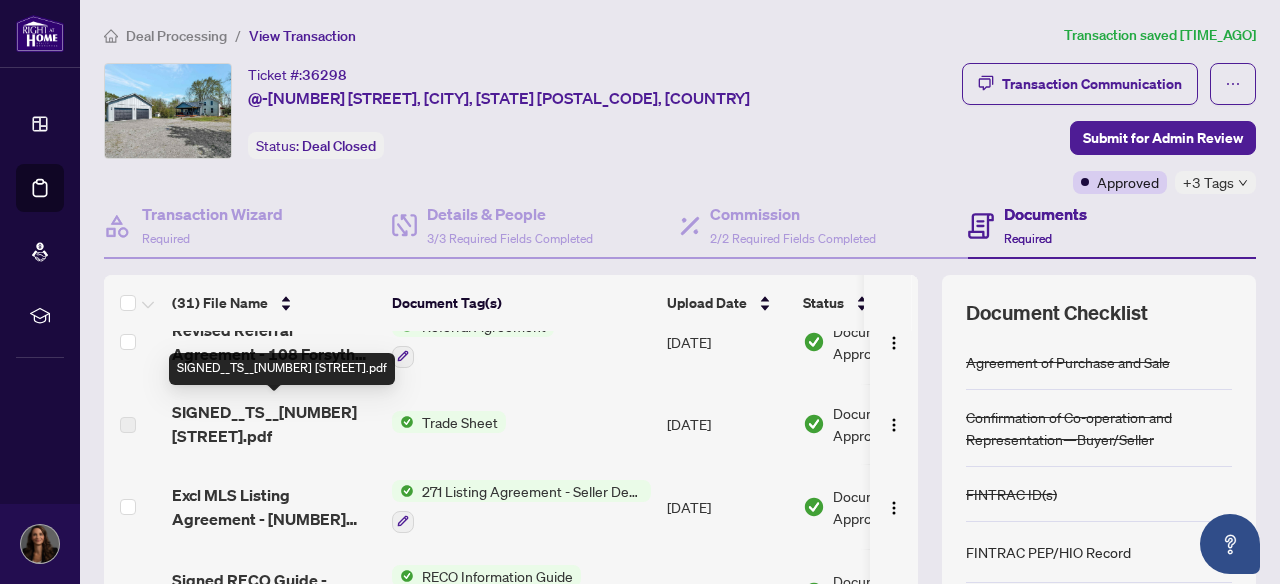 click on "SIGNED__TS__[NUMBER] [STREET].pdf" at bounding box center [274, 424] 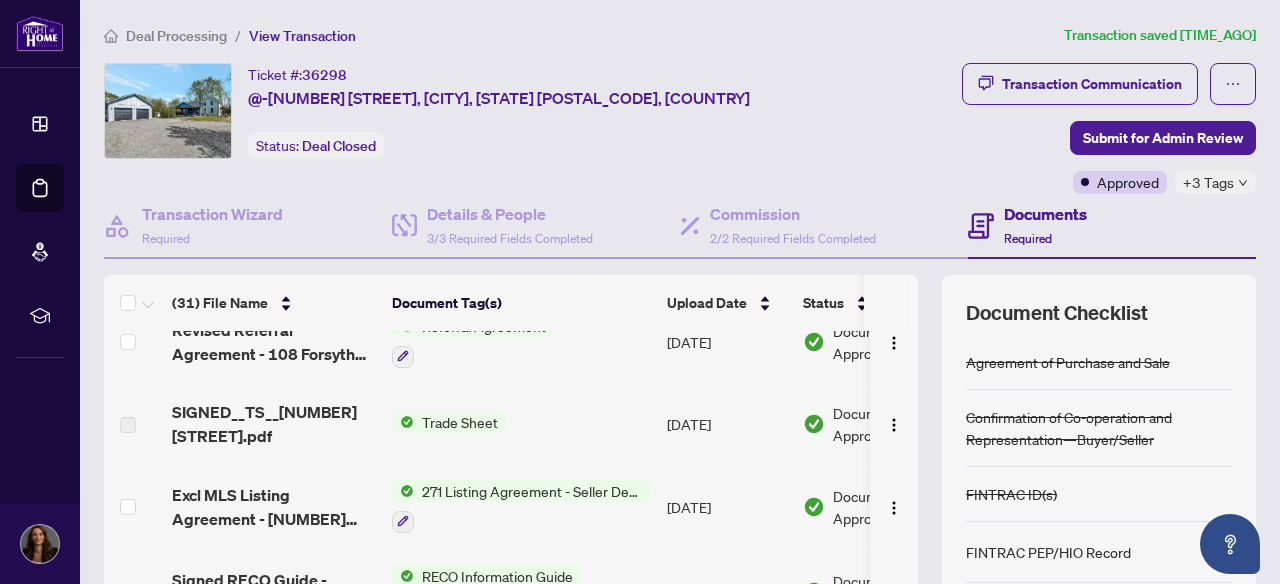 scroll, scrollTop: 269, scrollLeft: 50, axis: both 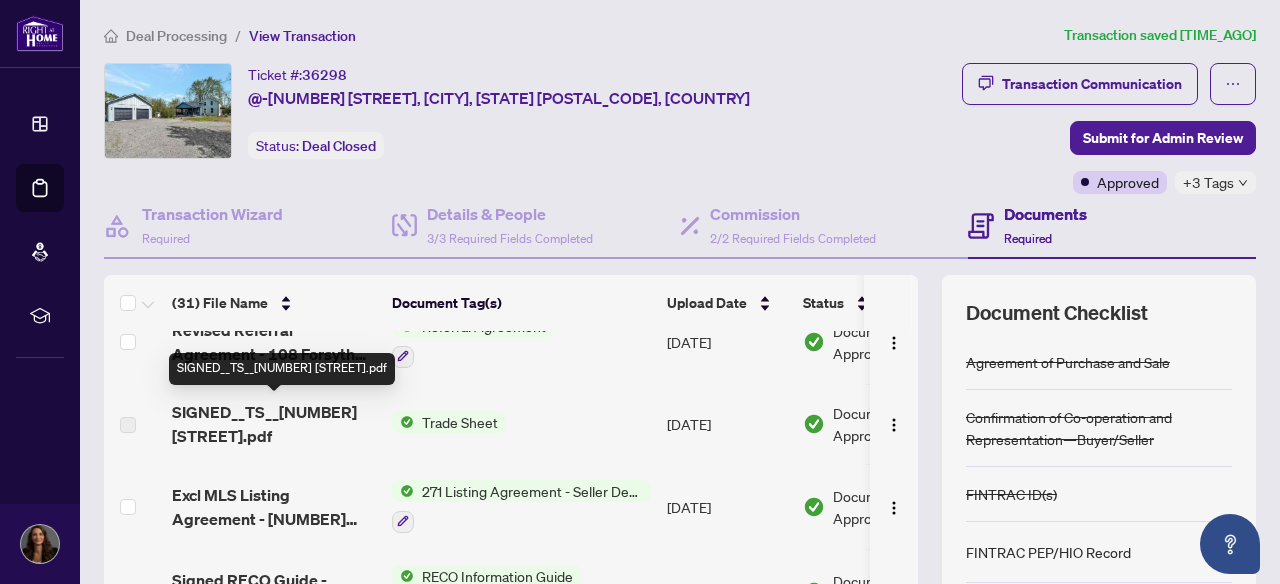 click on "SIGNED__TS__[NUMBER] [STREET].pdf" at bounding box center [274, 424] 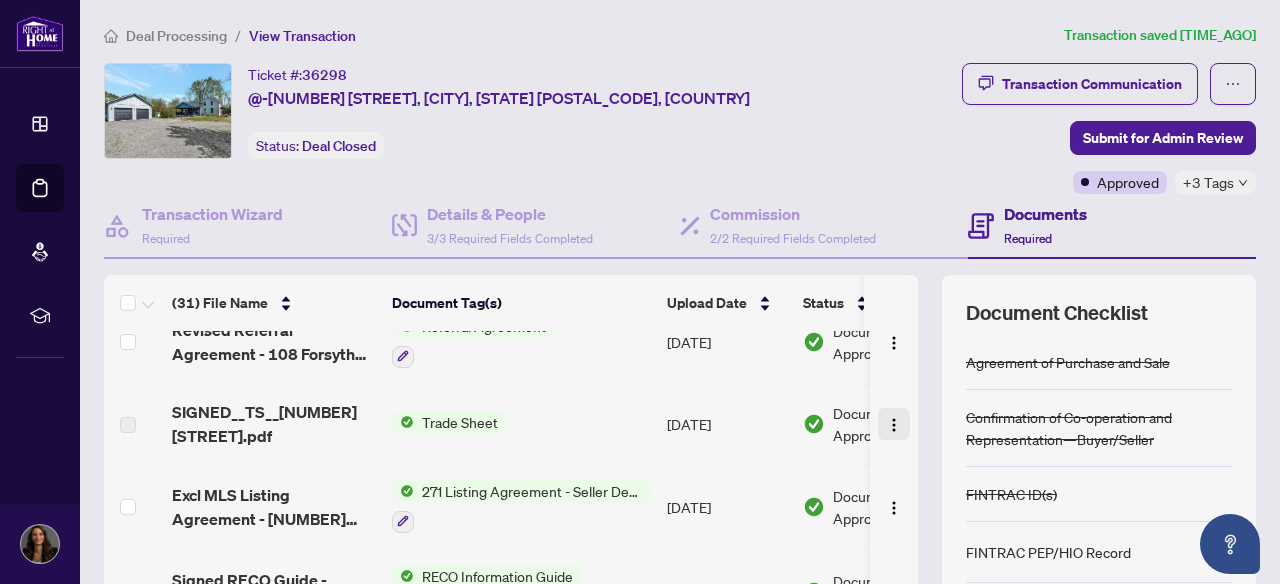 click at bounding box center [894, 425] 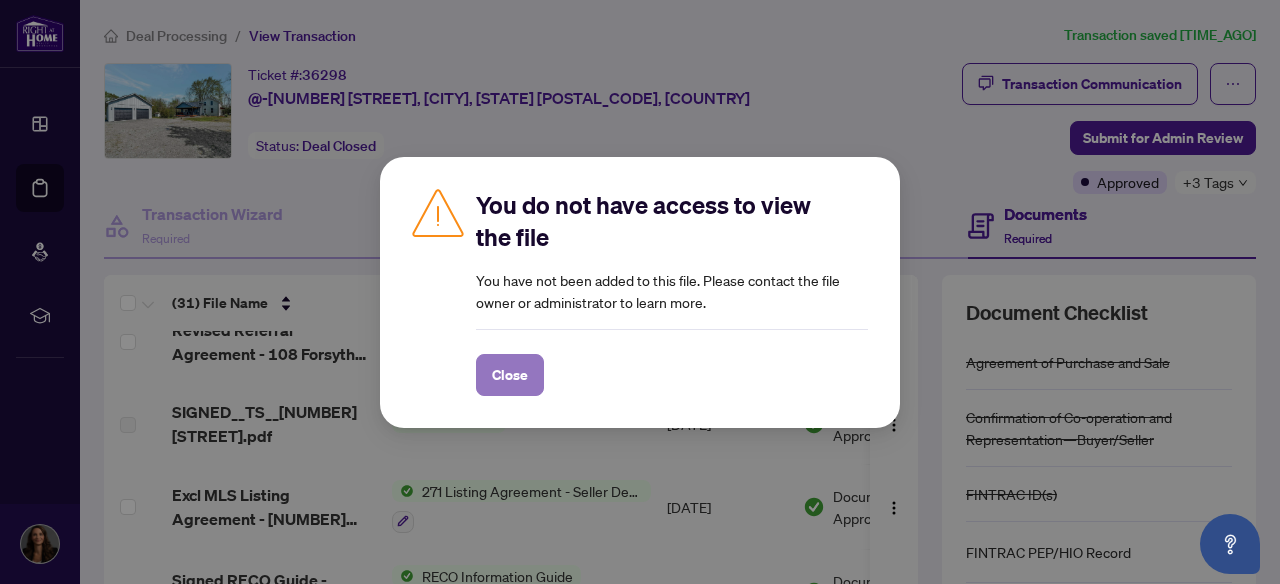 click on "Close" at bounding box center [510, 375] 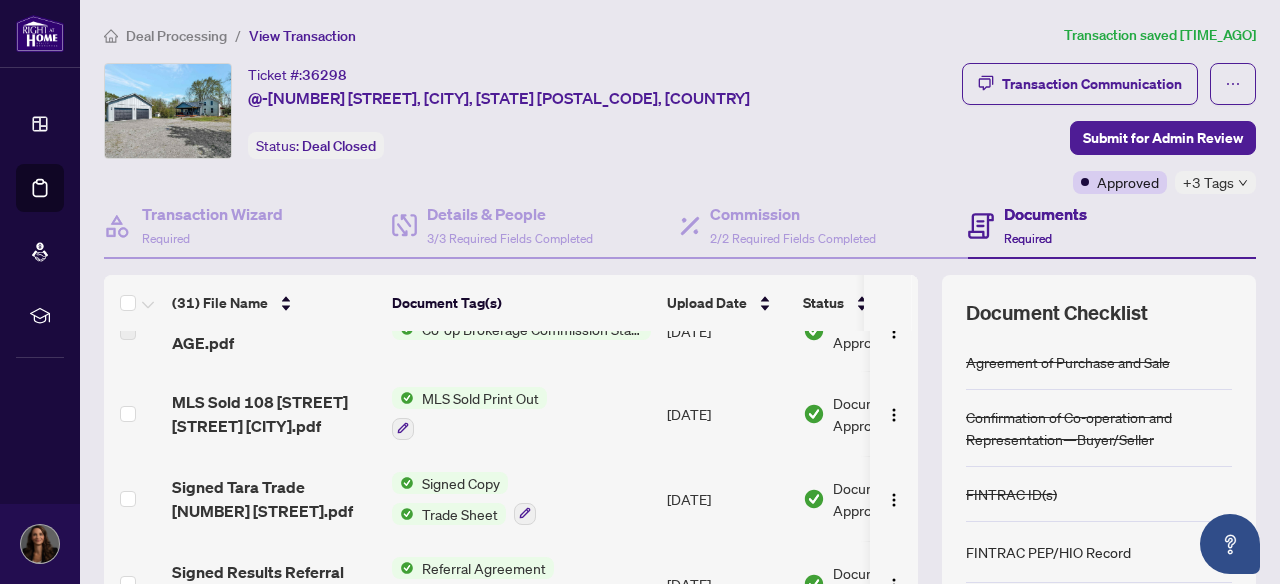 scroll, scrollTop: 693, scrollLeft: 0, axis: vertical 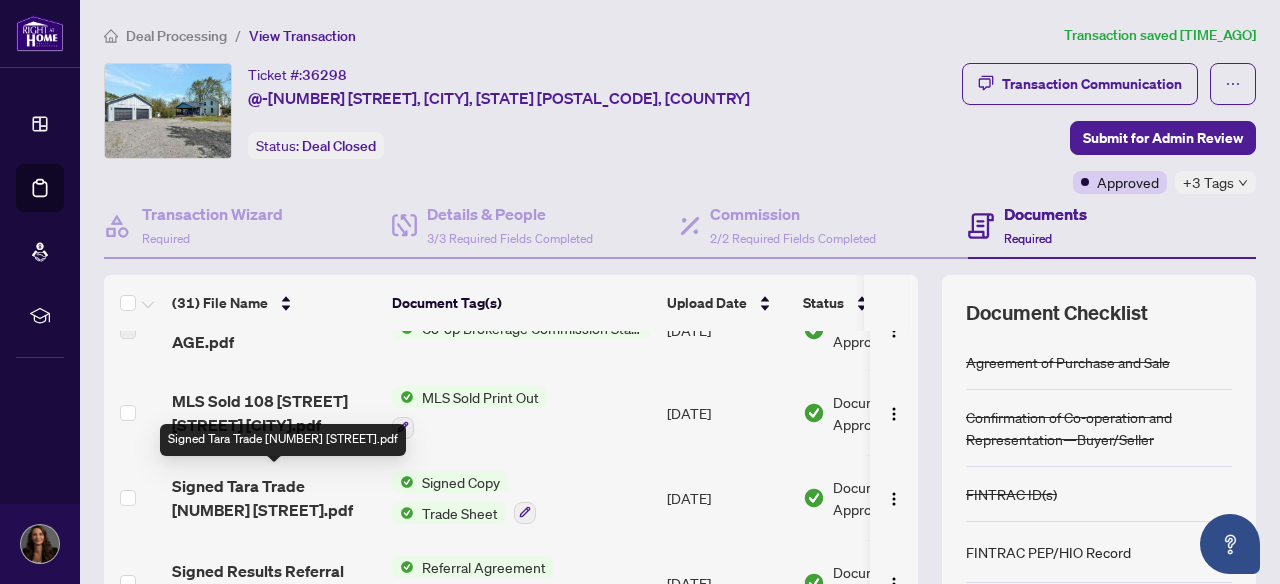 click on "Signed Tara Trade [NUMBER] [STREET].pdf" at bounding box center [274, 498] 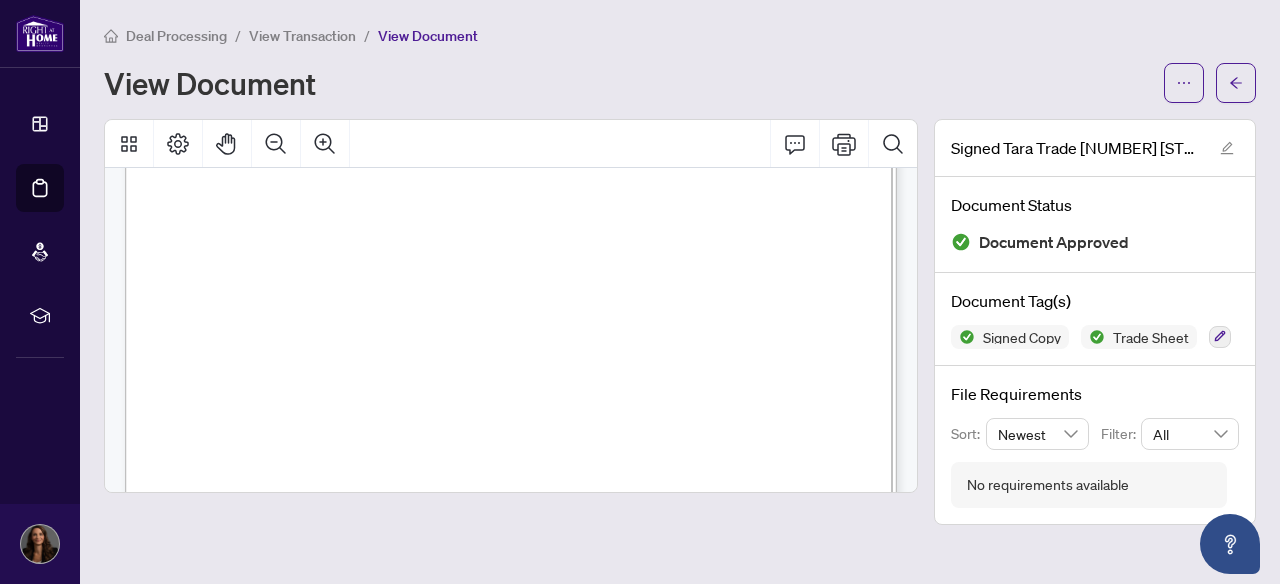 scroll, scrollTop: 458, scrollLeft: 0, axis: vertical 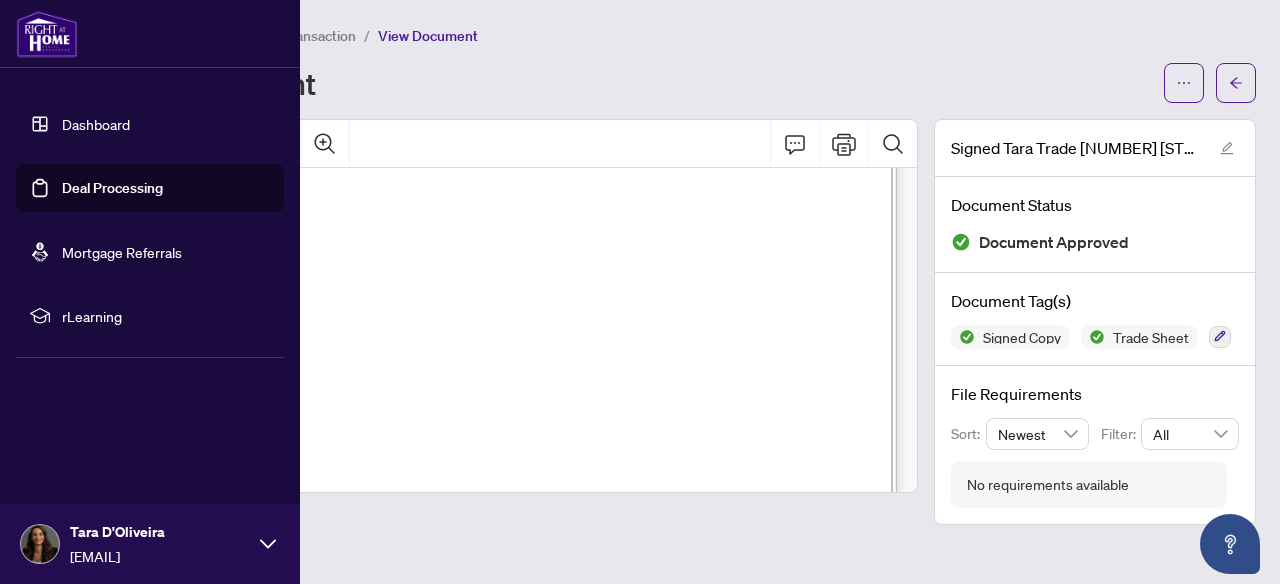 click on "Dashboard" at bounding box center [96, 124] 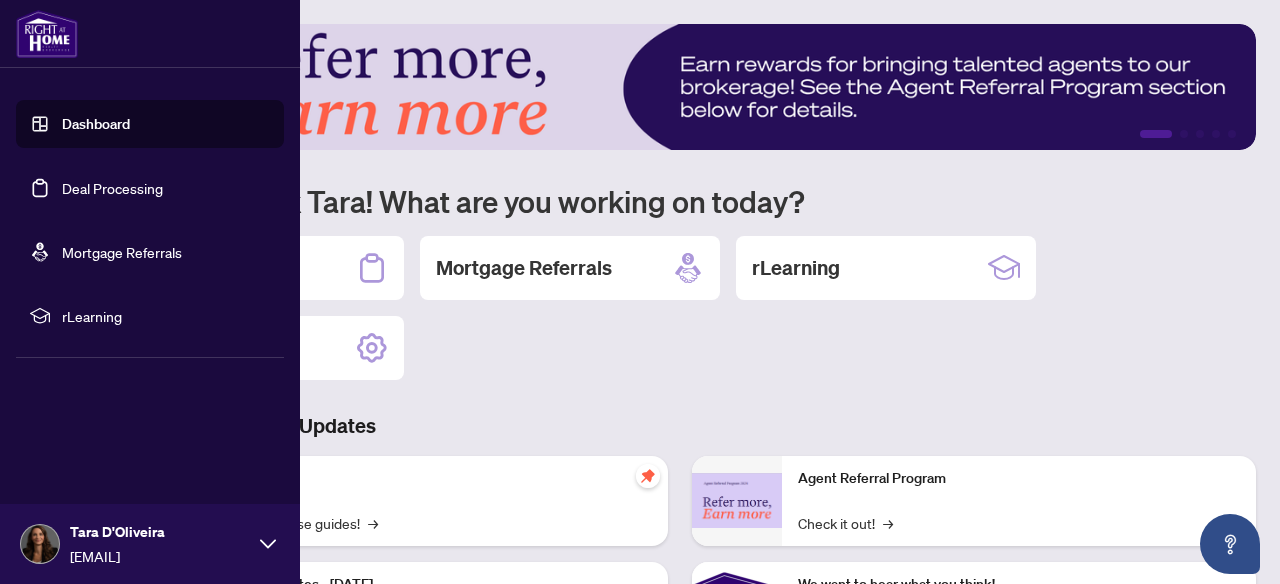 click on "Deal Processing" at bounding box center [112, 188] 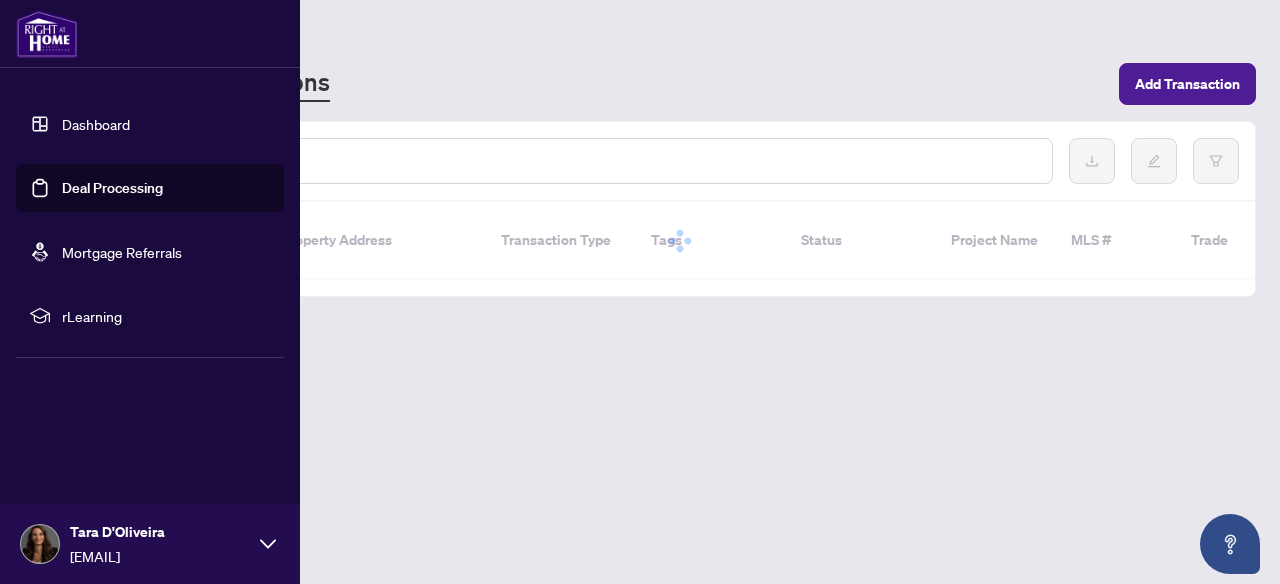 click on "Deal Processing" at bounding box center [112, 188] 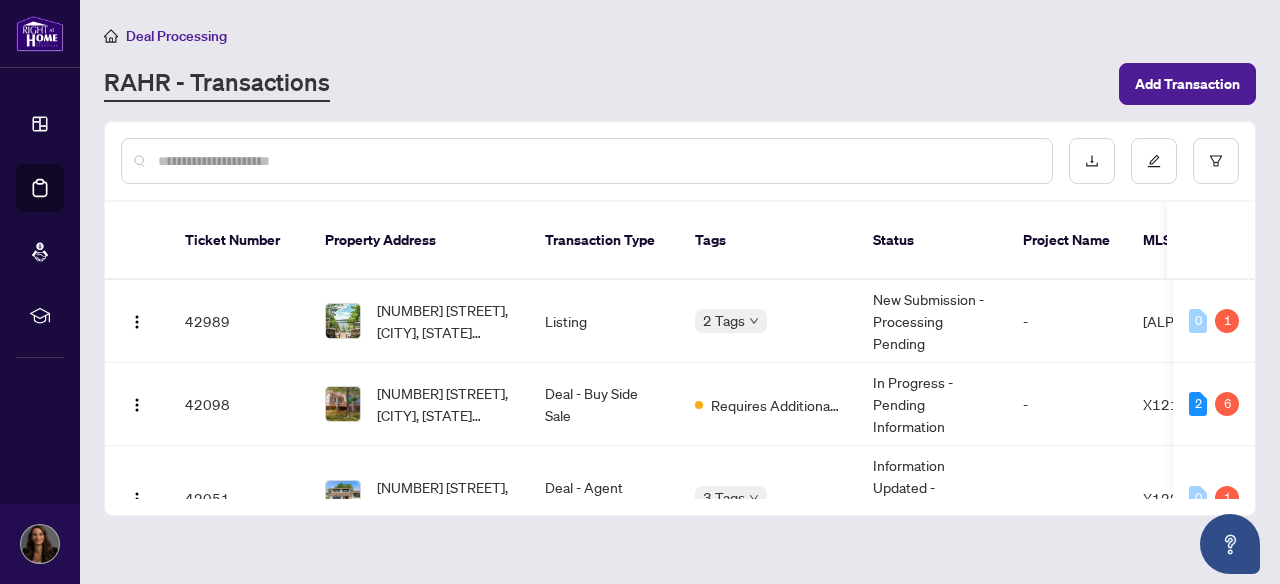 scroll, scrollTop: 0, scrollLeft: 3, axis: horizontal 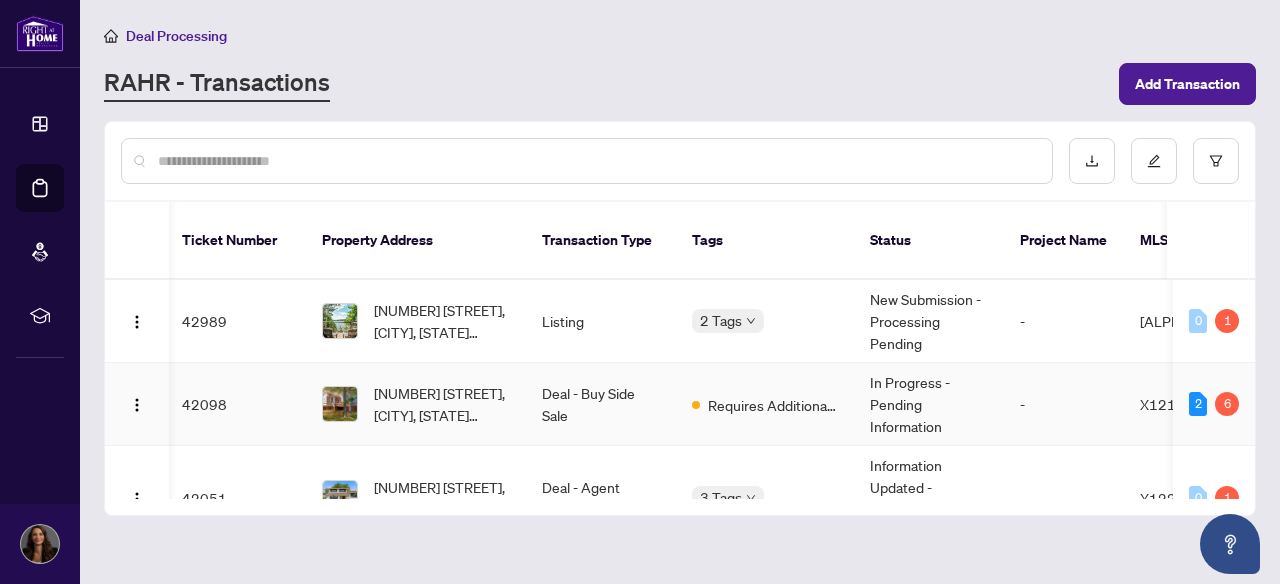 click on "Deal - Buy Side Sale" at bounding box center [601, 404] 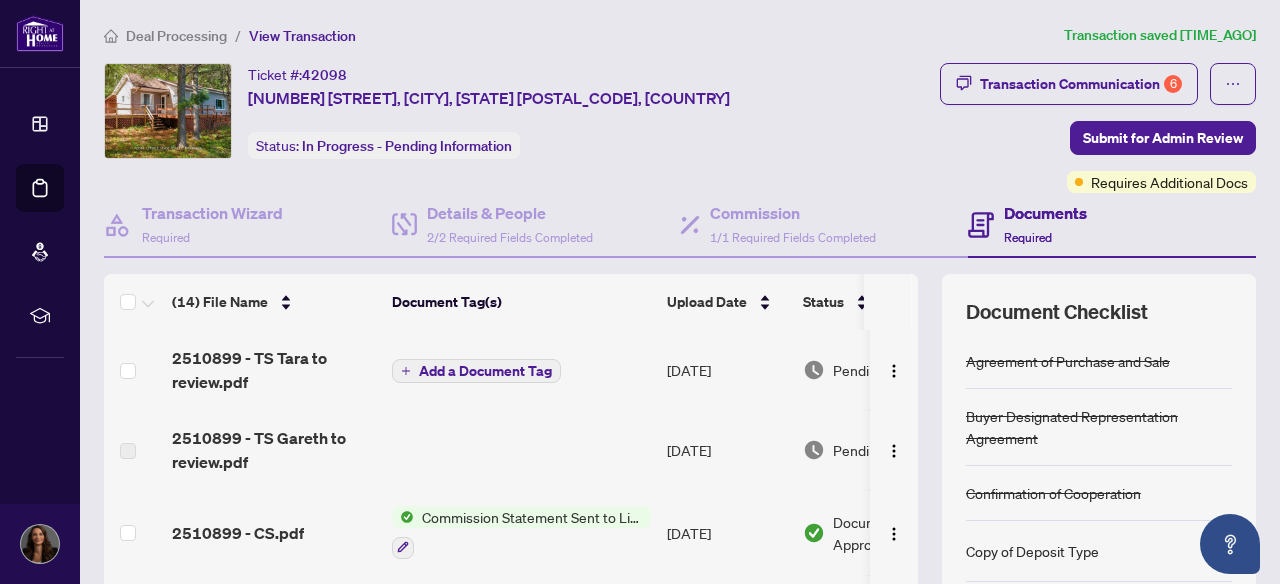 click on "Add a Document Tag" at bounding box center [485, 371] 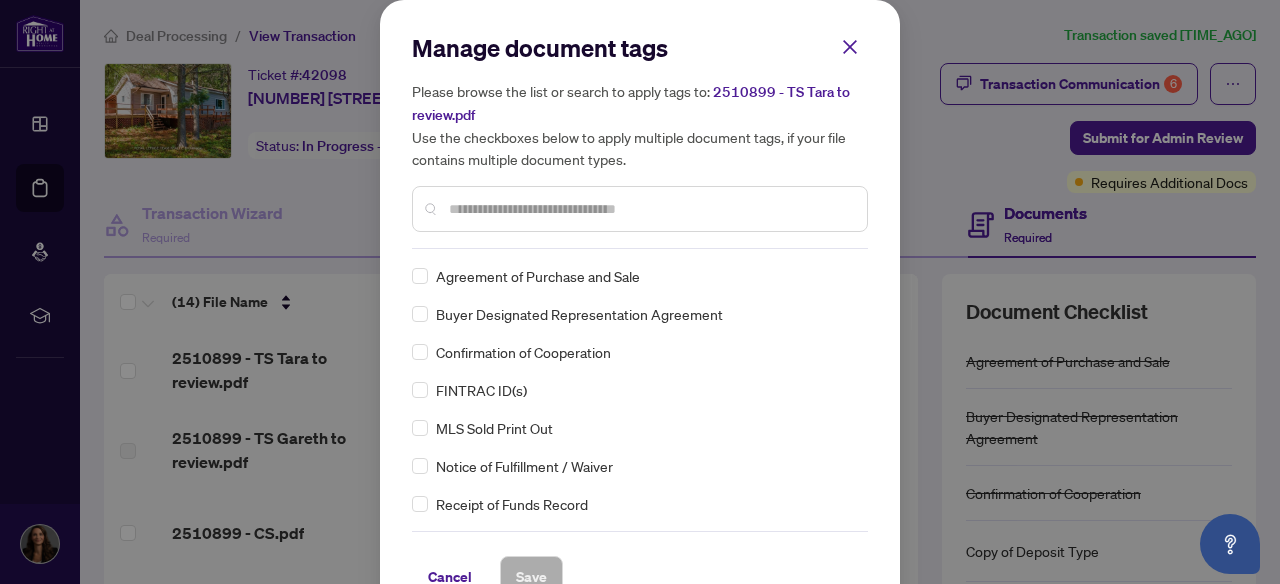 click at bounding box center (640, 209) 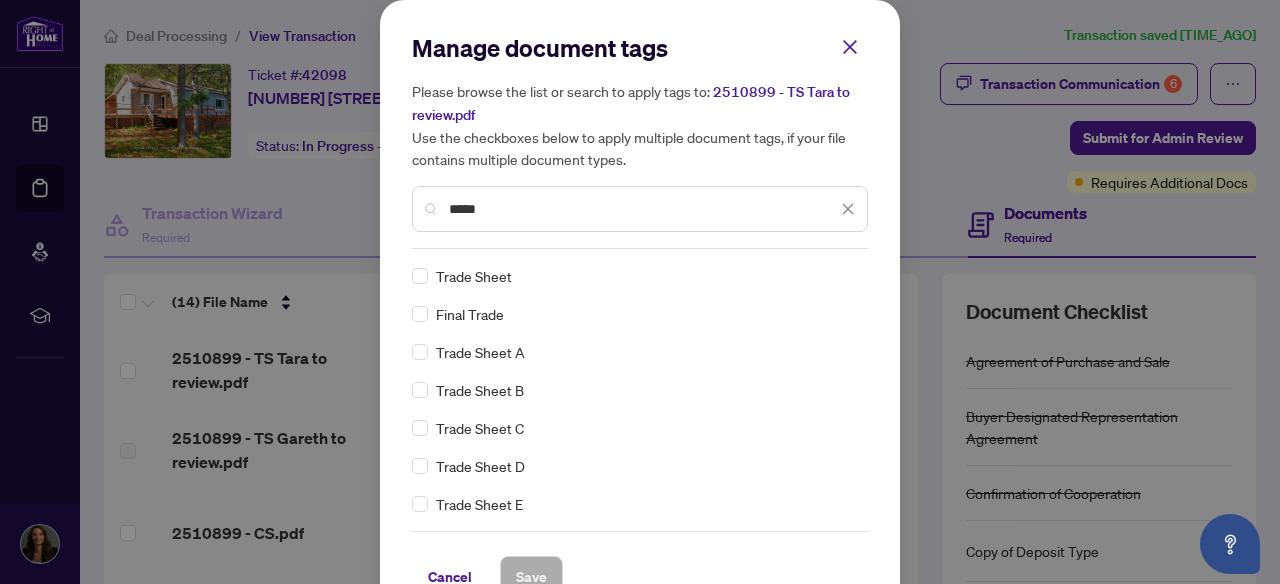 scroll, scrollTop: 38, scrollLeft: 0, axis: vertical 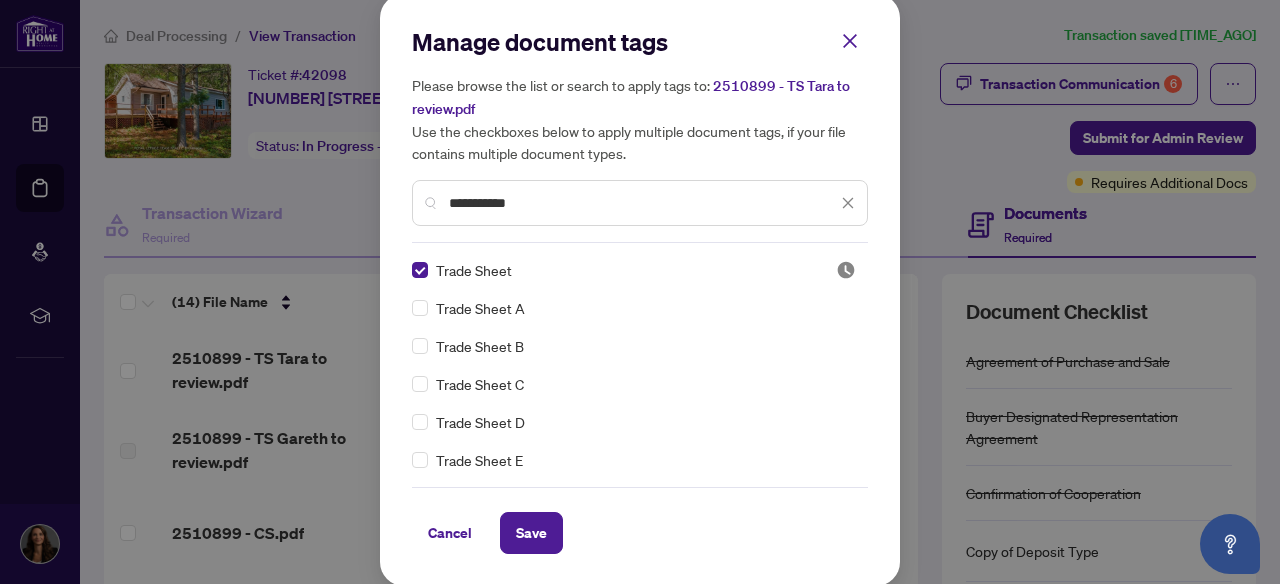 click on "**********" at bounding box center (643, 203) 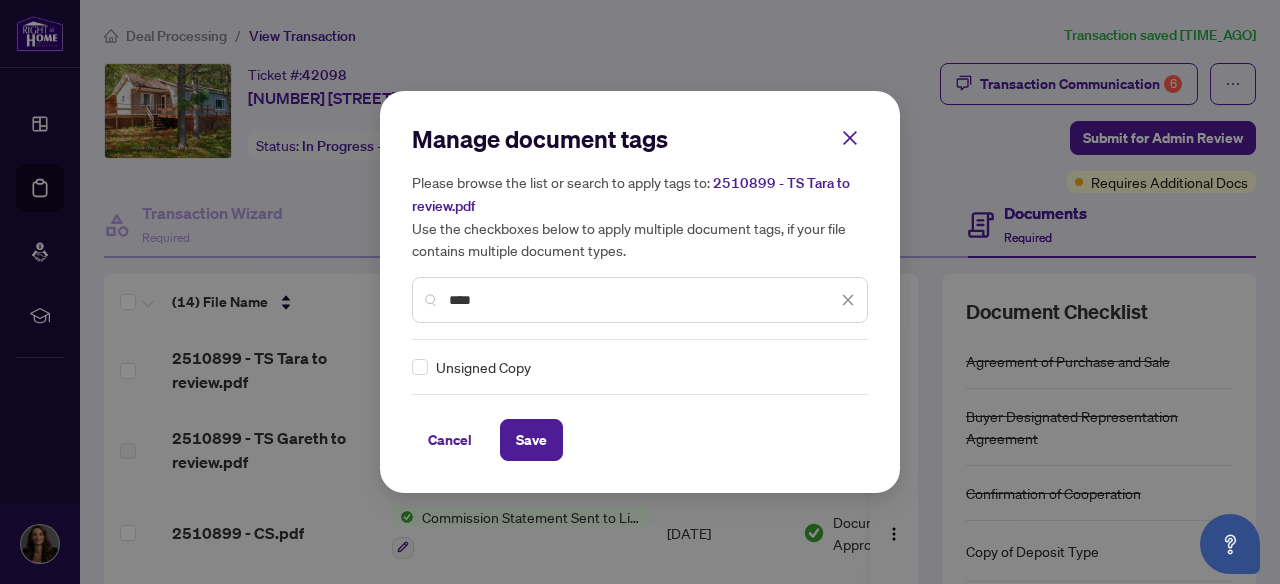 scroll, scrollTop: 0, scrollLeft: 0, axis: both 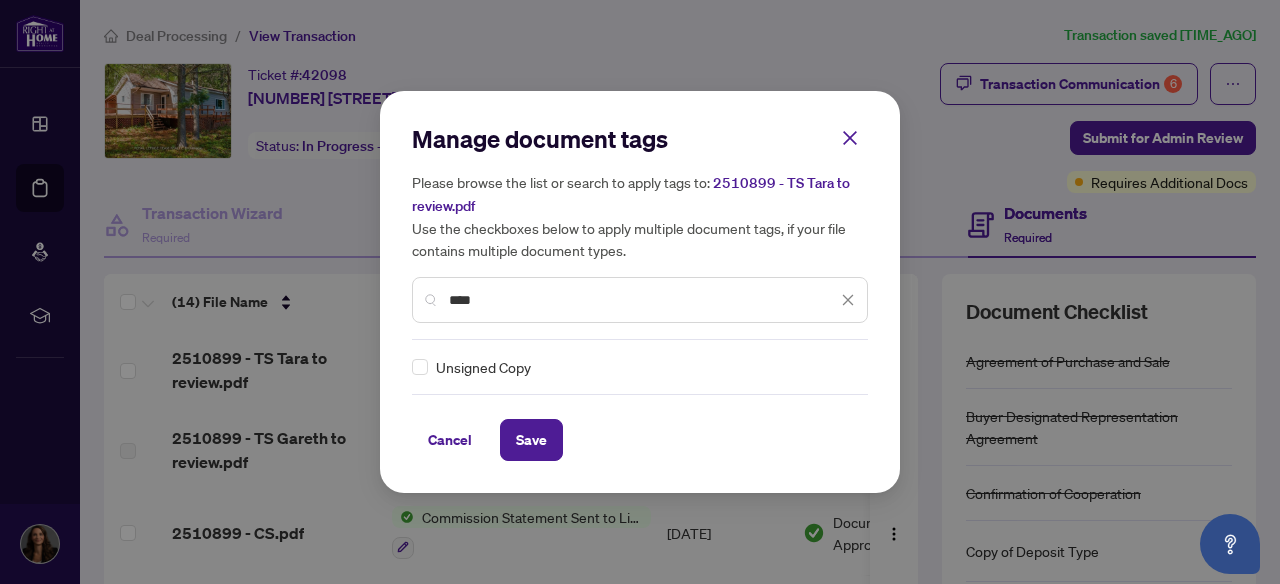 type on "****" 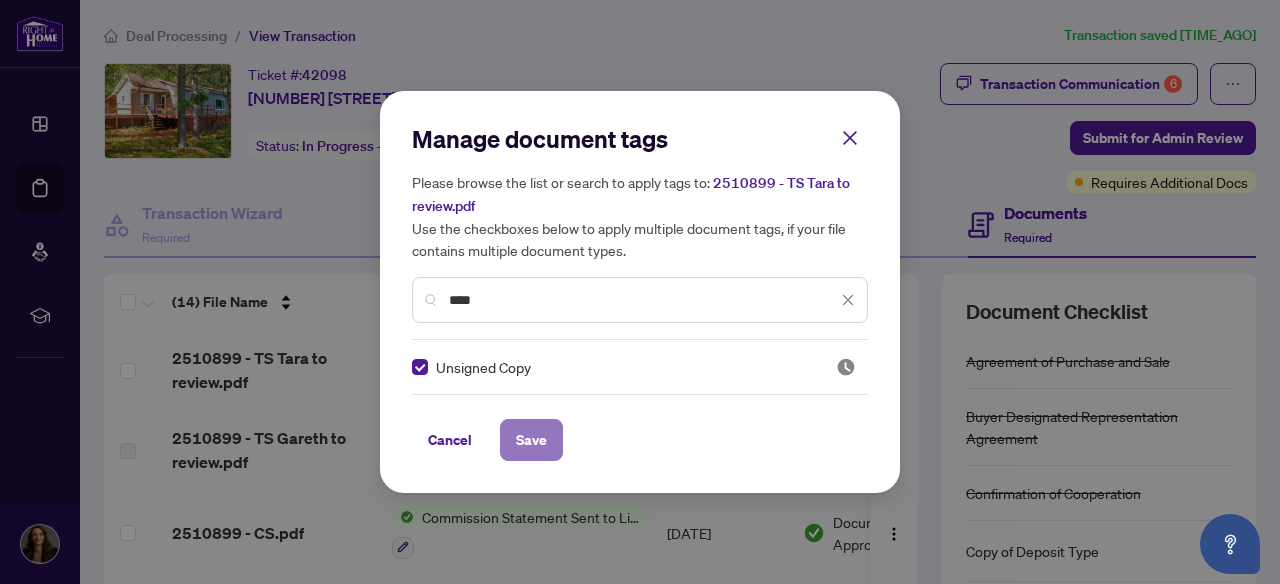 click on "Save" at bounding box center (531, 440) 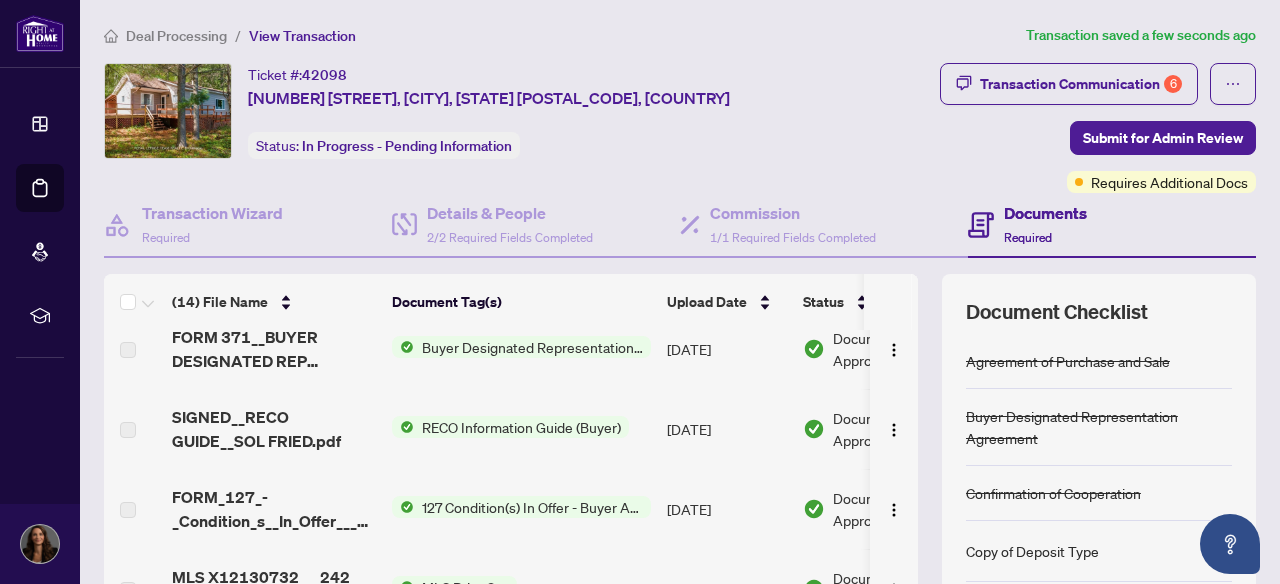 scroll, scrollTop: 845, scrollLeft: 0, axis: vertical 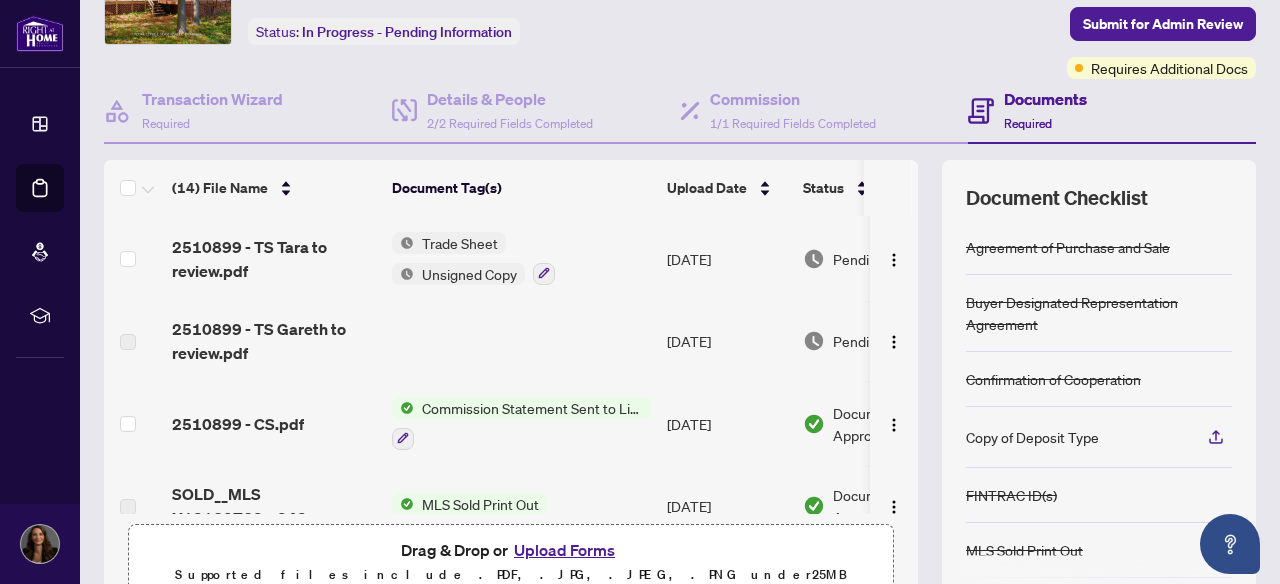 click on "Upload Forms" at bounding box center (564, 550) 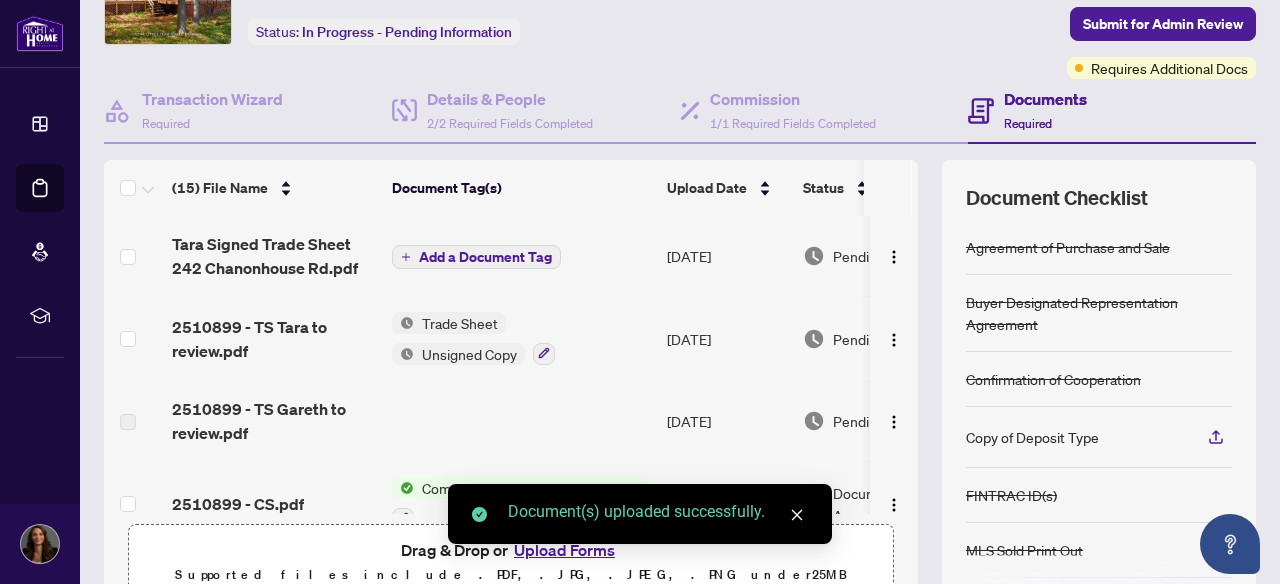 click on "Add a Document Tag" at bounding box center (485, 257) 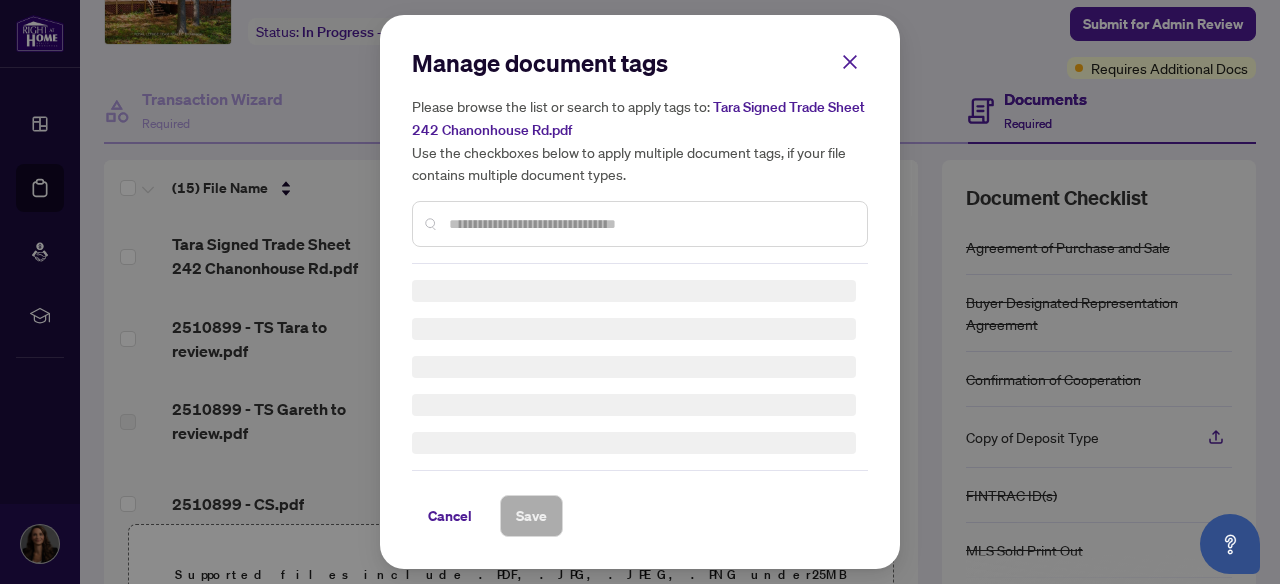 click at bounding box center [640, 224] 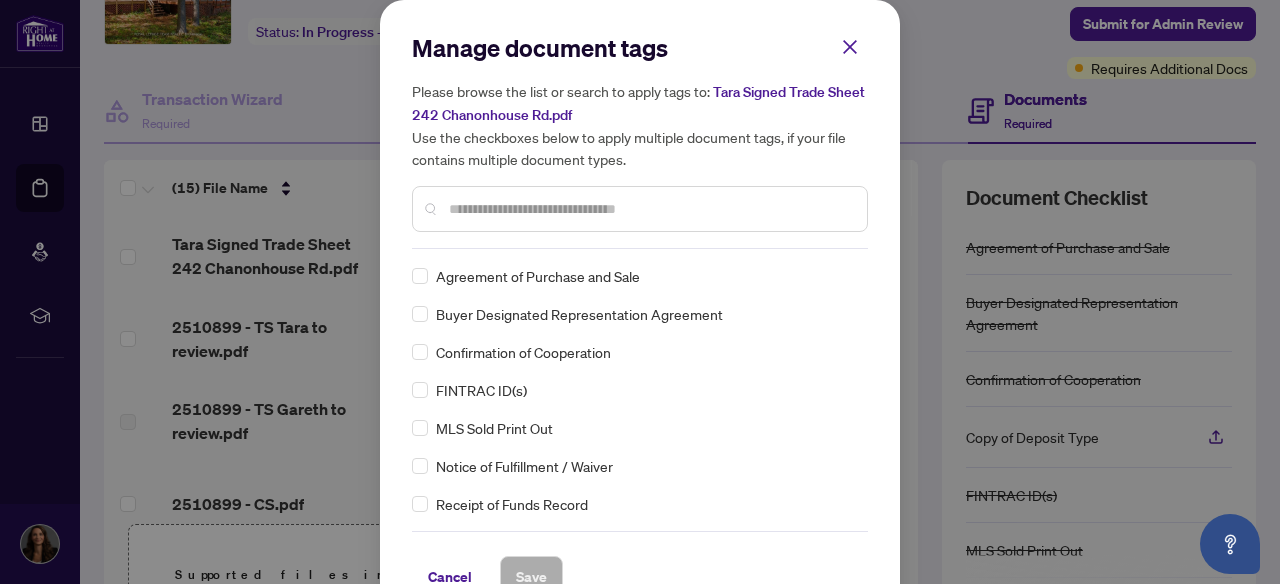 click at bounding box center (650, 209) 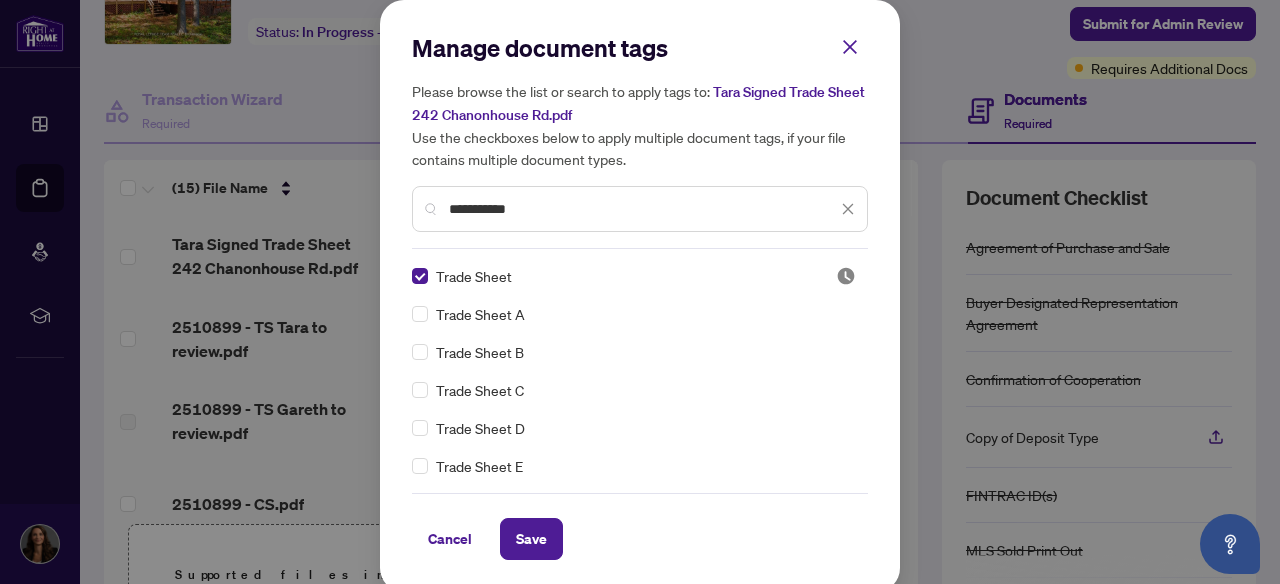 drag, startPoint x: 536, startPoint y: 206, endPoint x: 403, endPoint y: 206, distance: 133 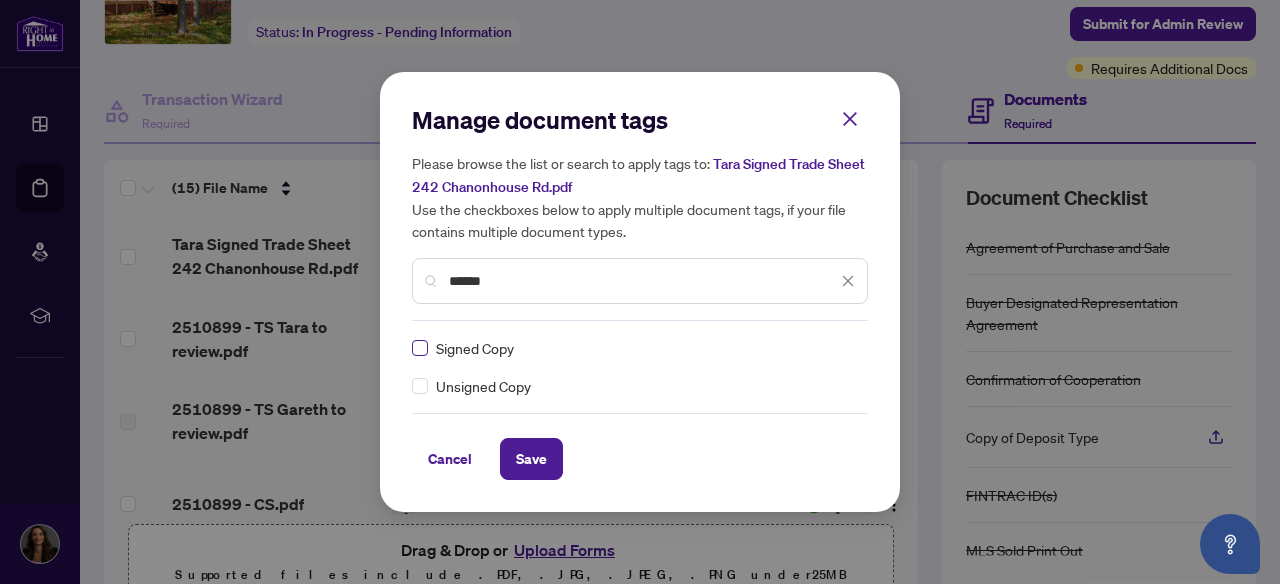 type on "******" 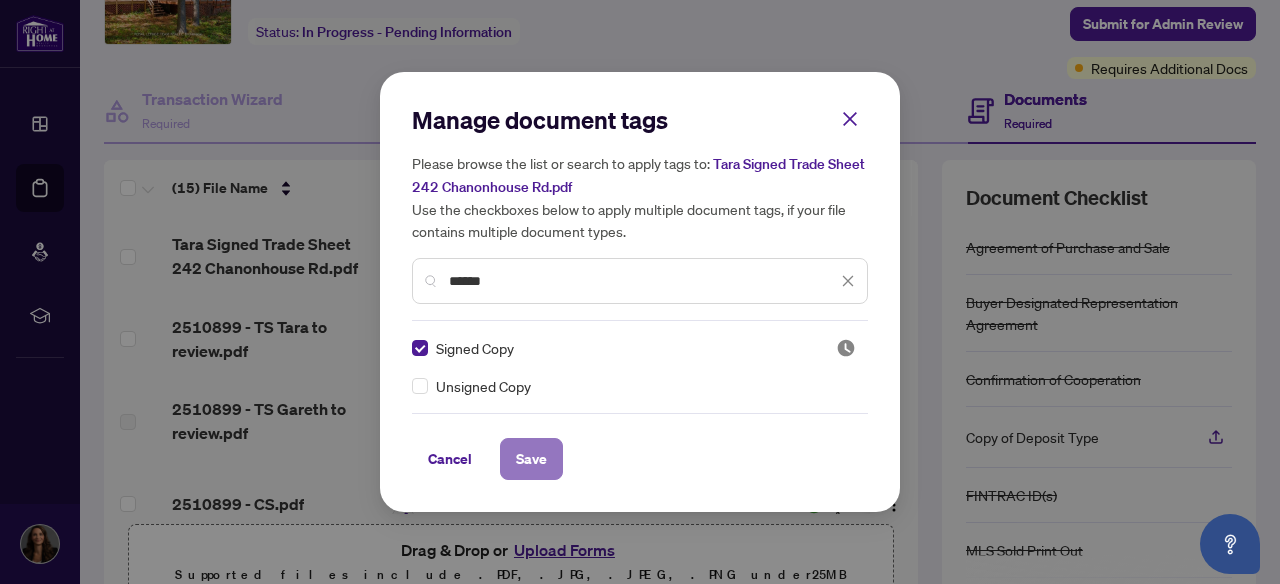 click on "Save" at bounding box center [531, 459] 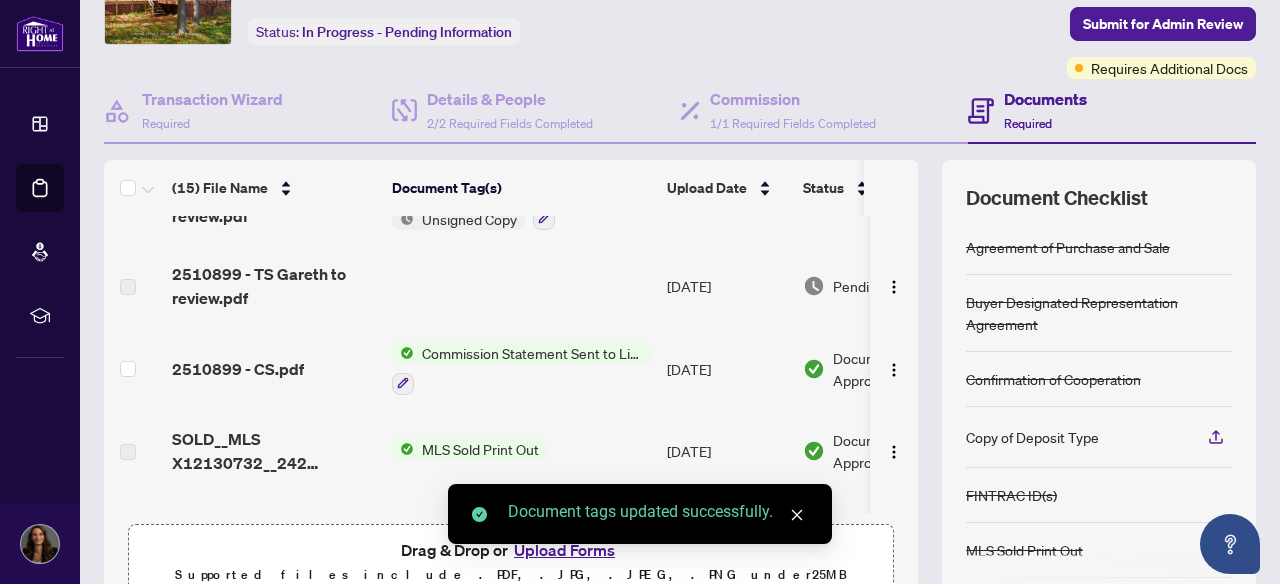 scroll, scrollTop: 0, scrollLeft: 0, axis: both 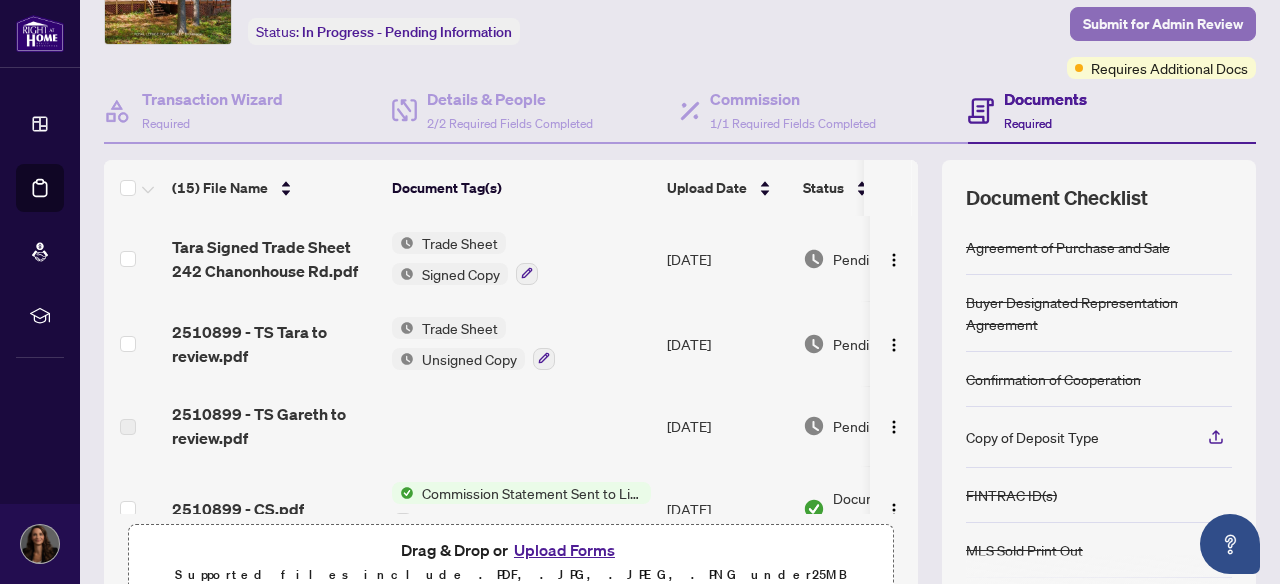 click on "Submit for Admin Review" at bounding box center (1163, 24) 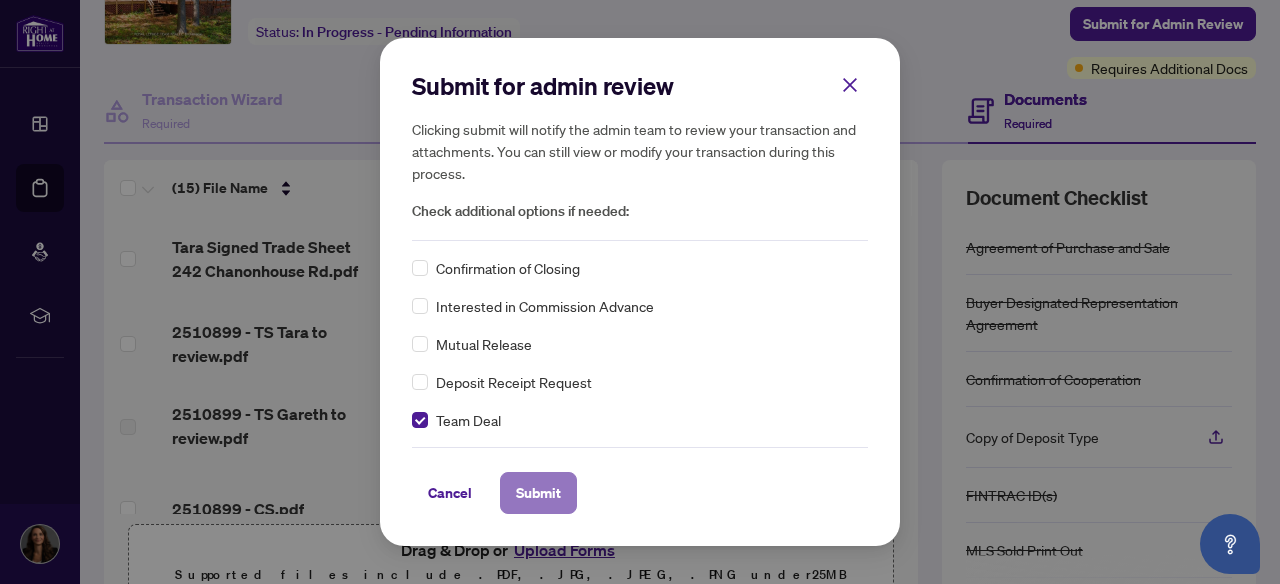 click on "Submit" at bounding box center (538, 493) 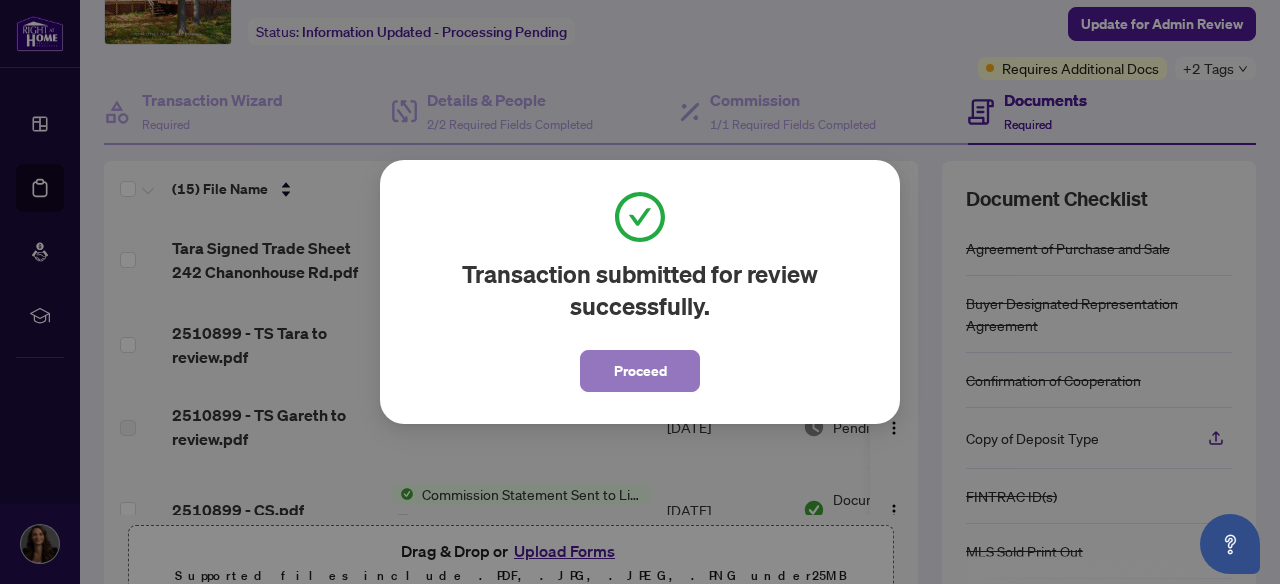 click on "Proceed" at bounding box center (640, 371) 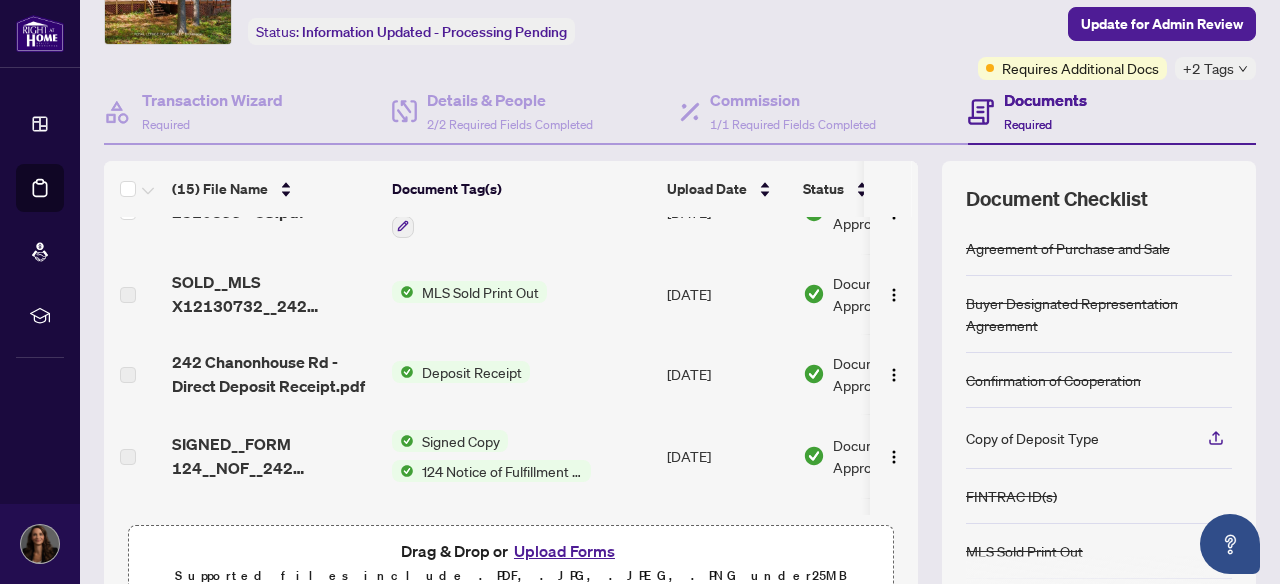 scroll, scrollTop: 305, scrollLeft: 1, axis: both 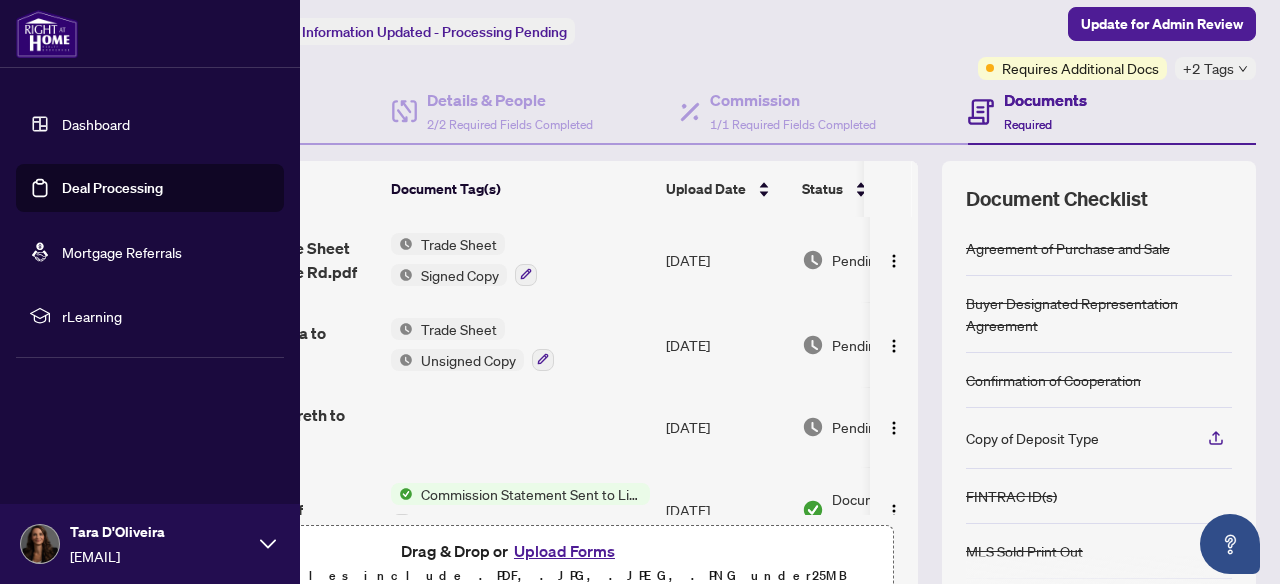 click on "Deal Processing" at bounding box center (112, 188) 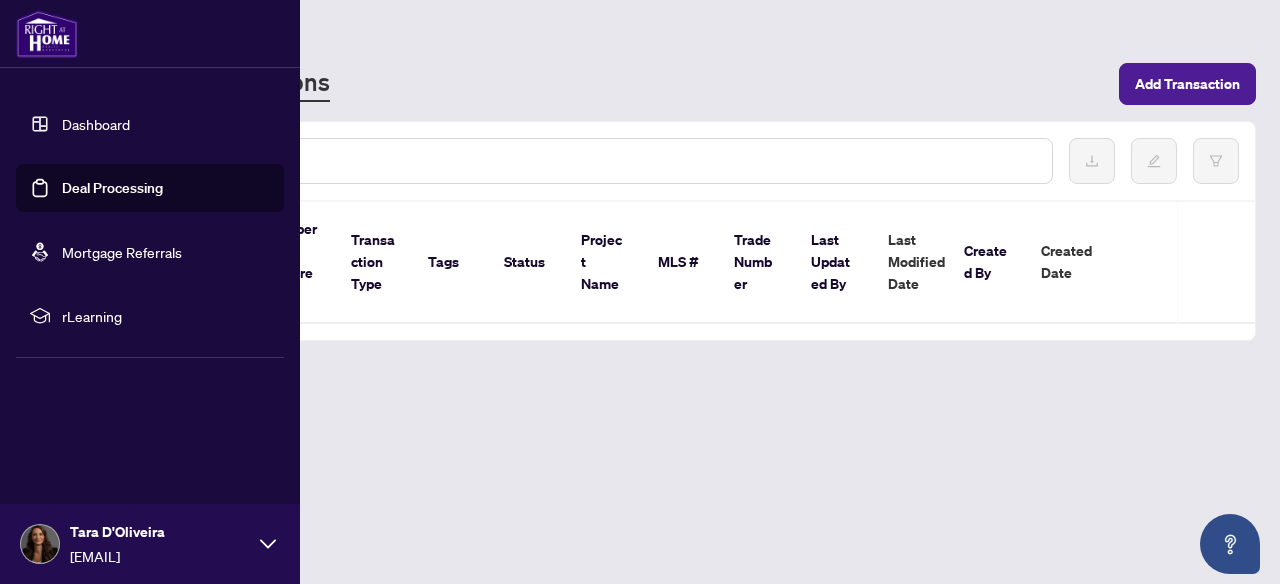 scroll, scrollTop: 0, scrollLeft: 0, axis: both 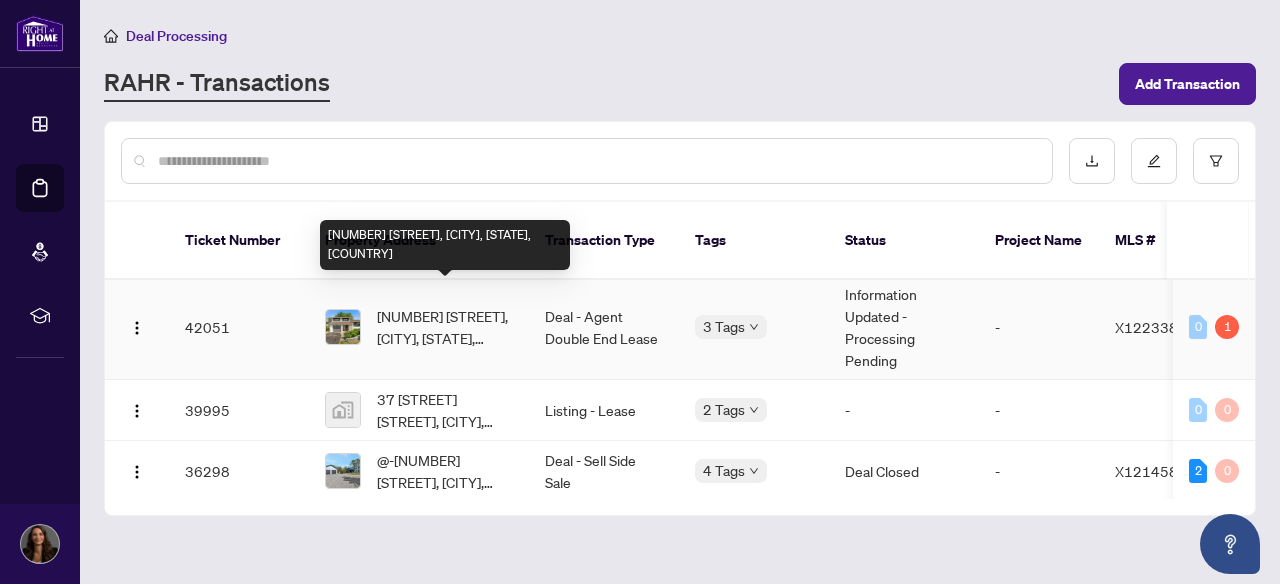 click on "[NUMBER] [STREET], [CITY], [STATE], [COUNTRY]" at bounding box center (445, 327) 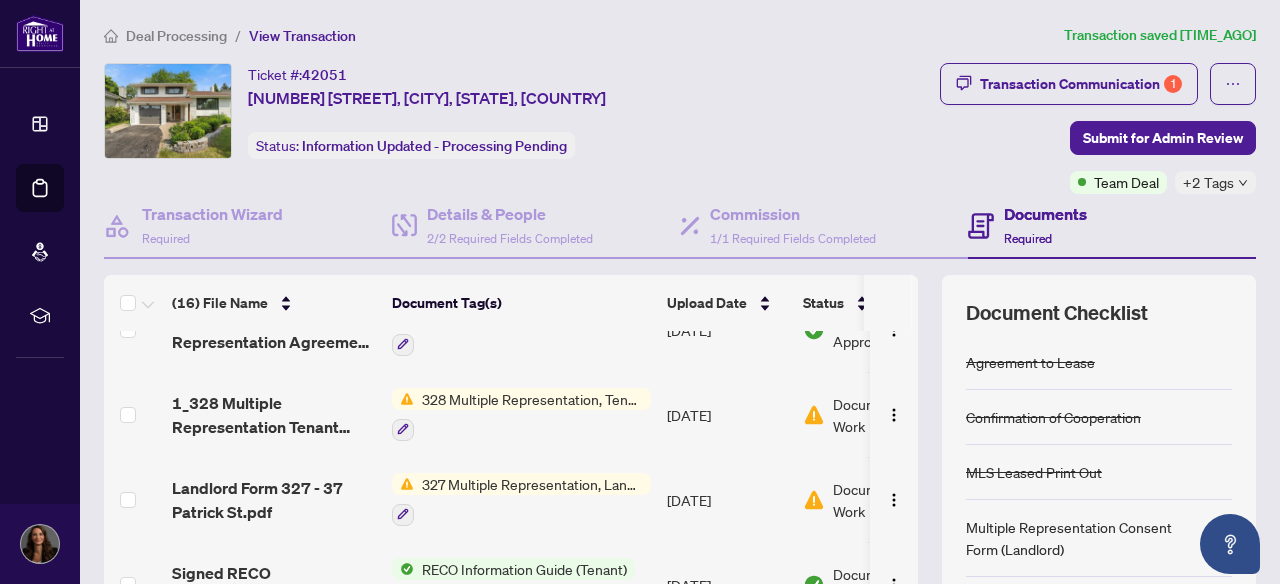 scroll, scrollTop: 633, scrollLeft: 0, axis: vertical 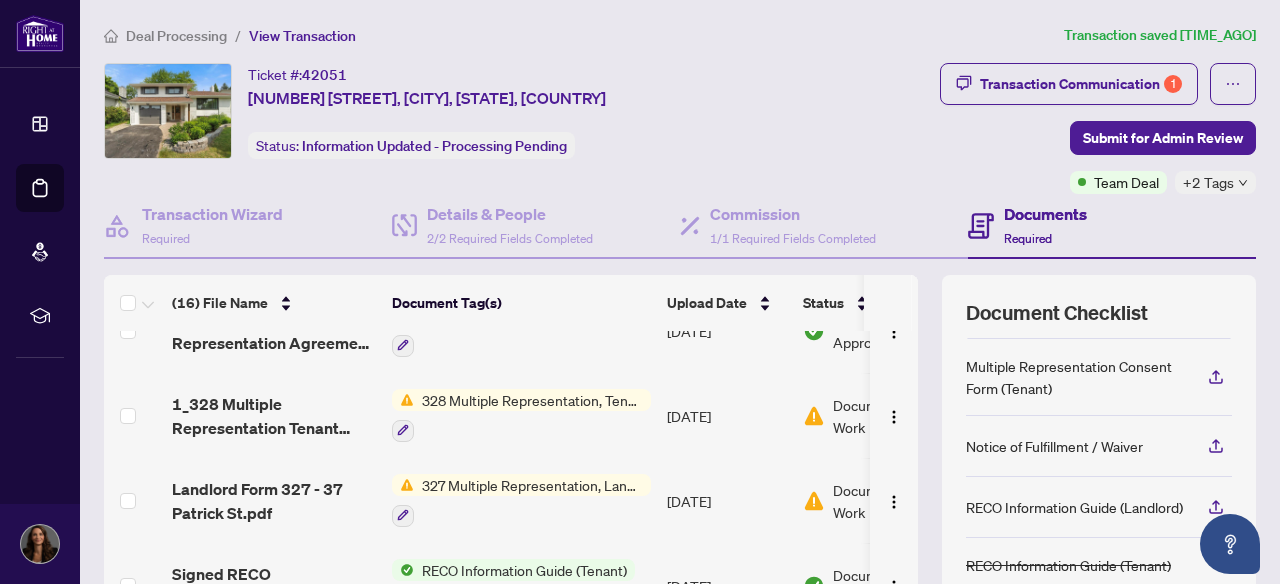 click on "Document Needs Work" at bounding box center [880, 416] 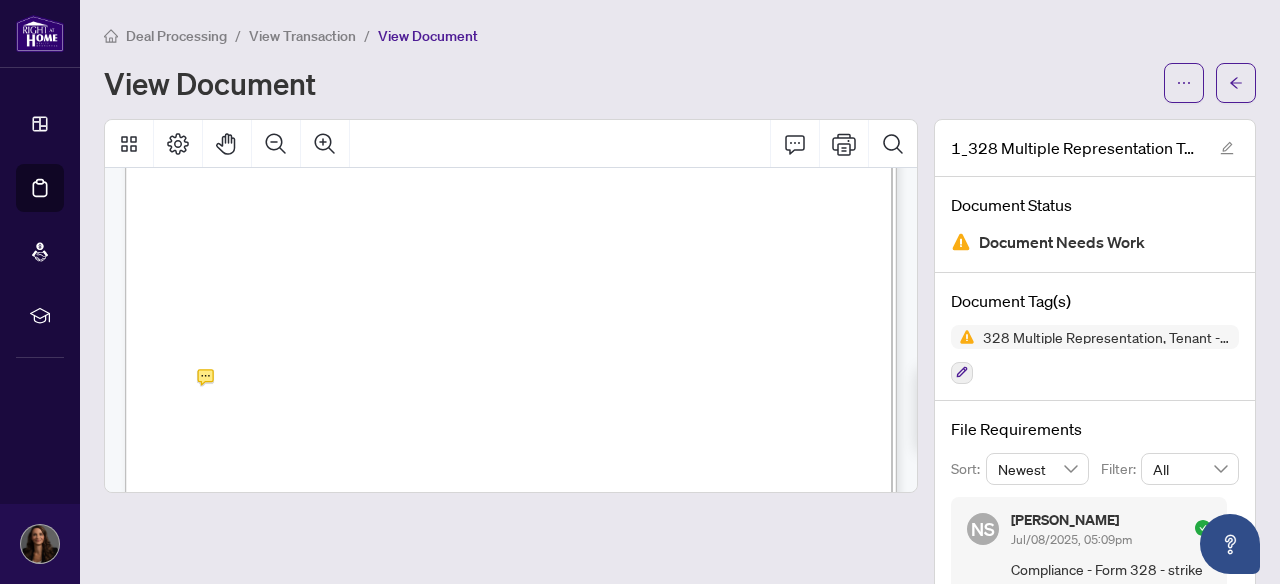 scroll, scrollTop: 126, scrollLeft: 0, axis: vertical 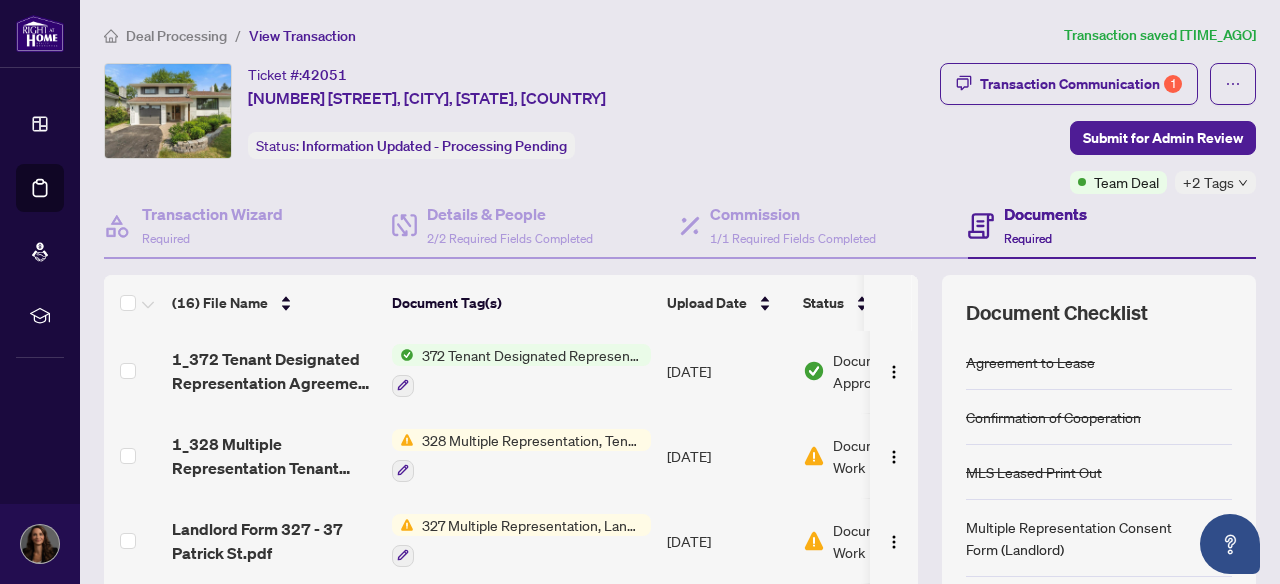 click on "Document Needs Work" at bounding box center [880, 456] 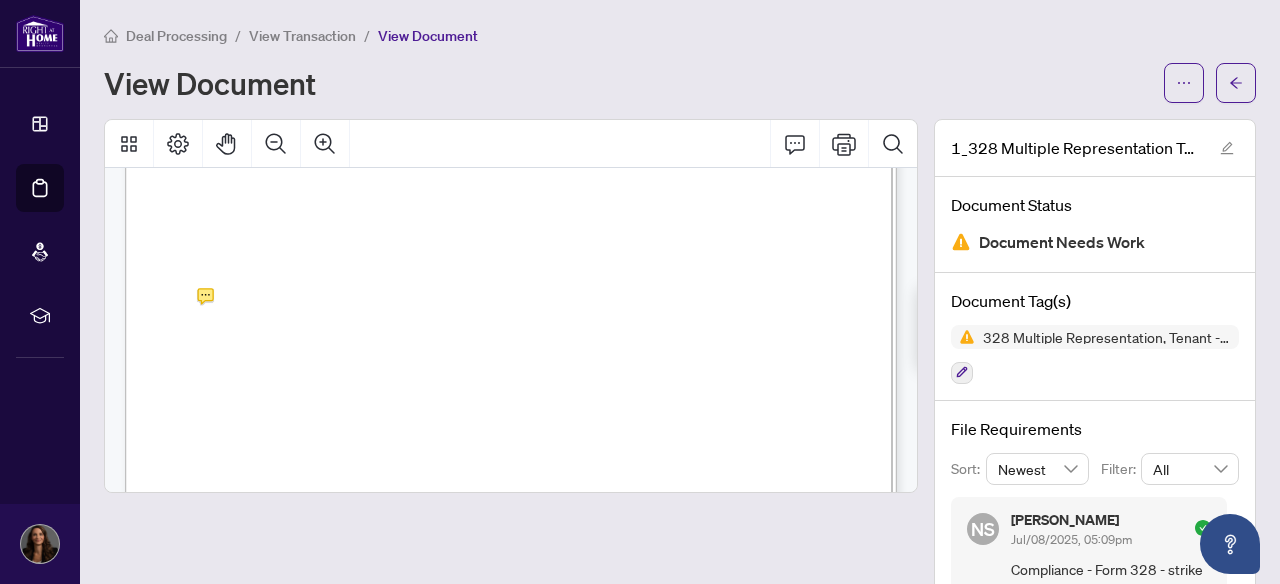 scroll, scrollTop: 0, scrollLeft: 0, axis: both 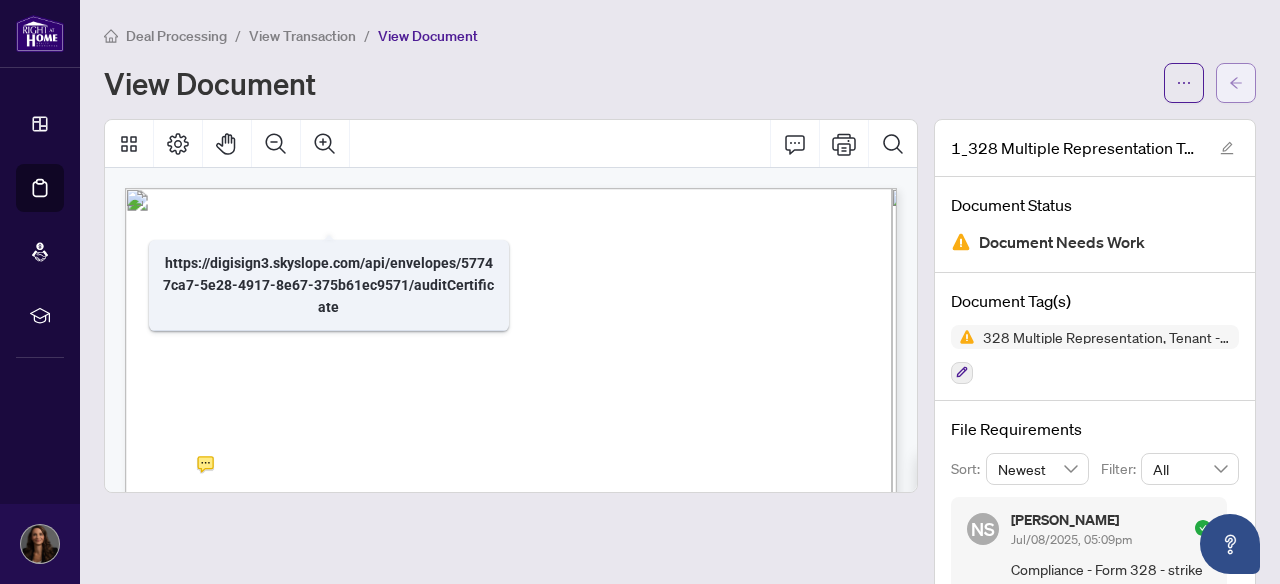 click 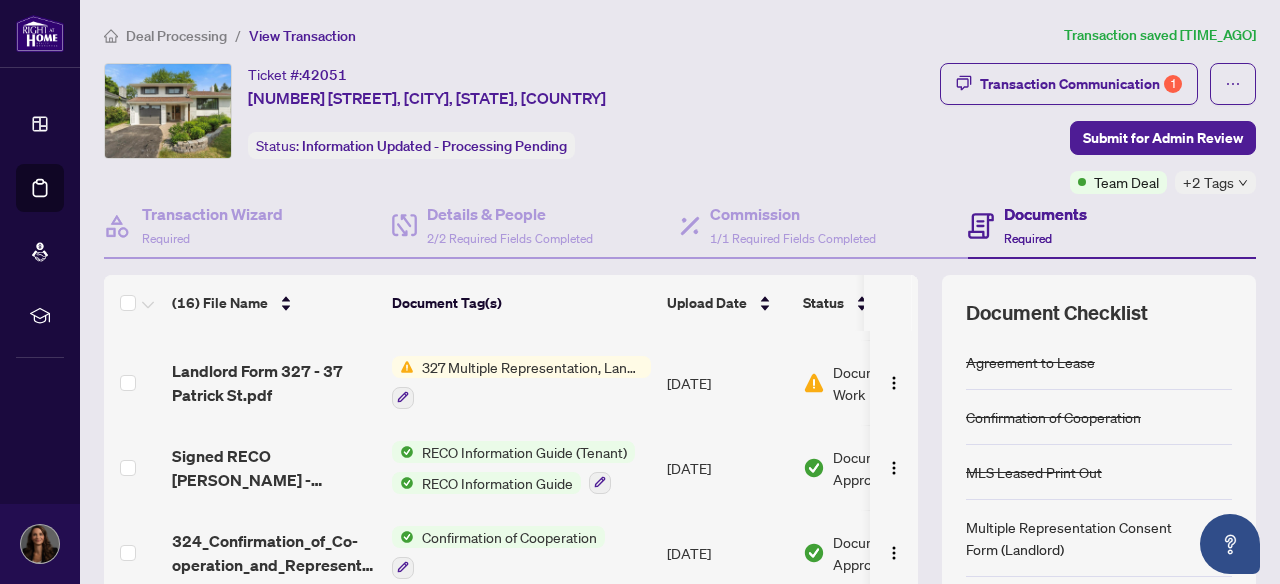 scroll, scrollTop: 606, scrollLeft: 0, axis: vertical 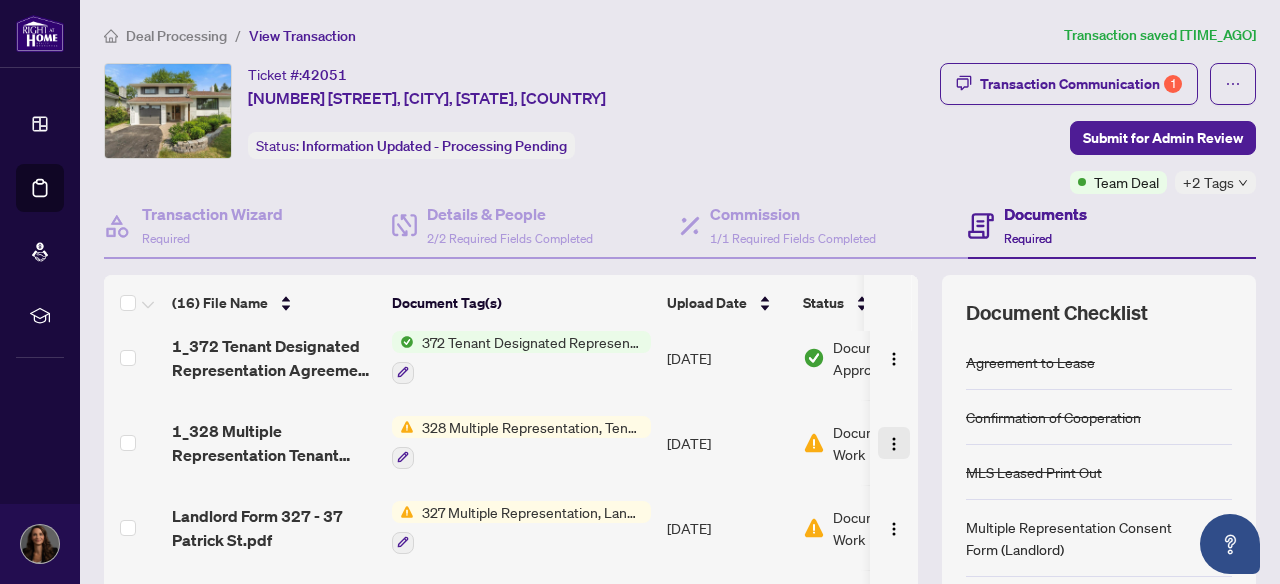 click at bounding box center [894, 444] 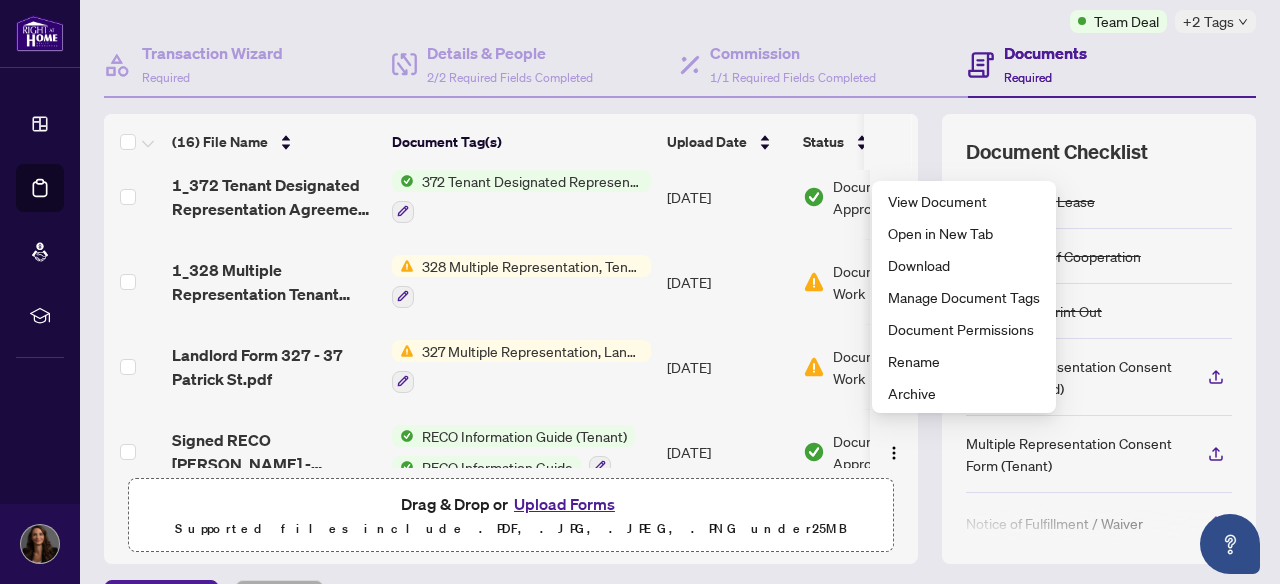 scroll, scrollTop: 291, scrollLeft: 0, axis: vertical 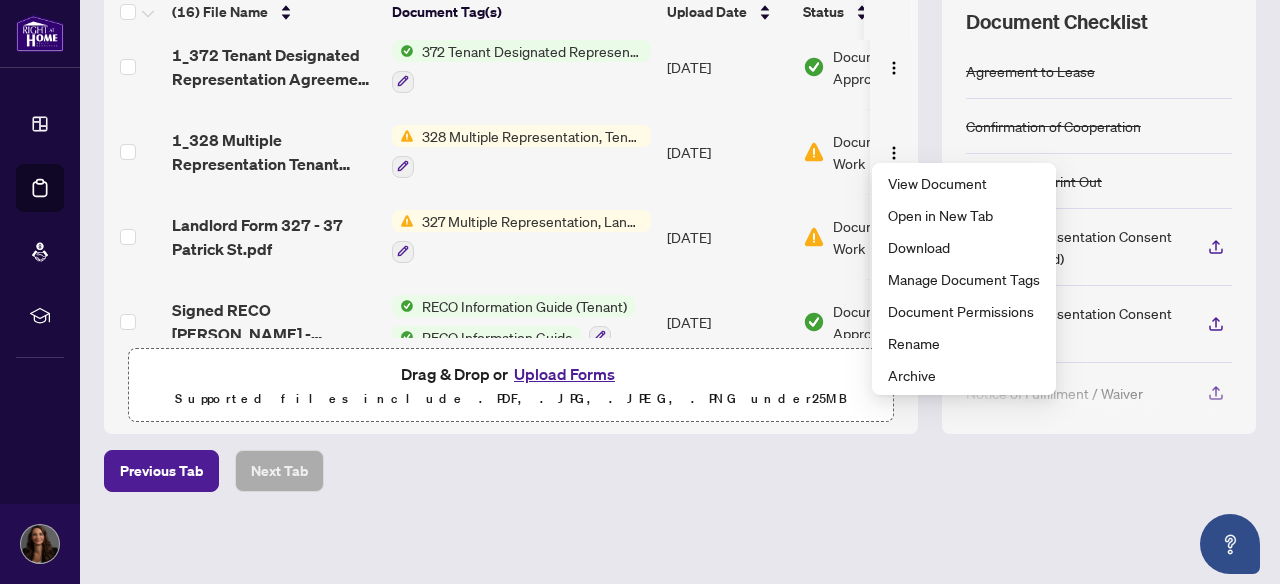 click on "Upload Forms" at bounding box center (564, 374) 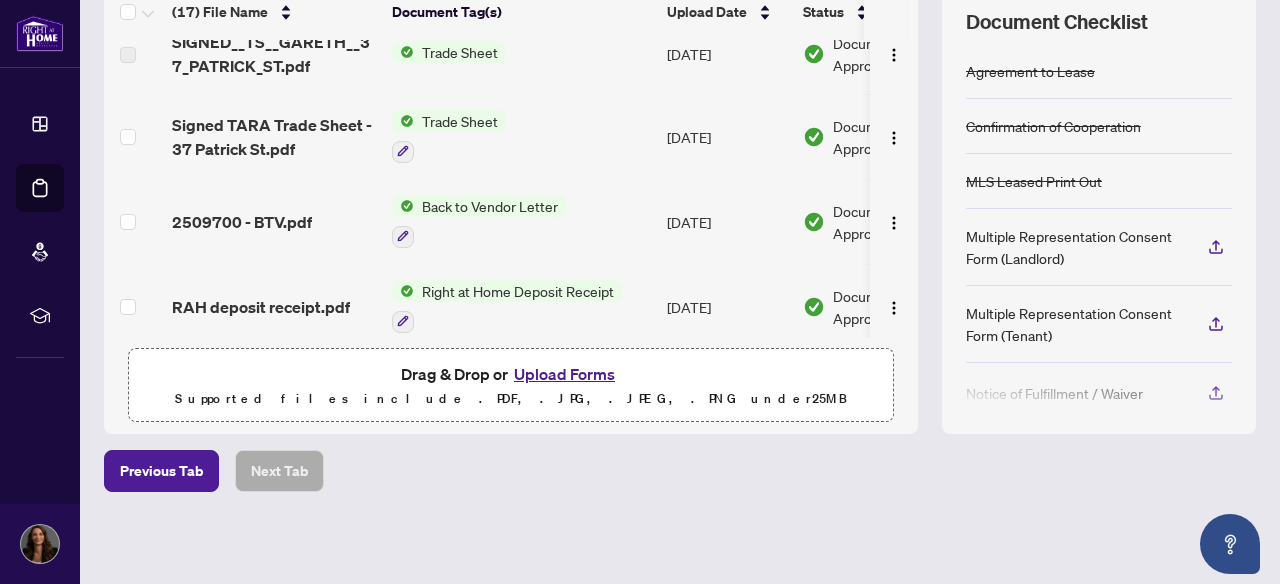 scroll, scrollTop: 0, scrollLeft: 0, axis: both 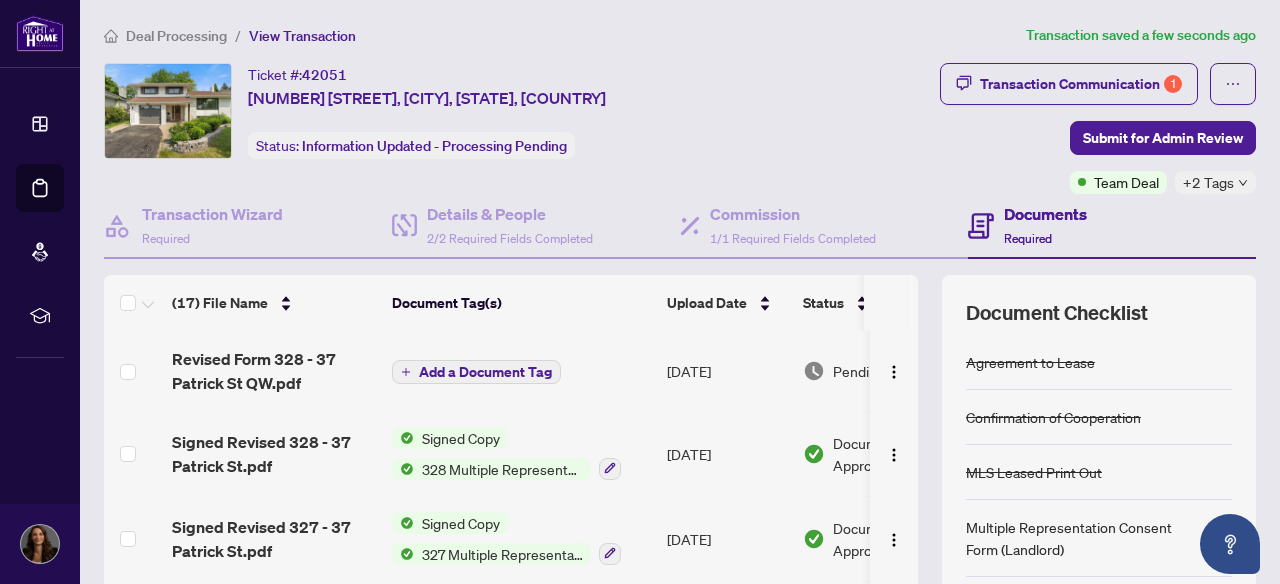 click on "Add a Document Tag" at bounding box center (485, 372) 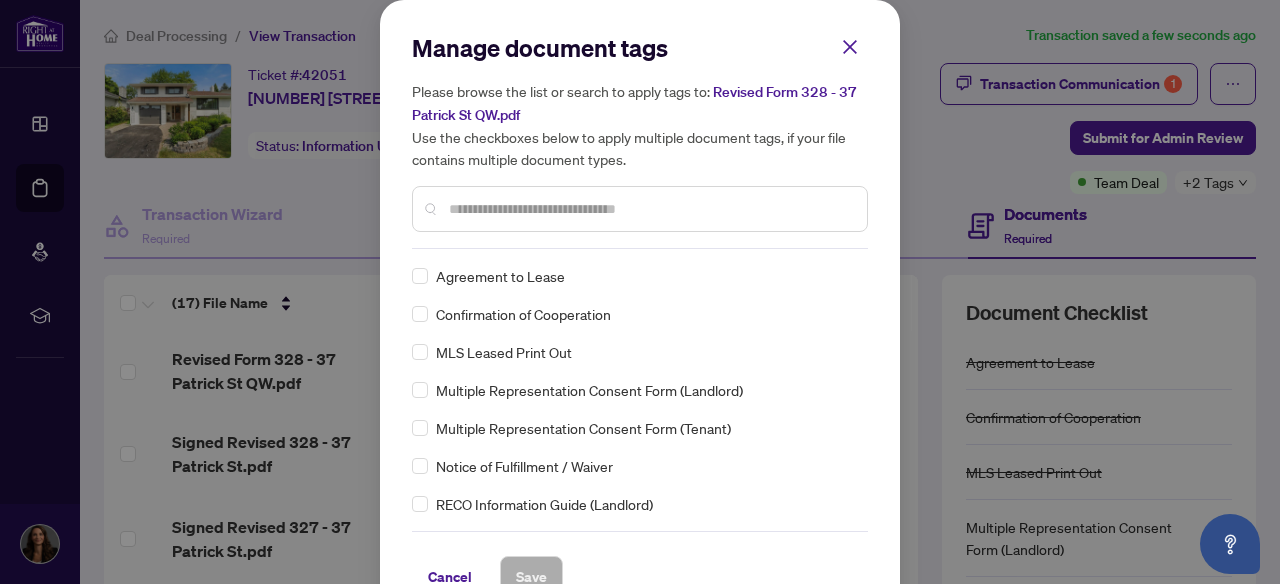 click at bounding box center (650, 209) 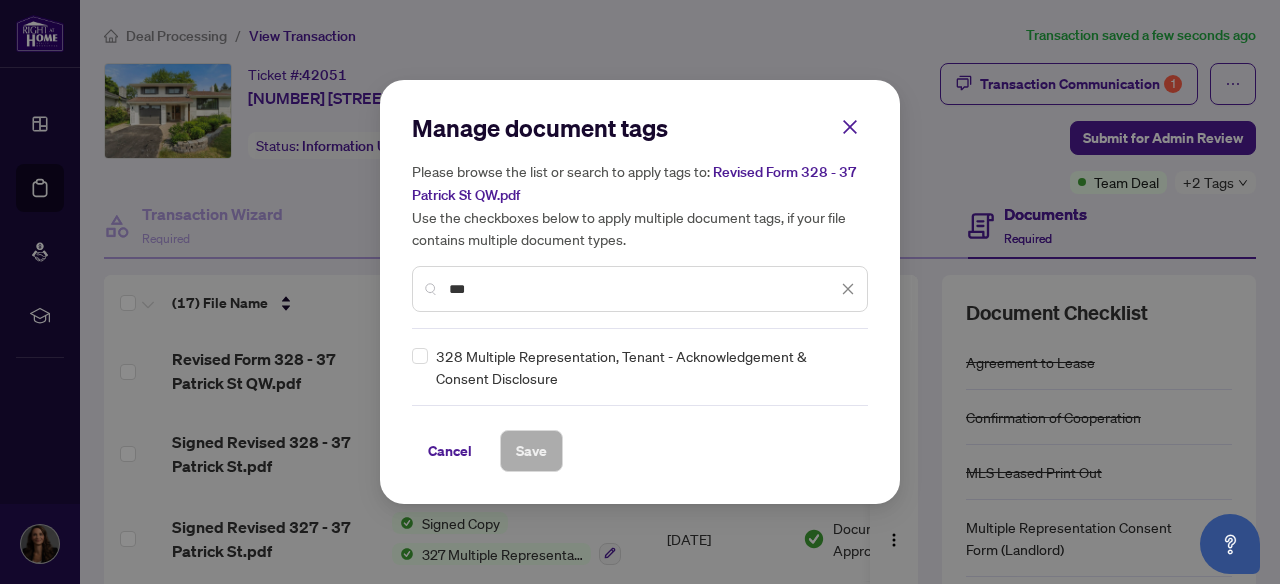 type on "***" 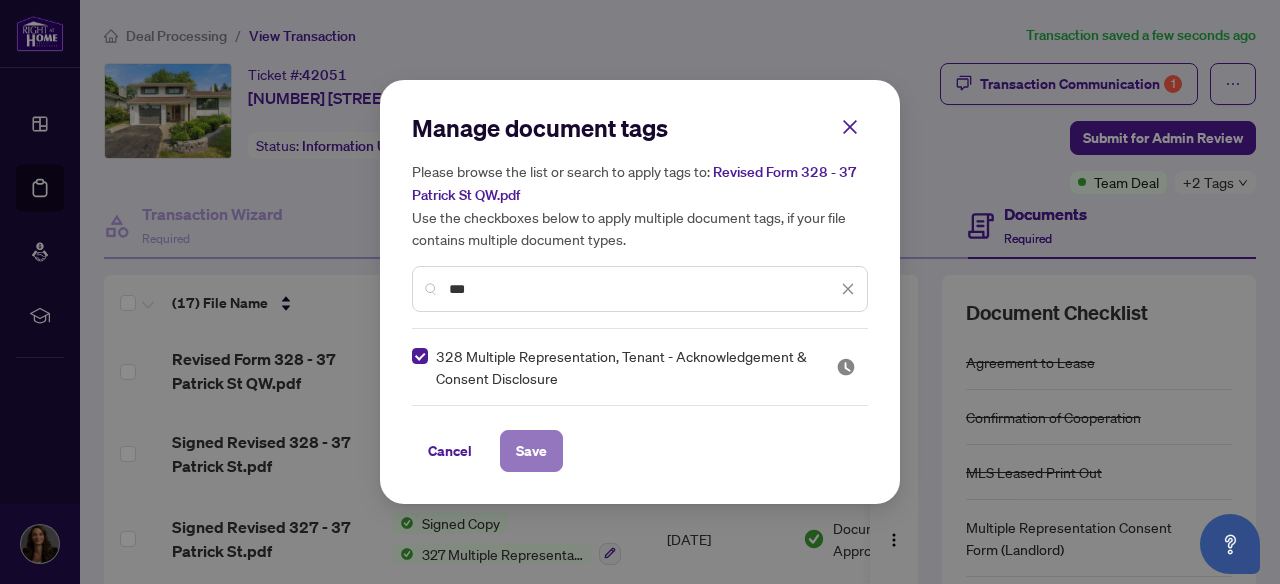 click on "Save" at bounding box center [531, 451] 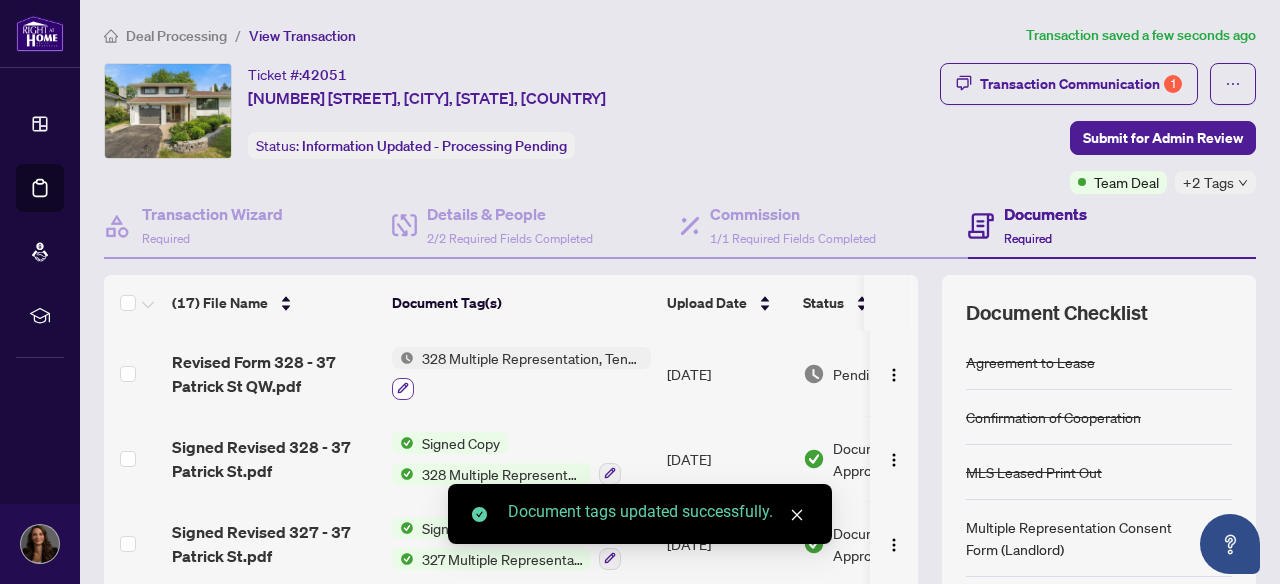 click 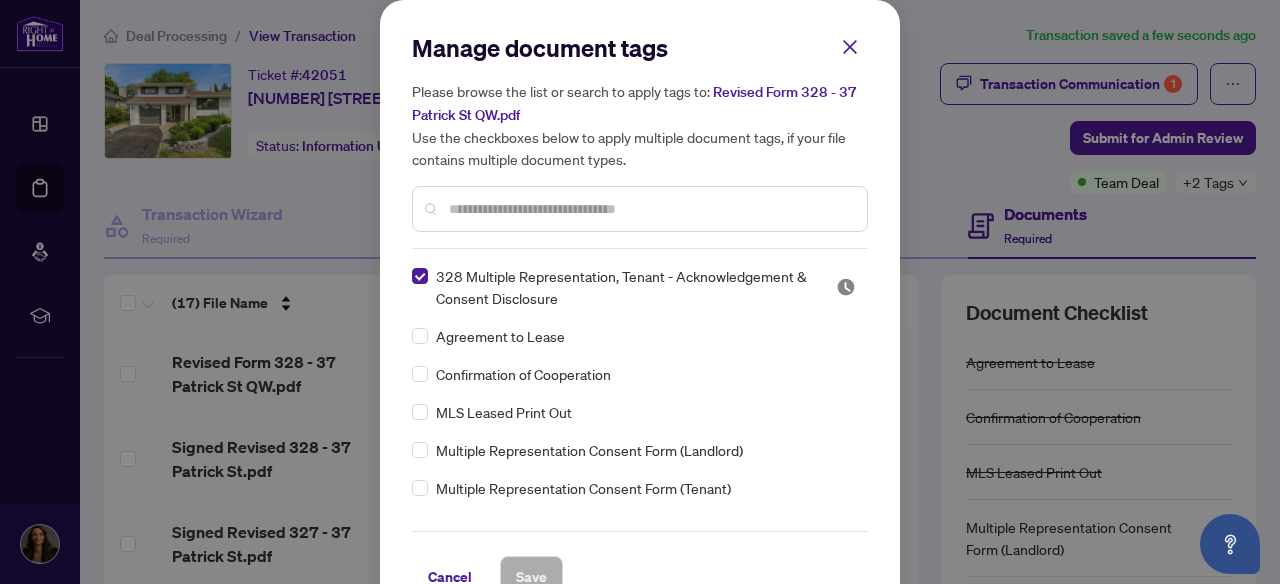 click at bounding box center (640, 209) 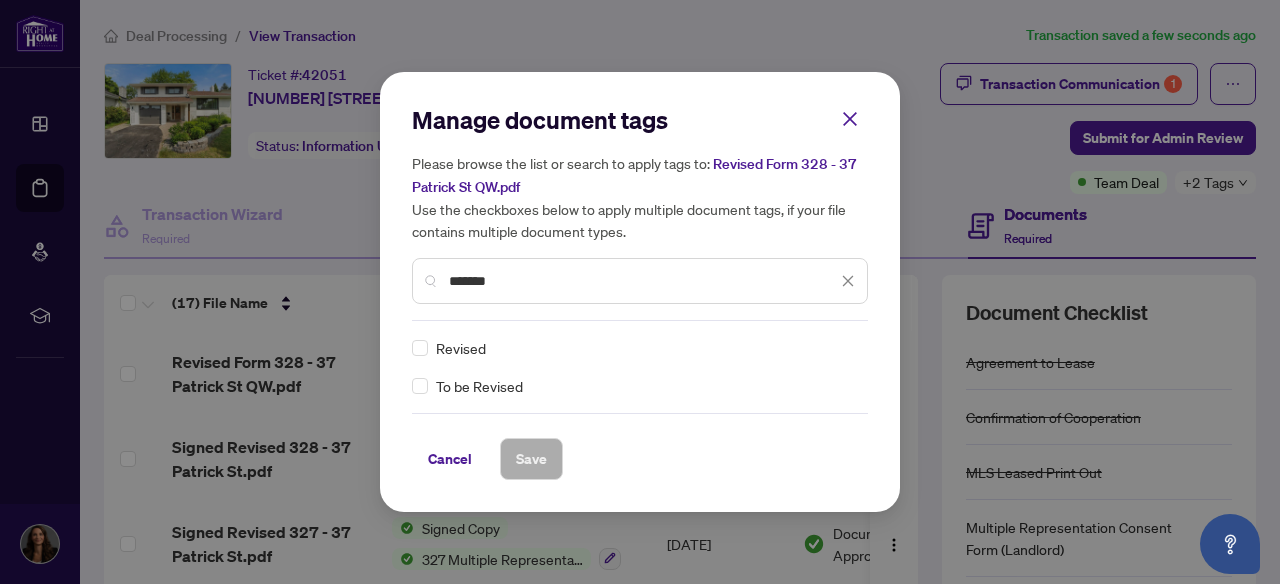 type on "*******" 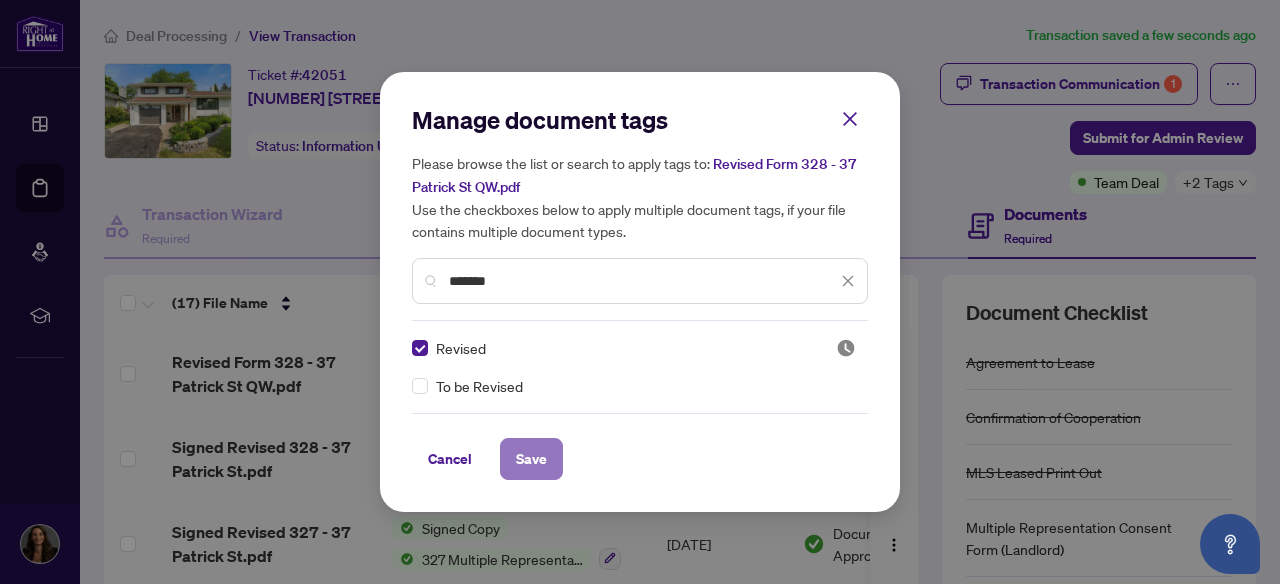 click on "Save" at bounding box center (531, 459) 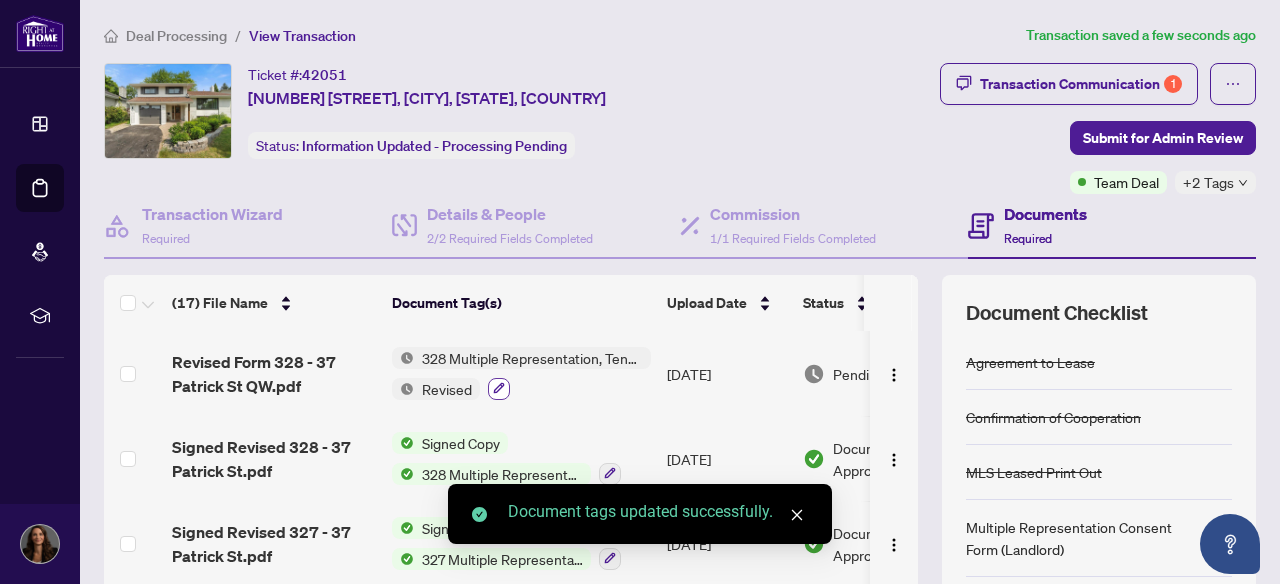 click at bounding box center [499, 389] 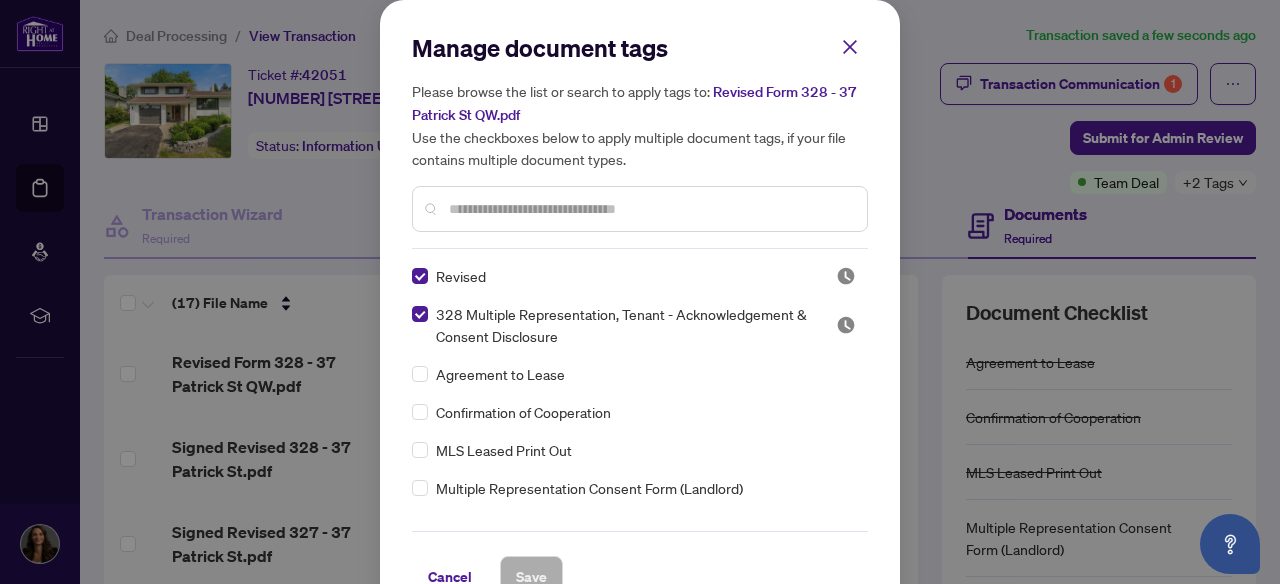 click at bounding box center (650, 209) 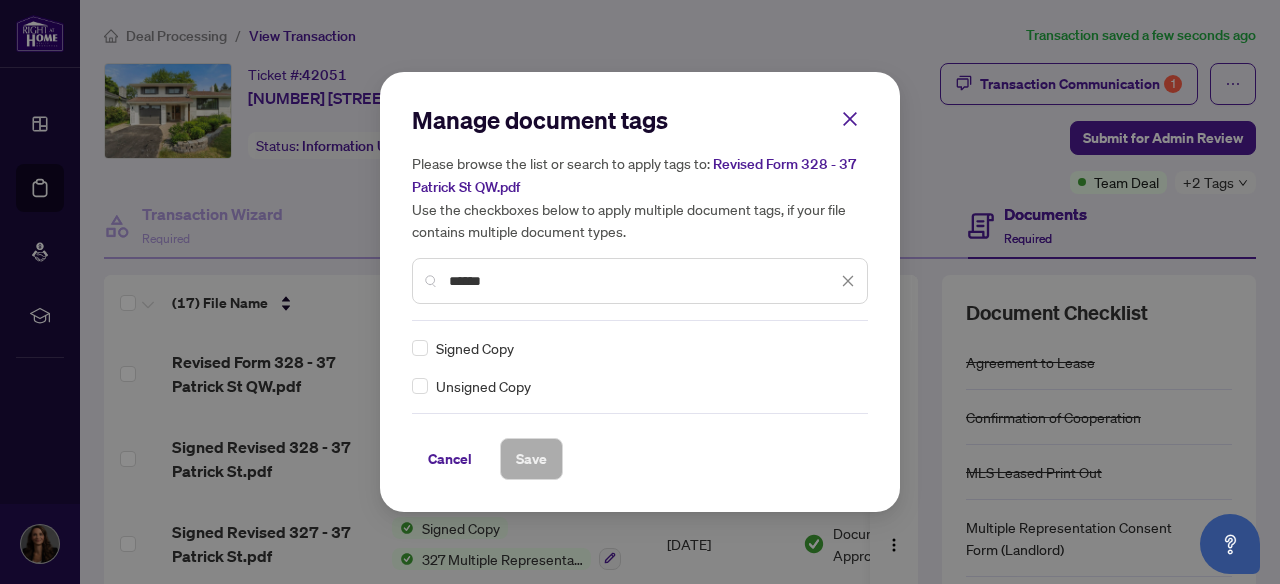 type on "******" 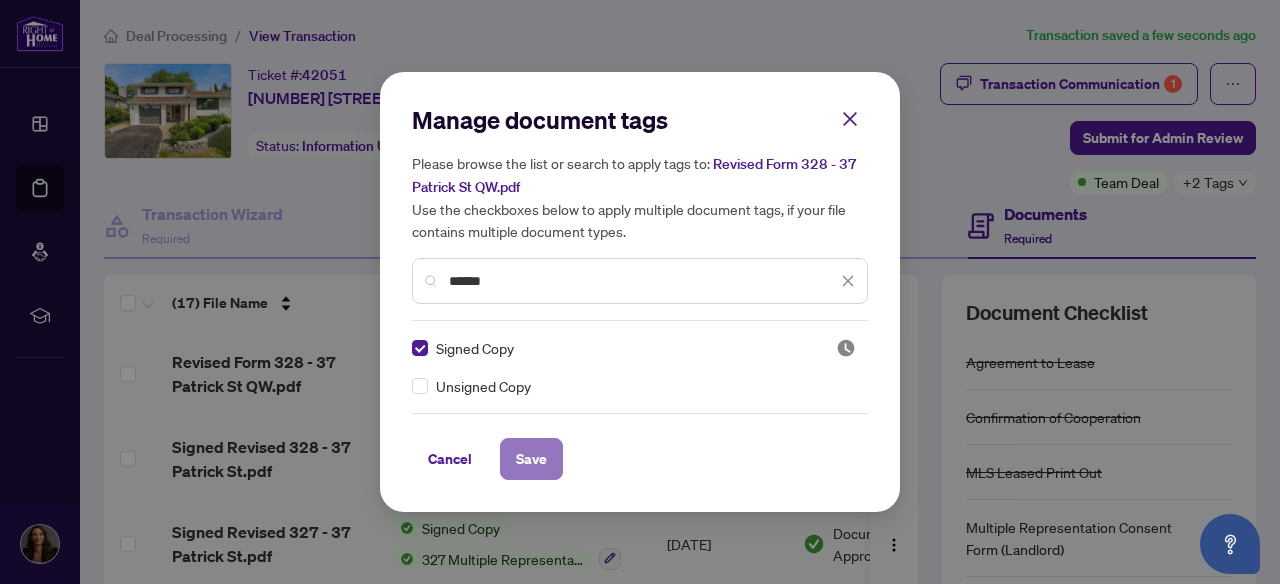 click on "Save" at bounding box center [531, 459] 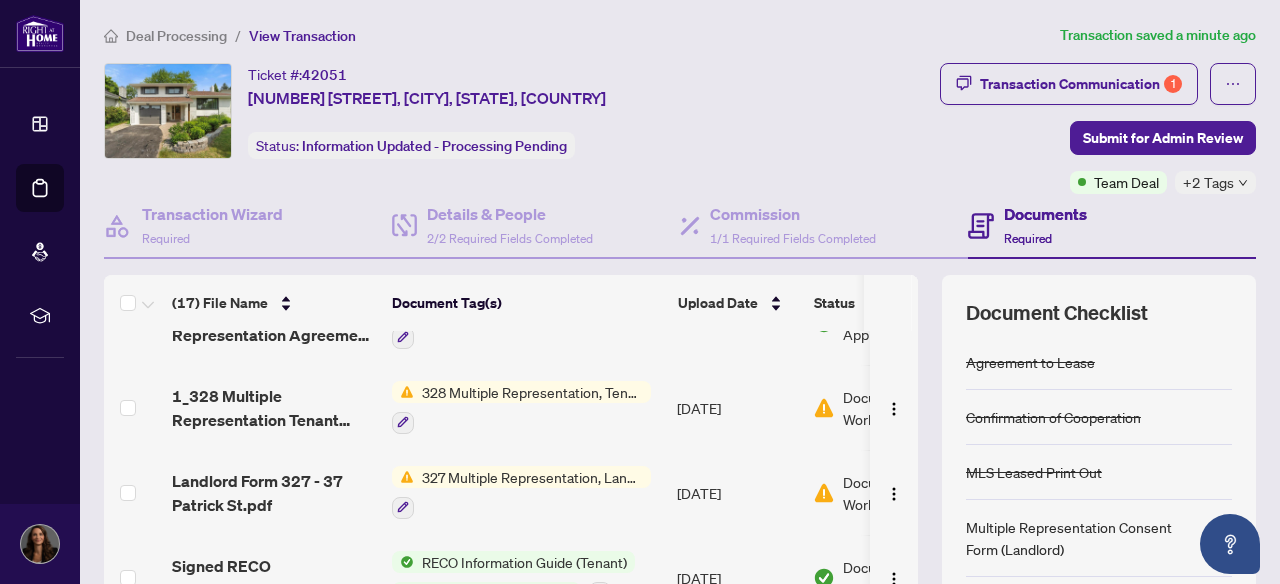 scroll, scrollTop: 1137, scrollLeft: 0, axis: vertical 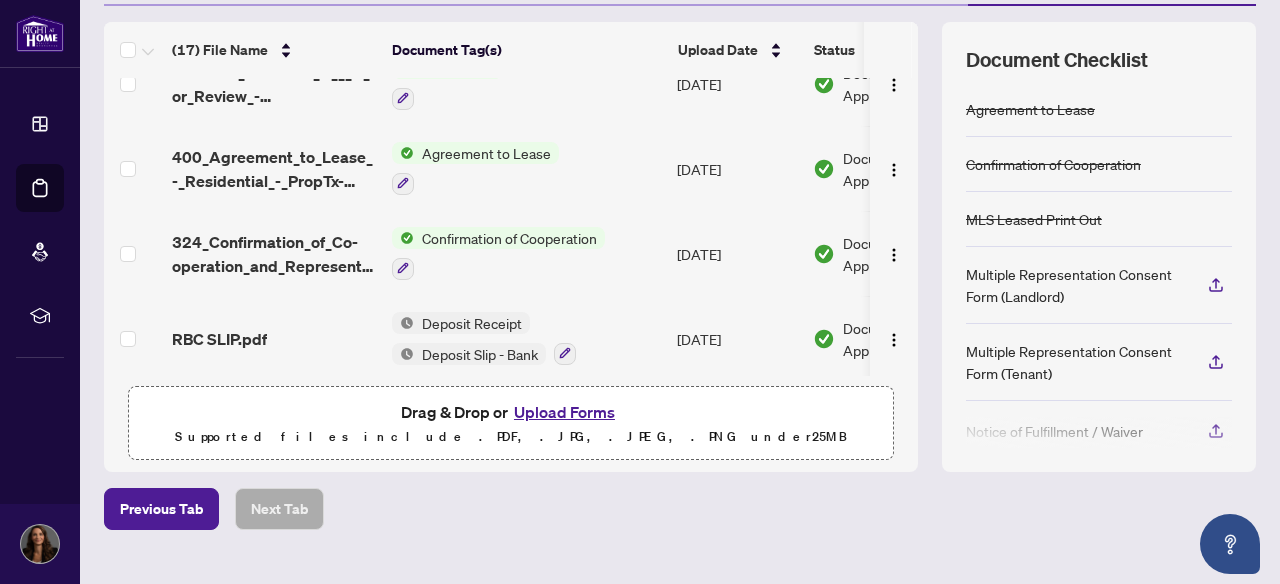 click on "Upload Forms" at bounding box center (564, 412) 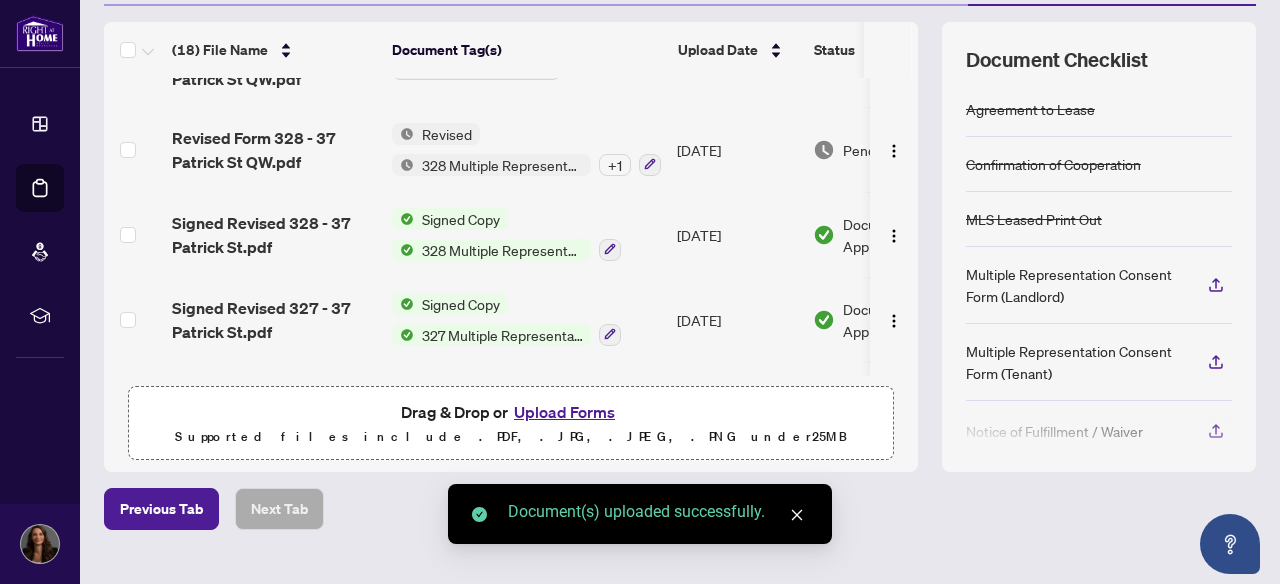 scroll, scrollTop: 0, scrollLeft: 0, axis: both 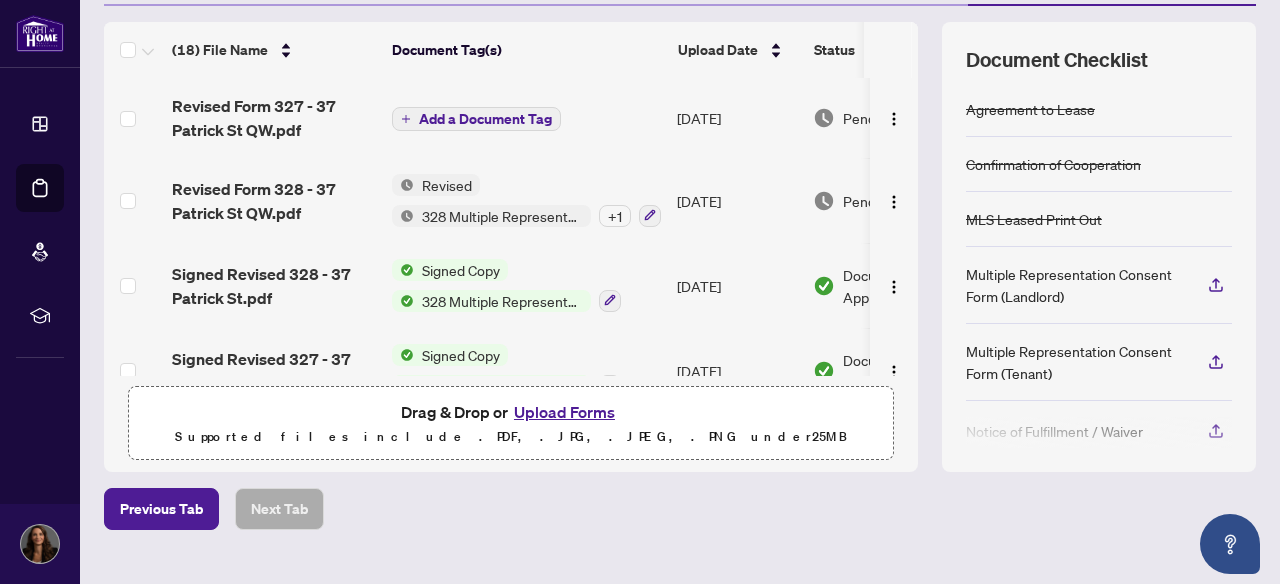 click on "Add a Document Tag" at bounding box center [485, 119] 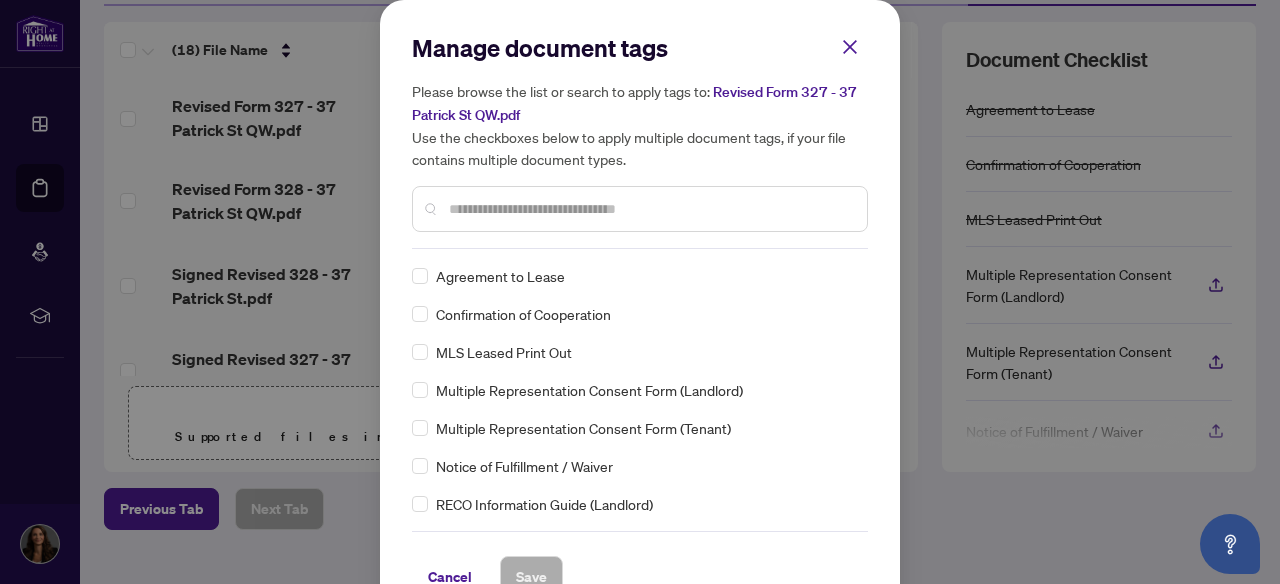 click at bounding box center (650, 209) 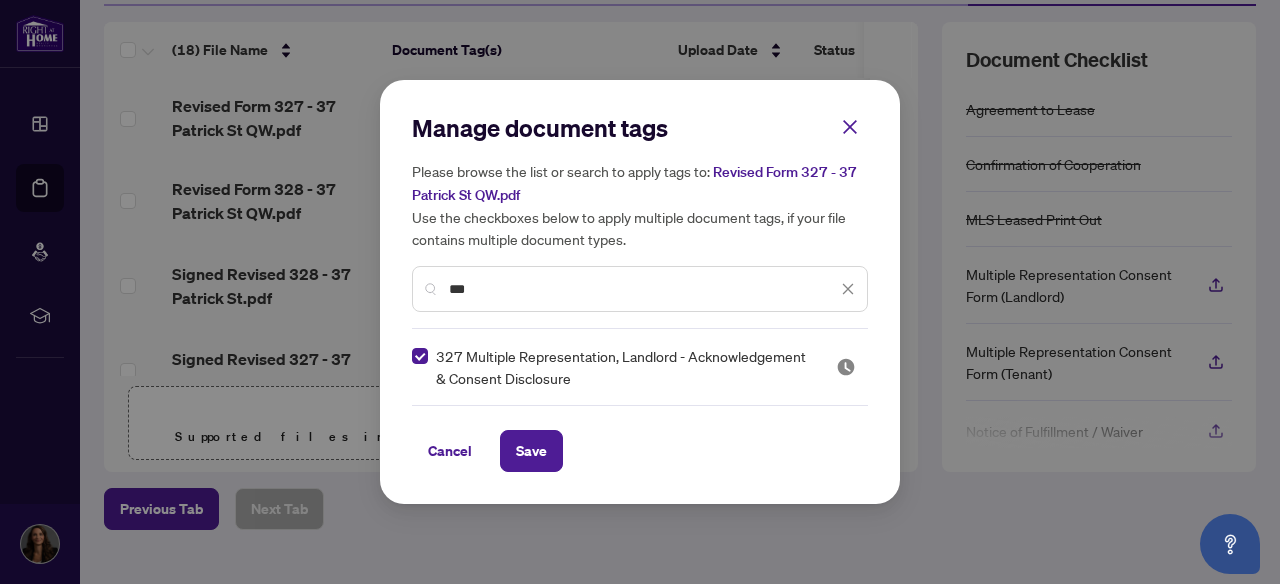 drag, startPoint x: 486, startPoint y: 290, endPoint x: 435, endPoint y: 290, distance: 51 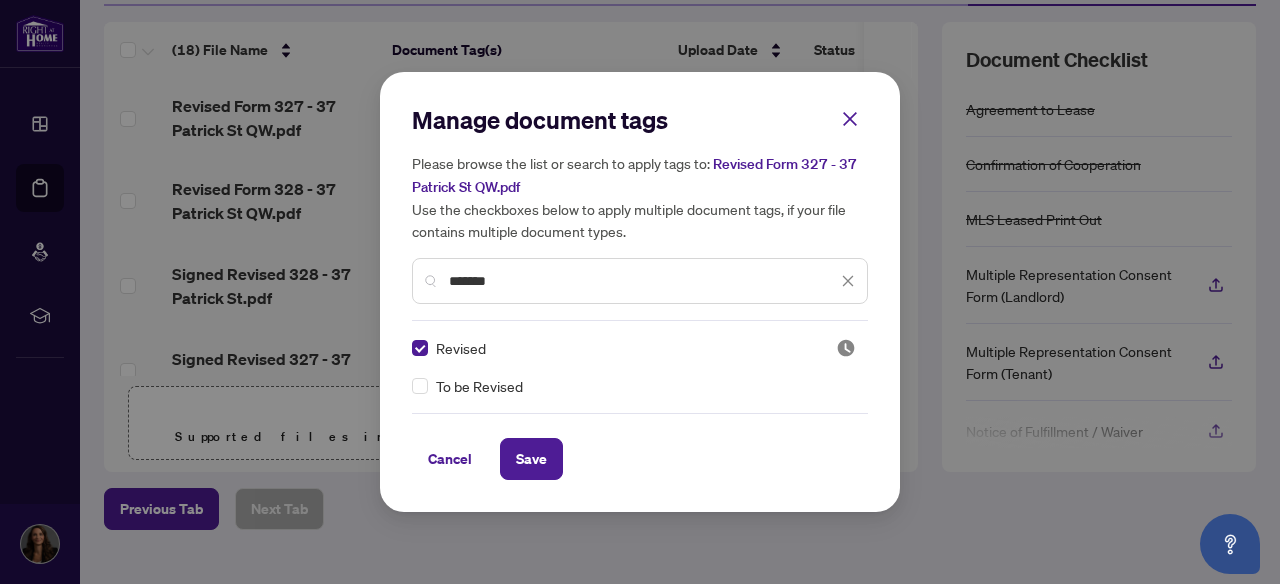 click on "*******" at bounding box center (643, 281) 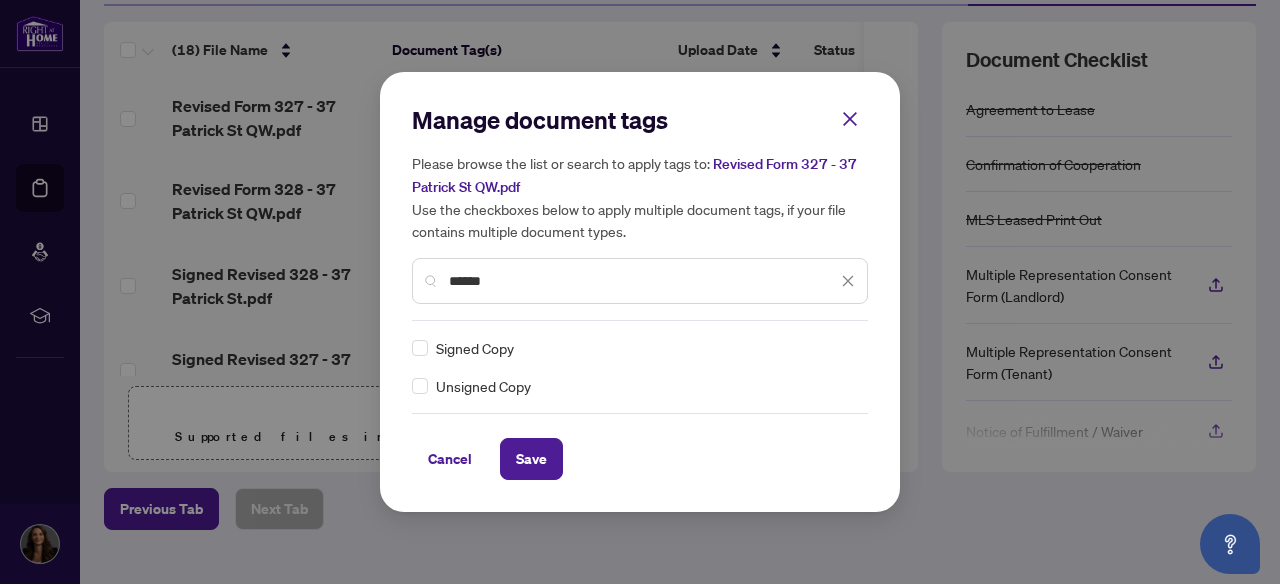 type on "******" 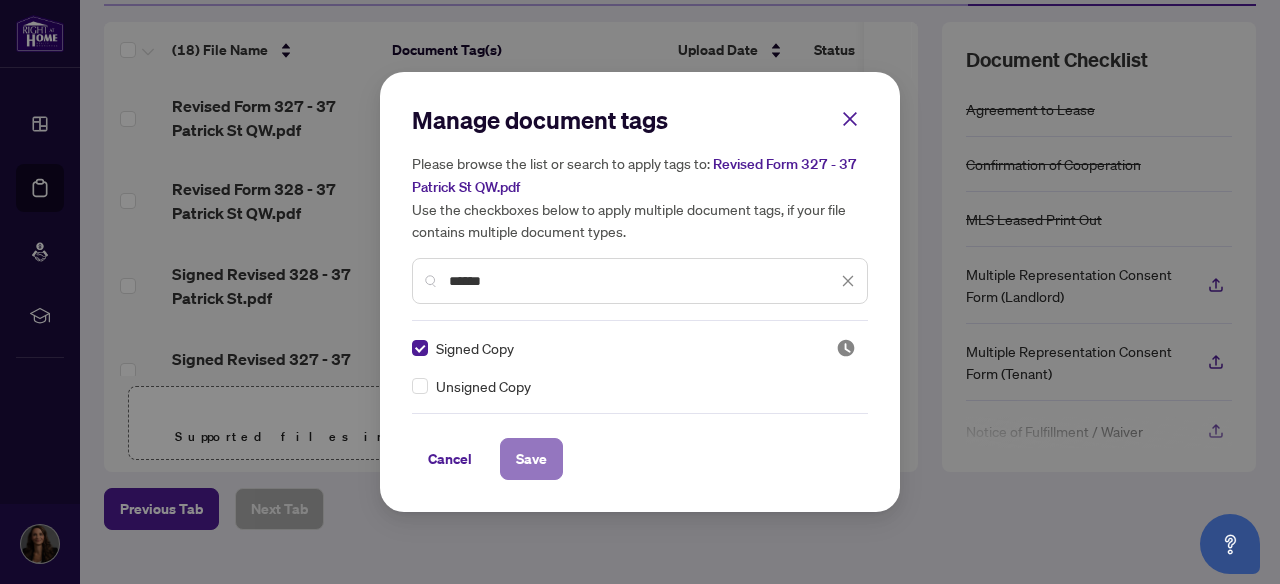 click on "Save" at bounding box center (531, 459) 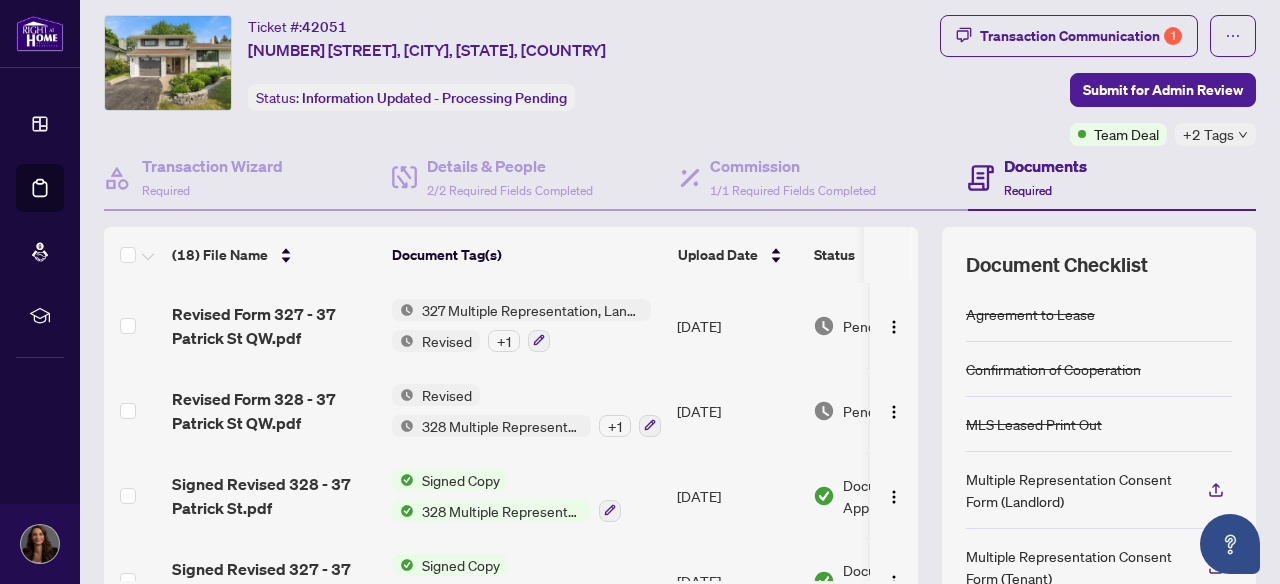 scroll, scrollTop: 47, scrollLeft: 0, axis: vertical 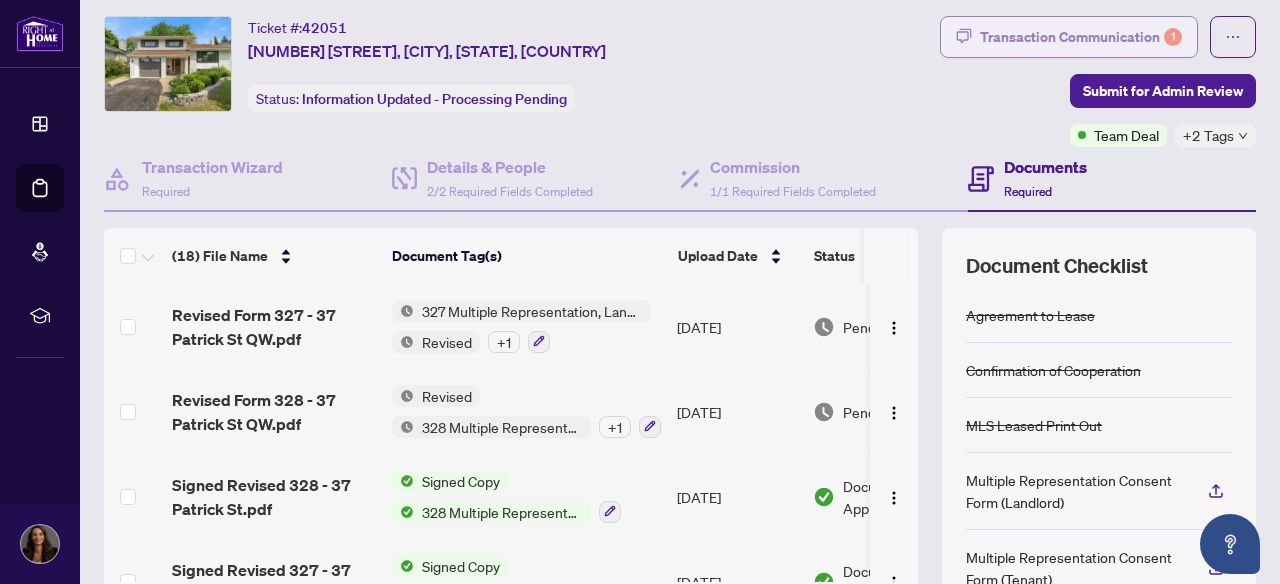click on "Transaction Communication 1" at bounding box center [1081, 37] 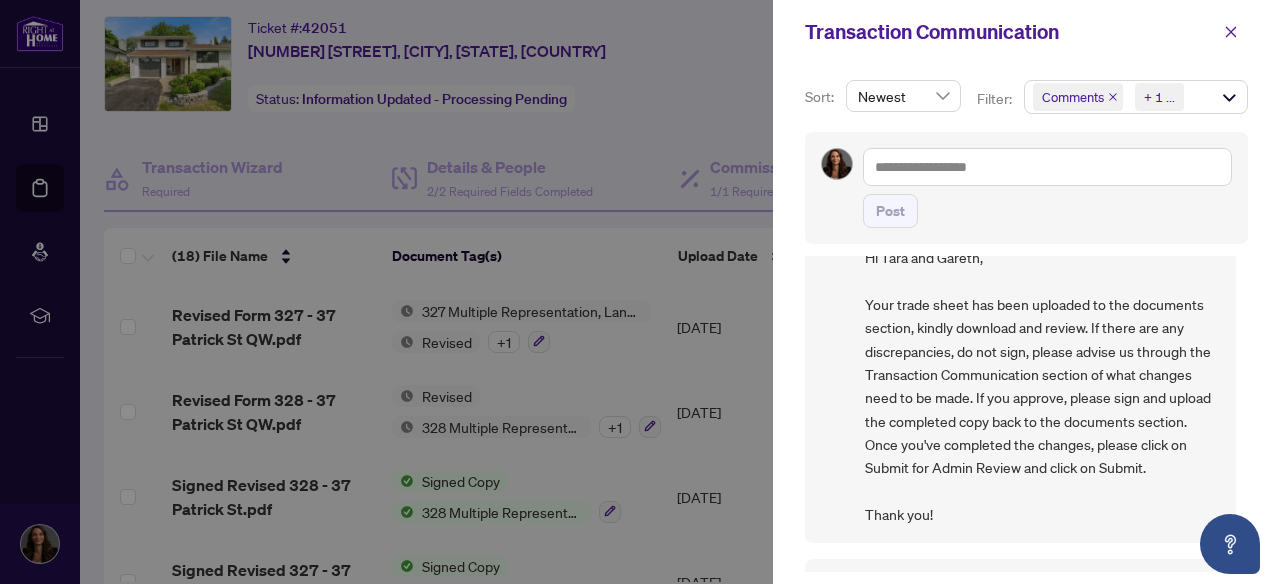 scroll, scrollTop: 0, scrollLeft: 0, axis: both 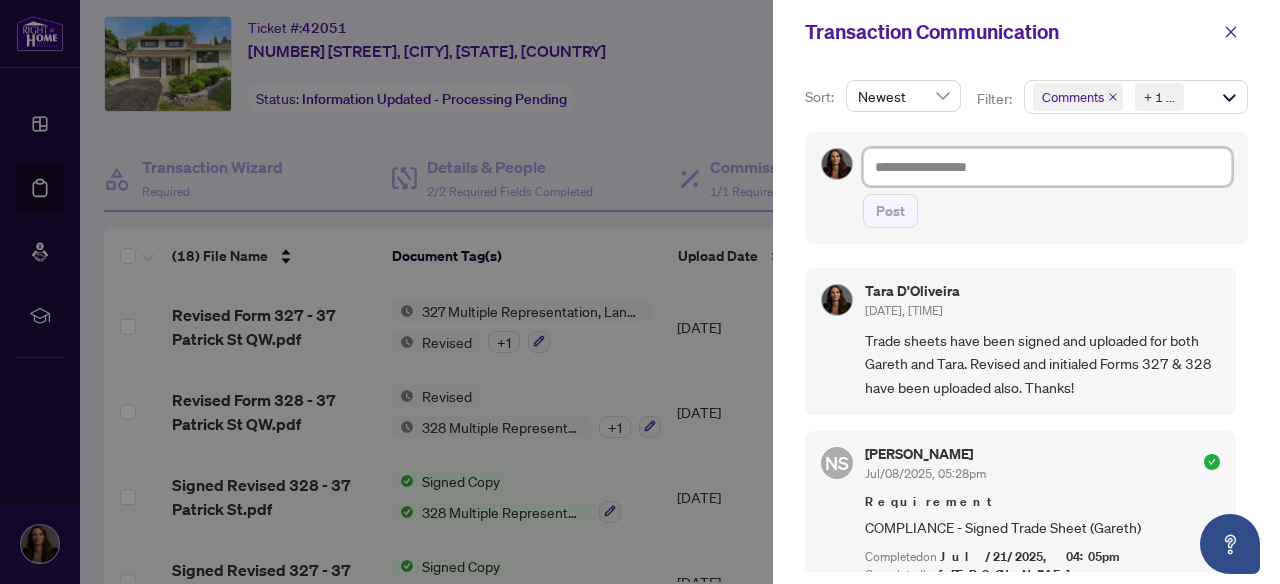 click at bounding box center [1047, 167] 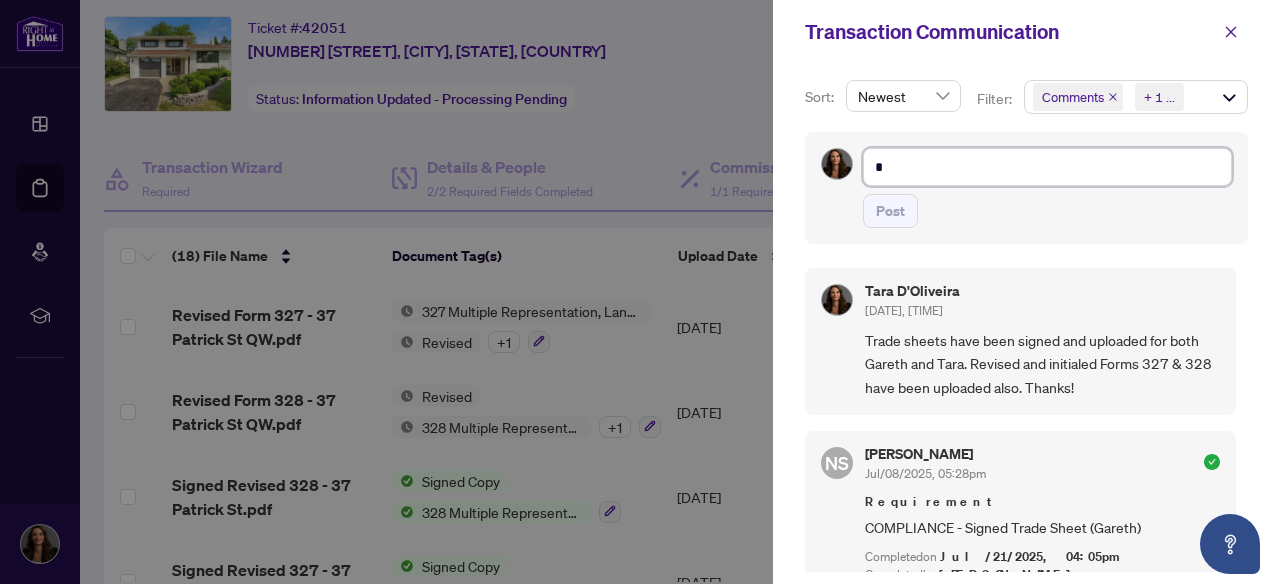 type on "*" 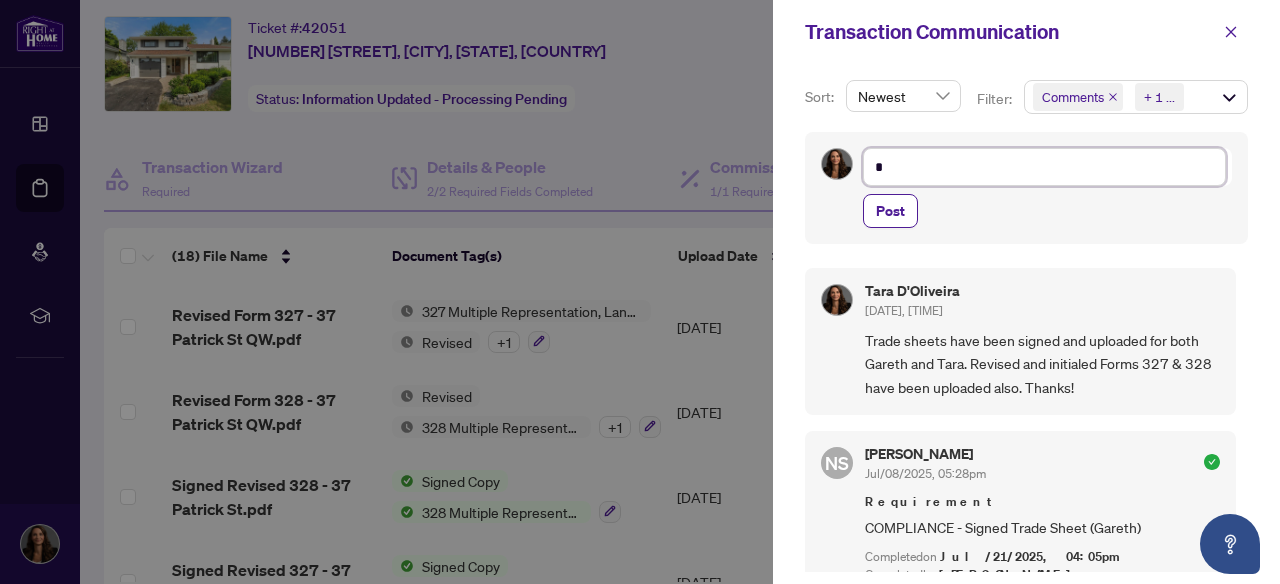 type on "**" 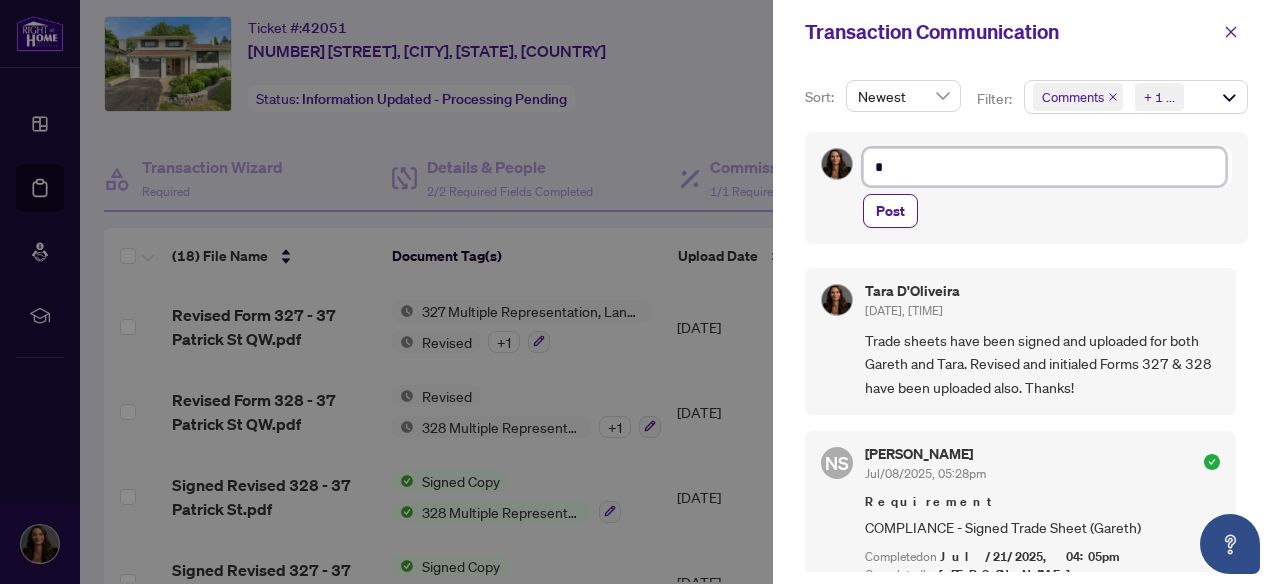 type on "**" 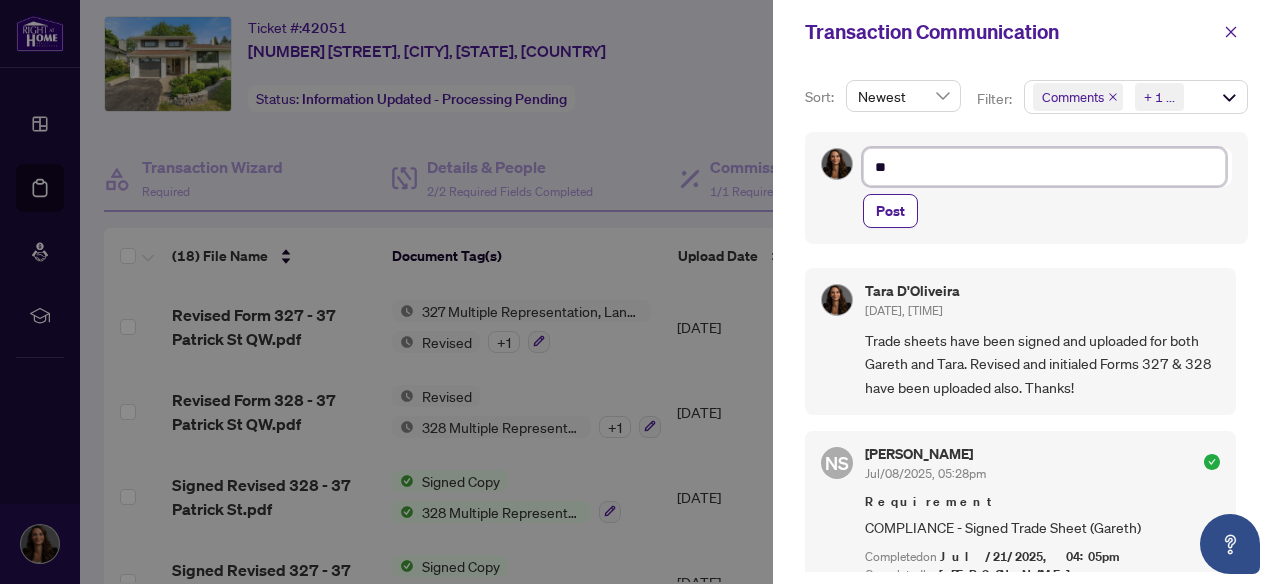 type on "***" 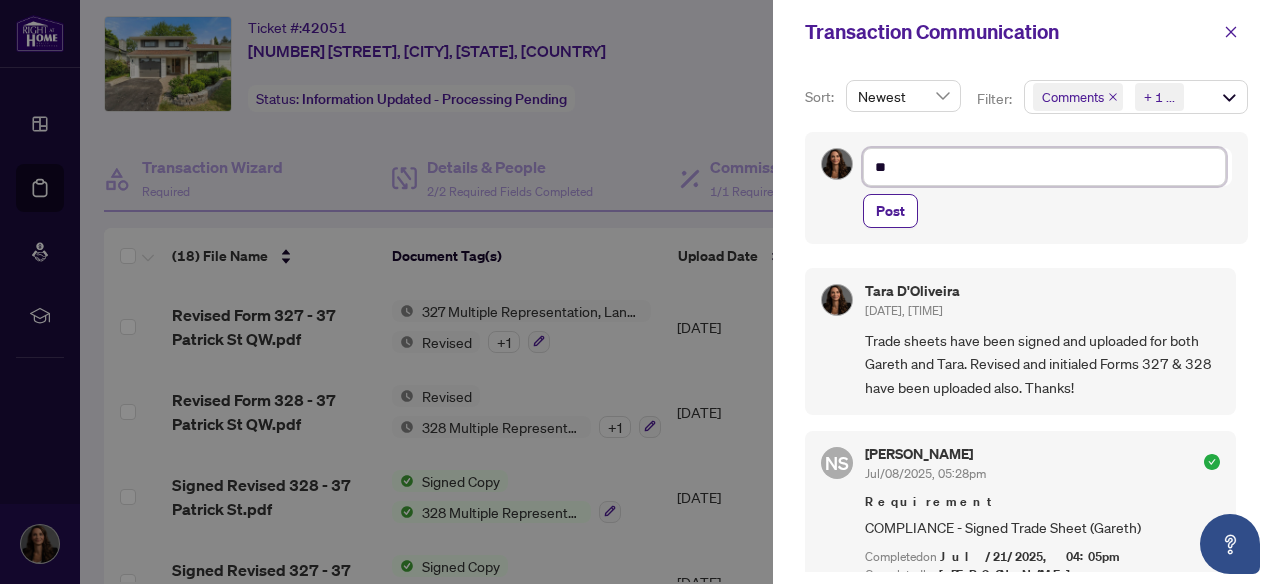 type on "***" 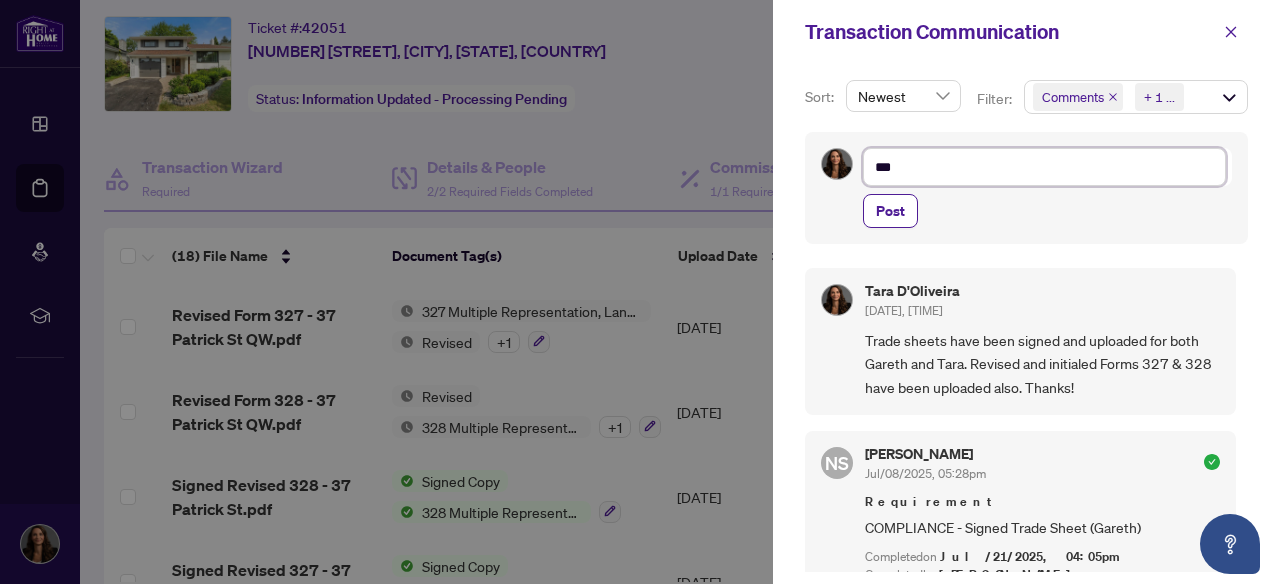 type on "****" 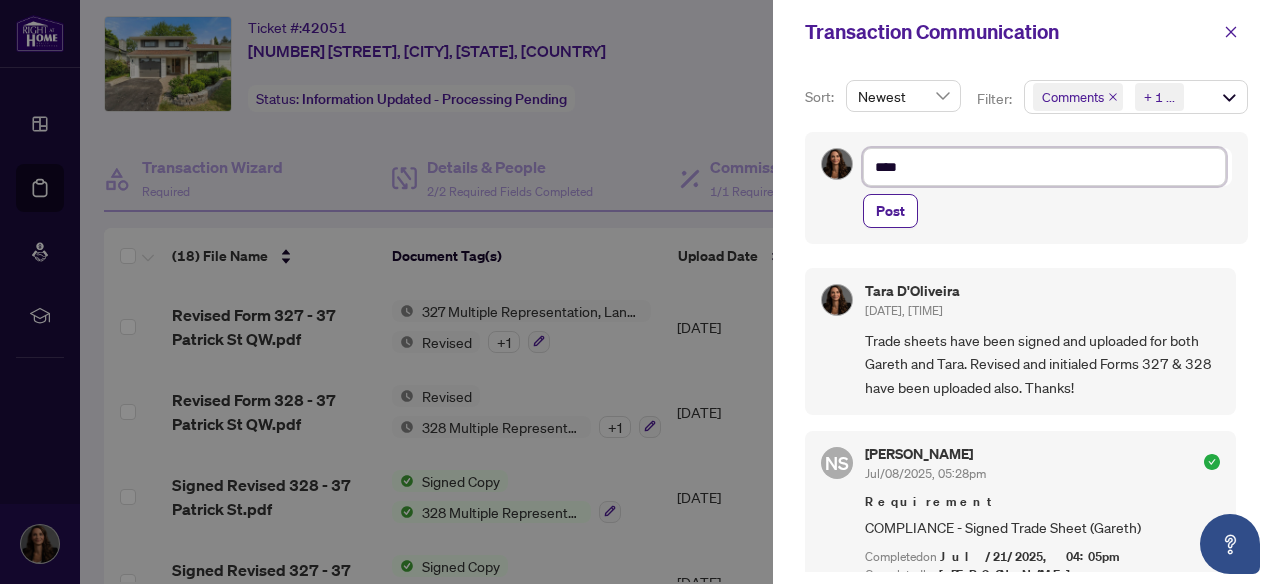 type on "*****" 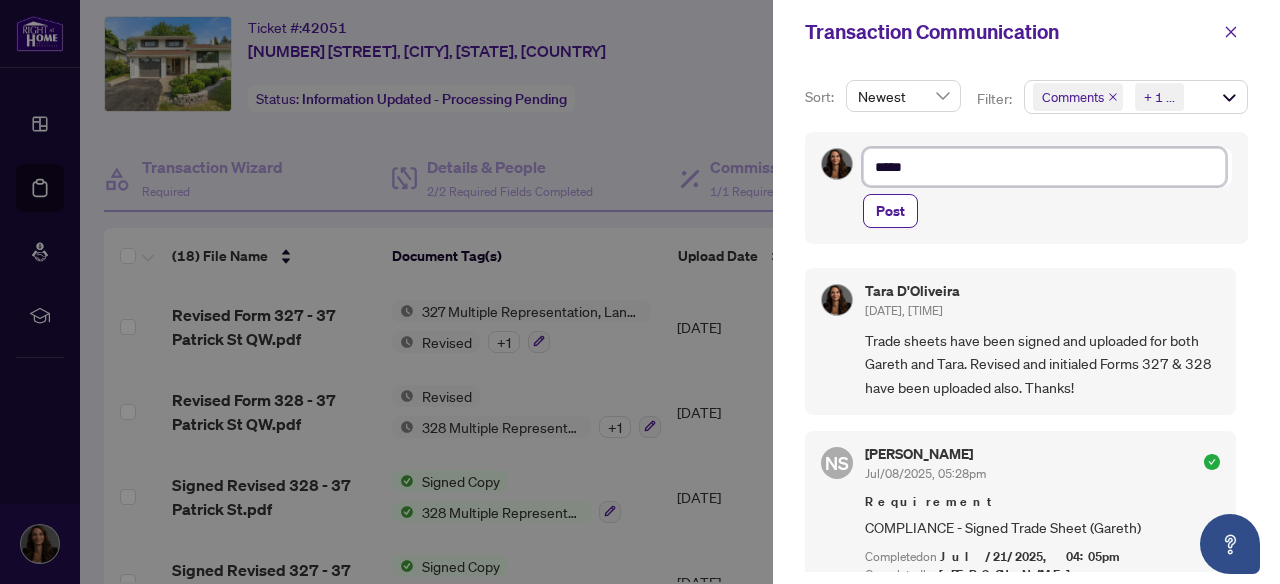 type on "******" 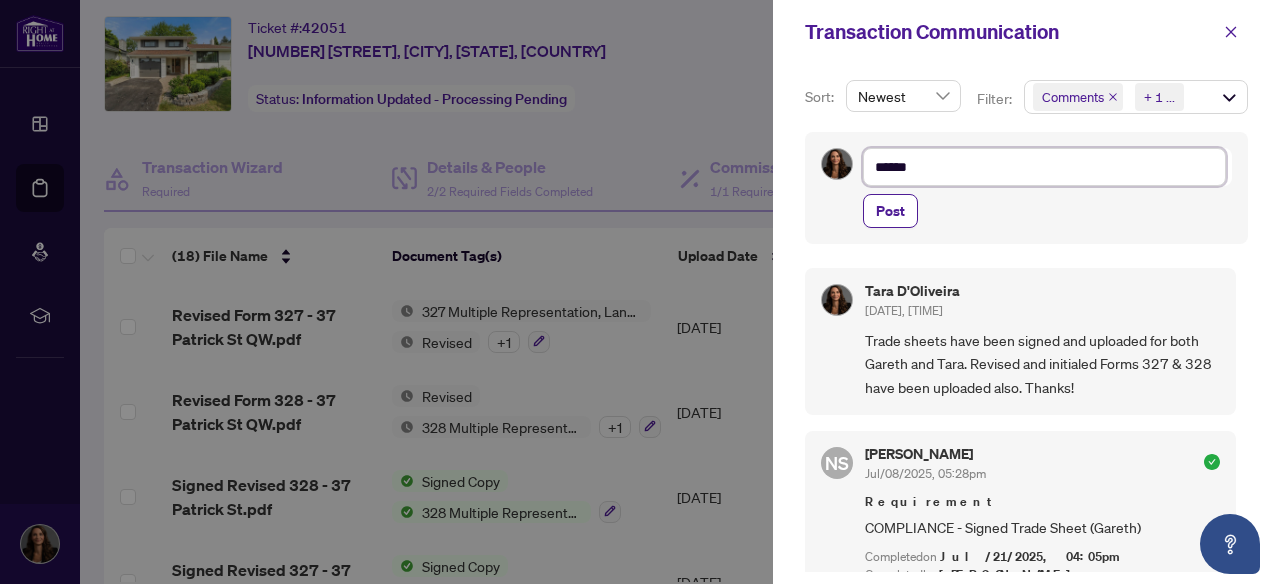 type on "*******" 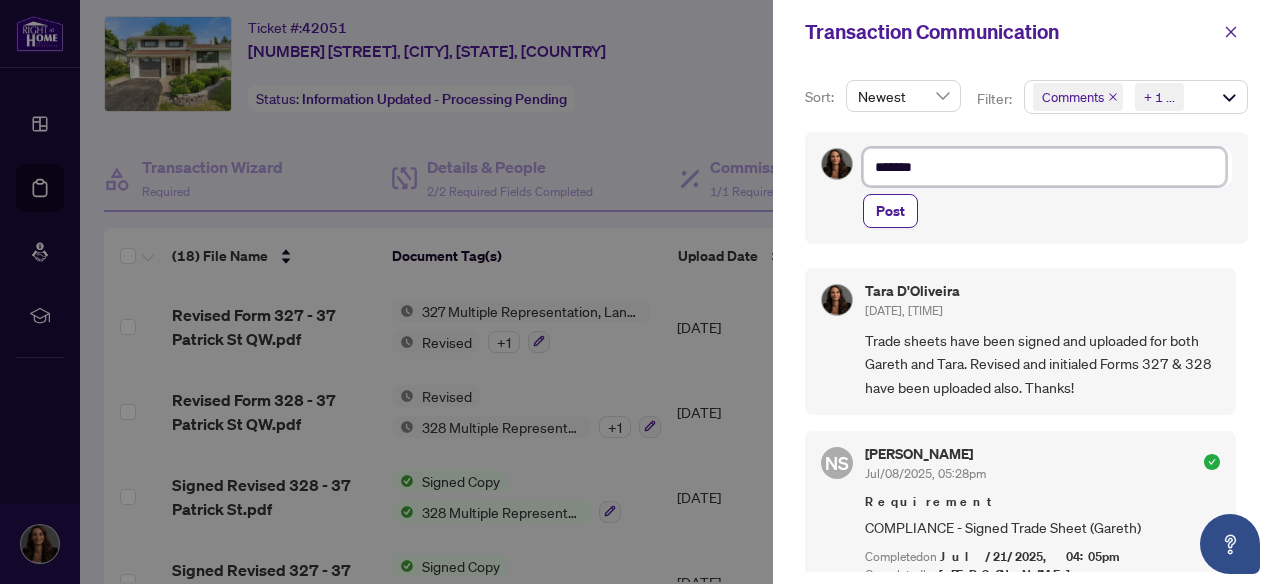 type on "*******" 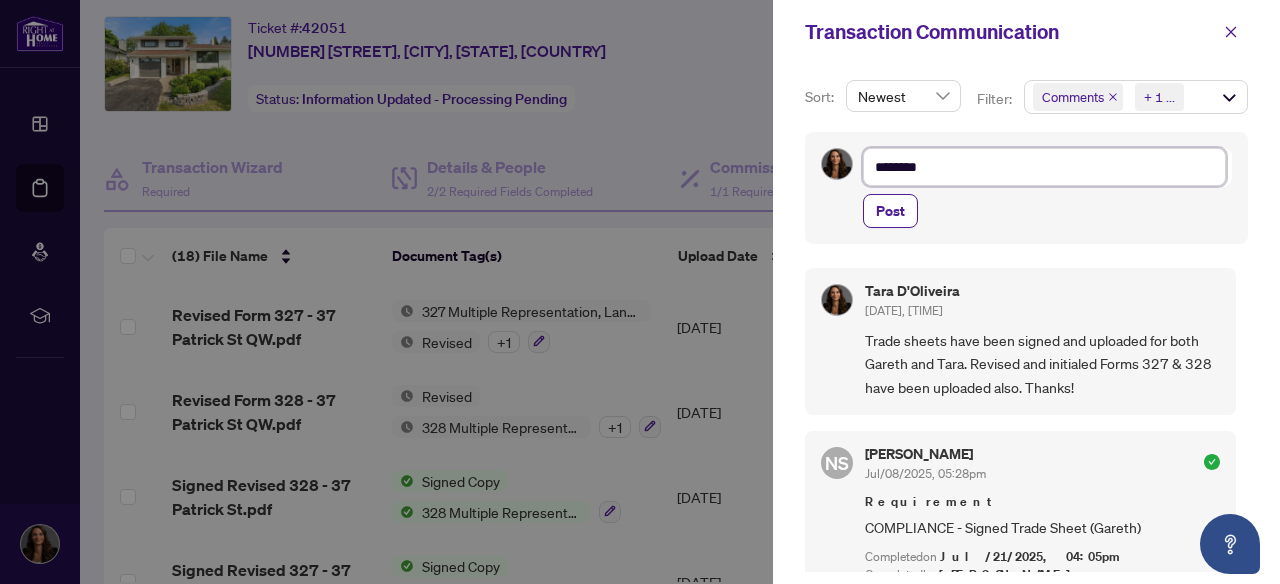 type on "*********" 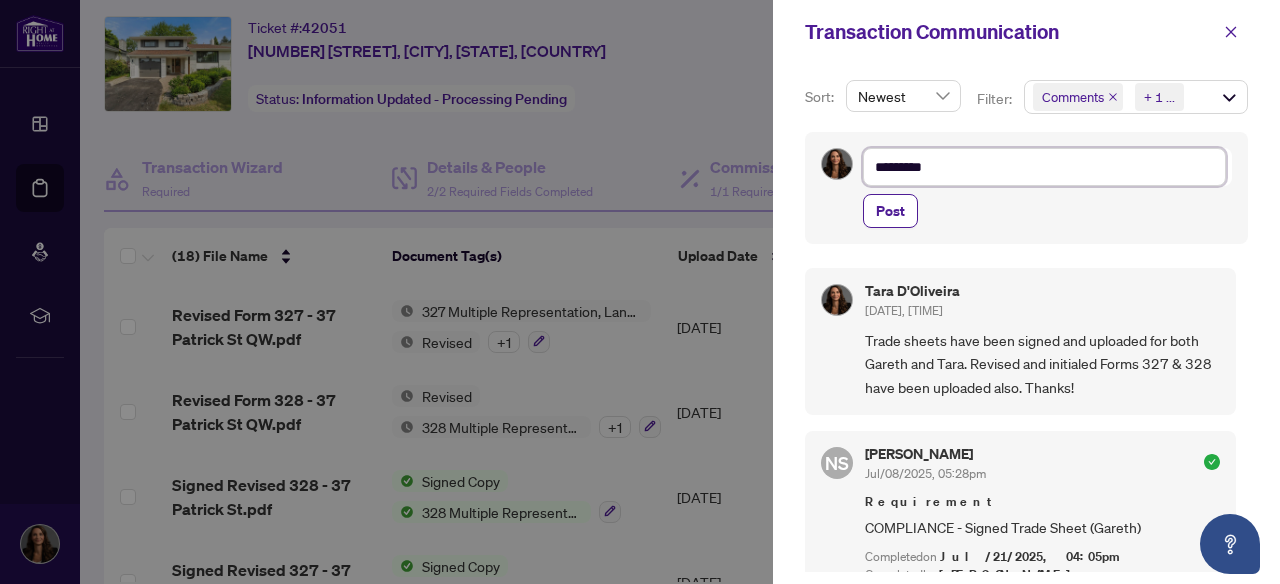 type on "*********" 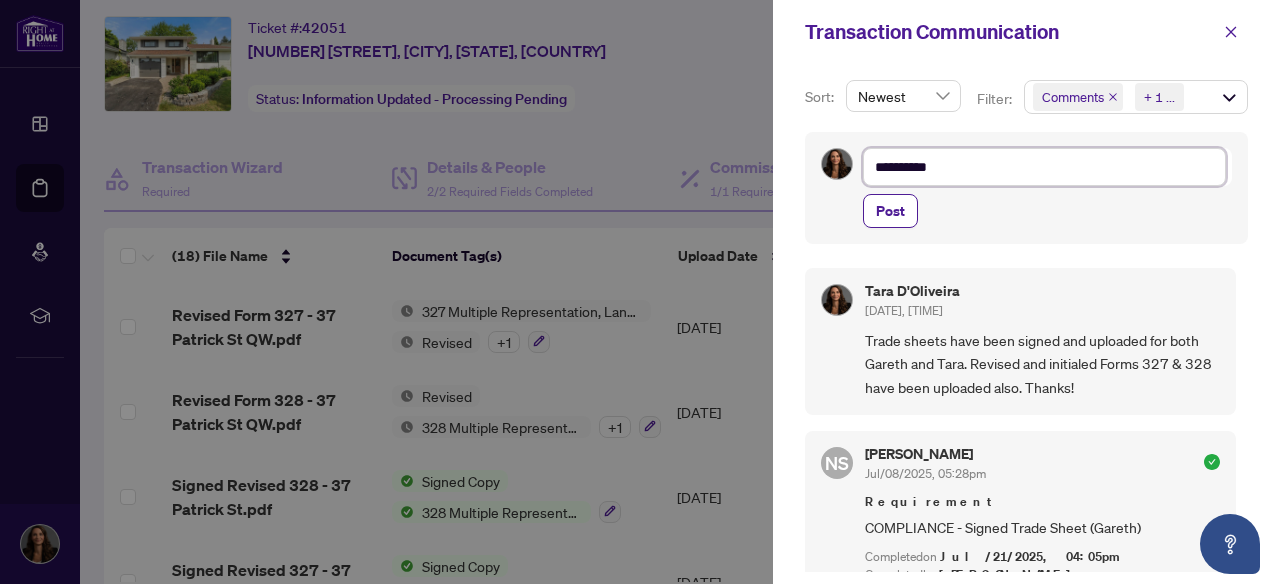 type on "**********" 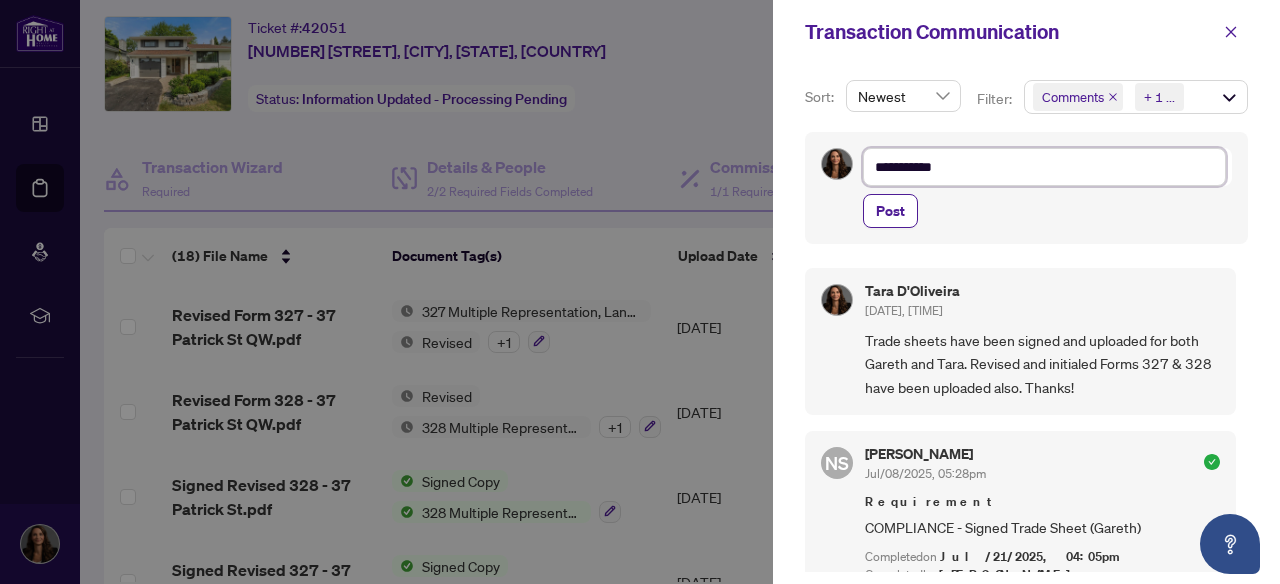 type on "**********" 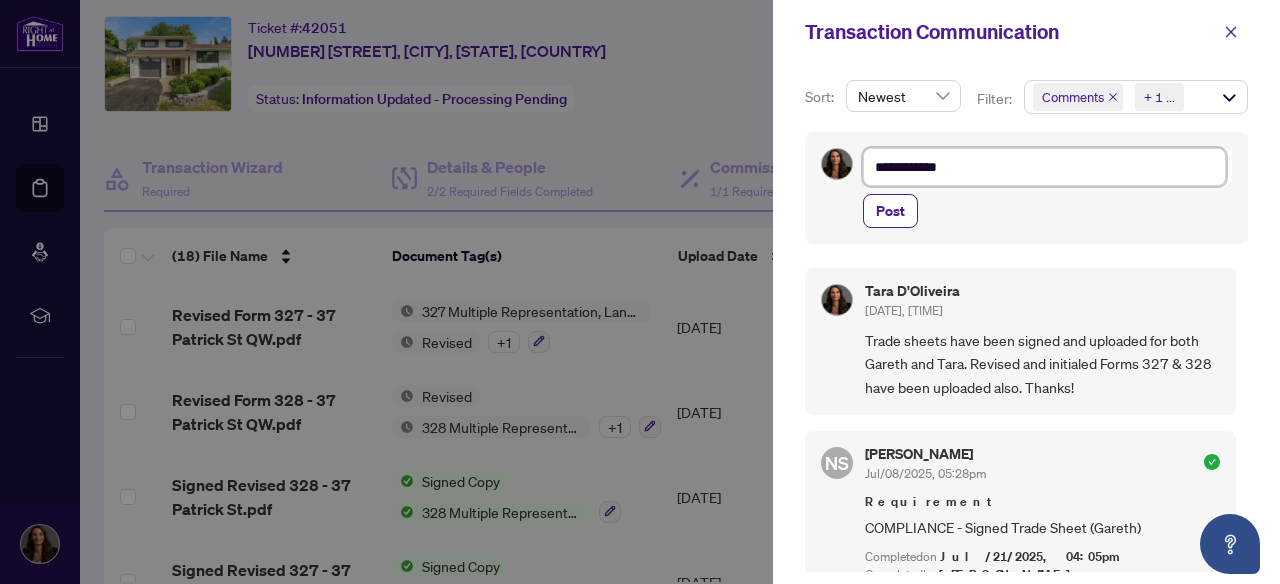 type on "**********" 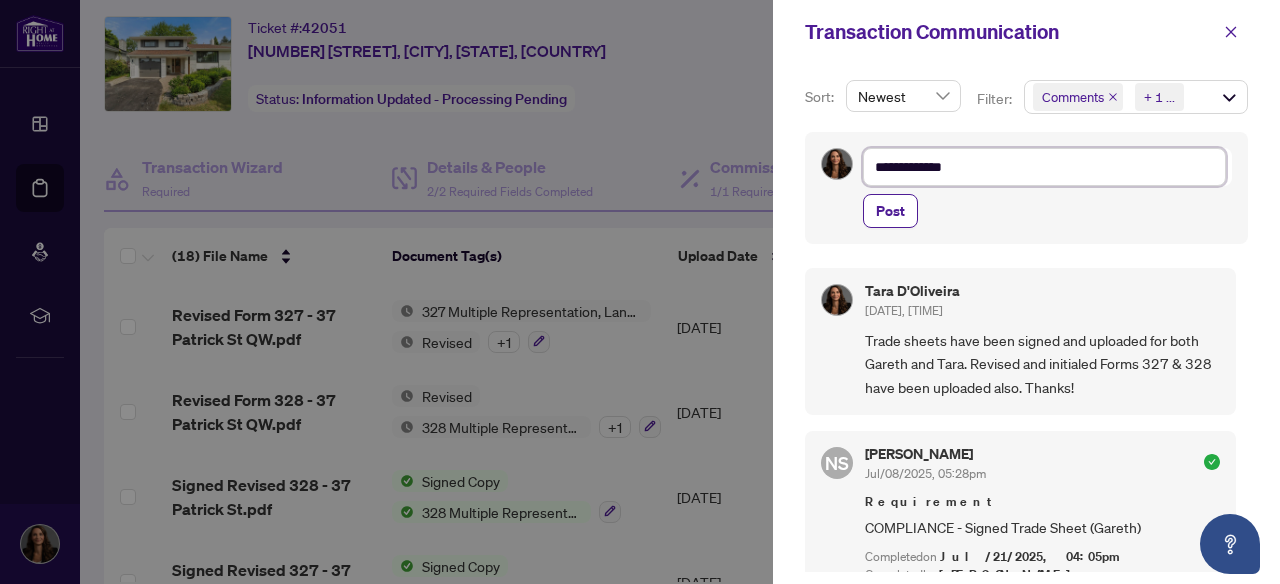 type on "**********" 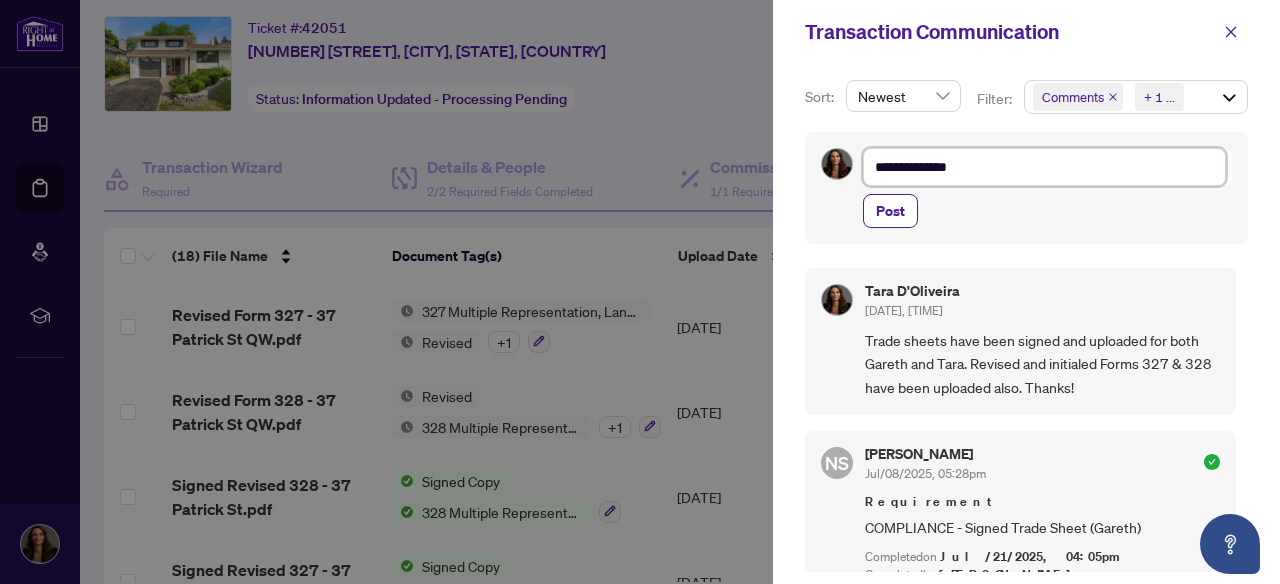 type on "**********" 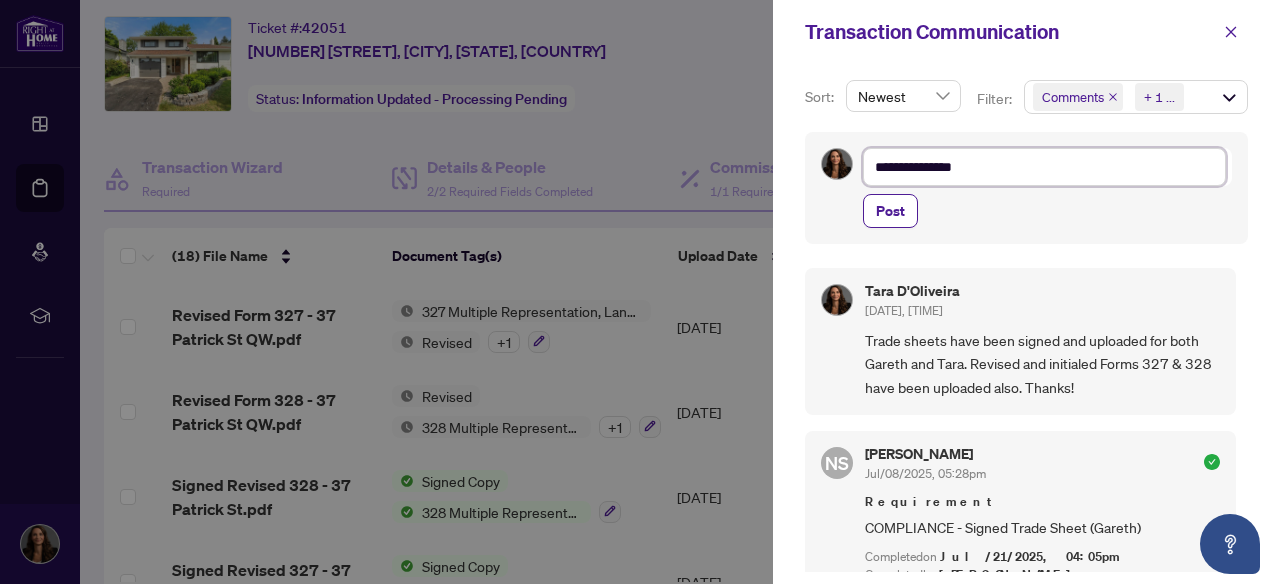 type on "**********" 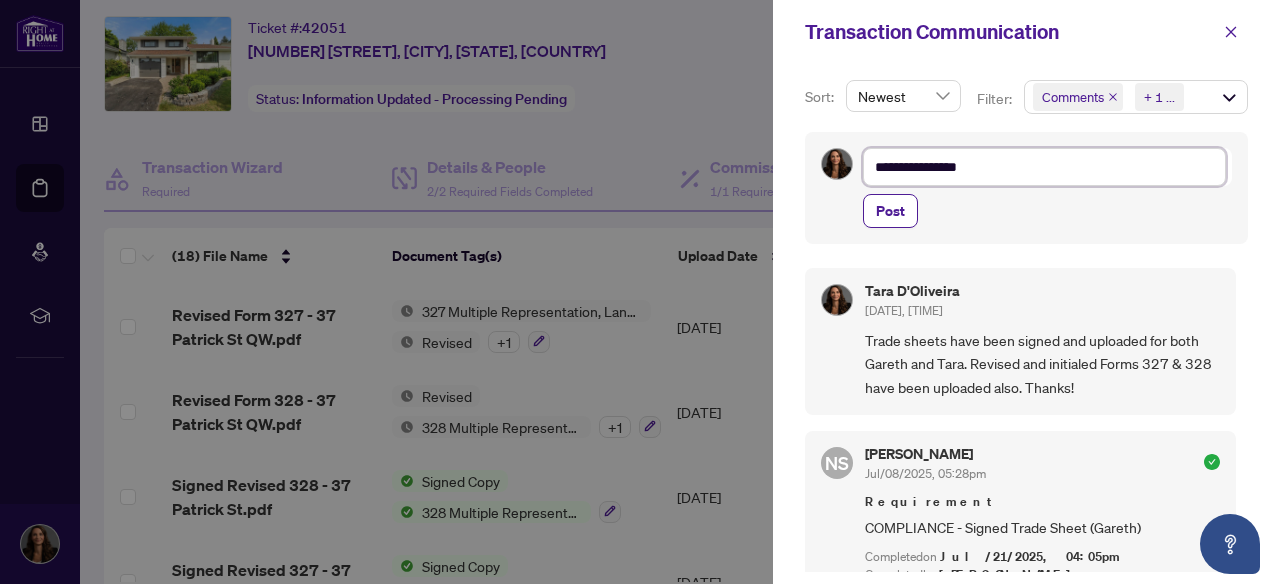 type on "**********" 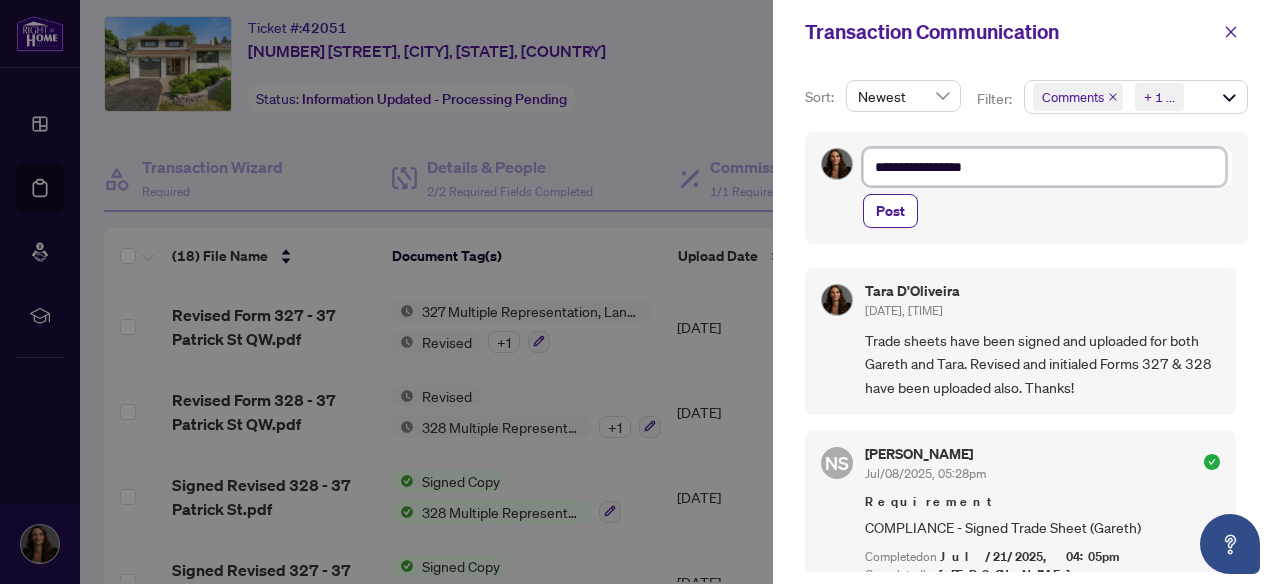 type on "**********" 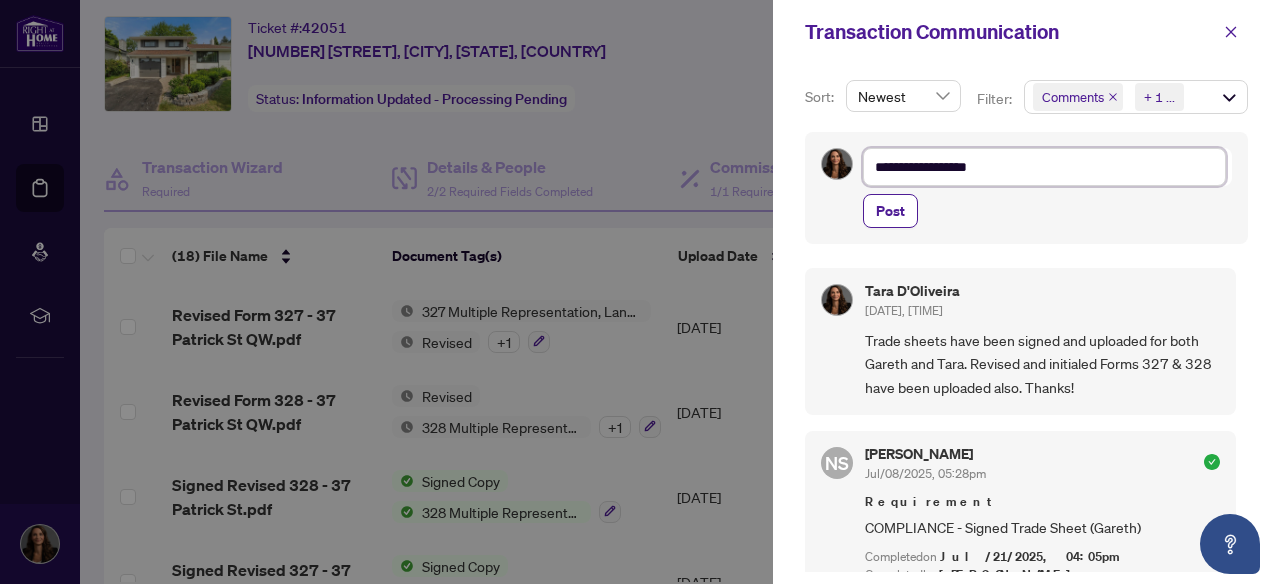type on "**********" 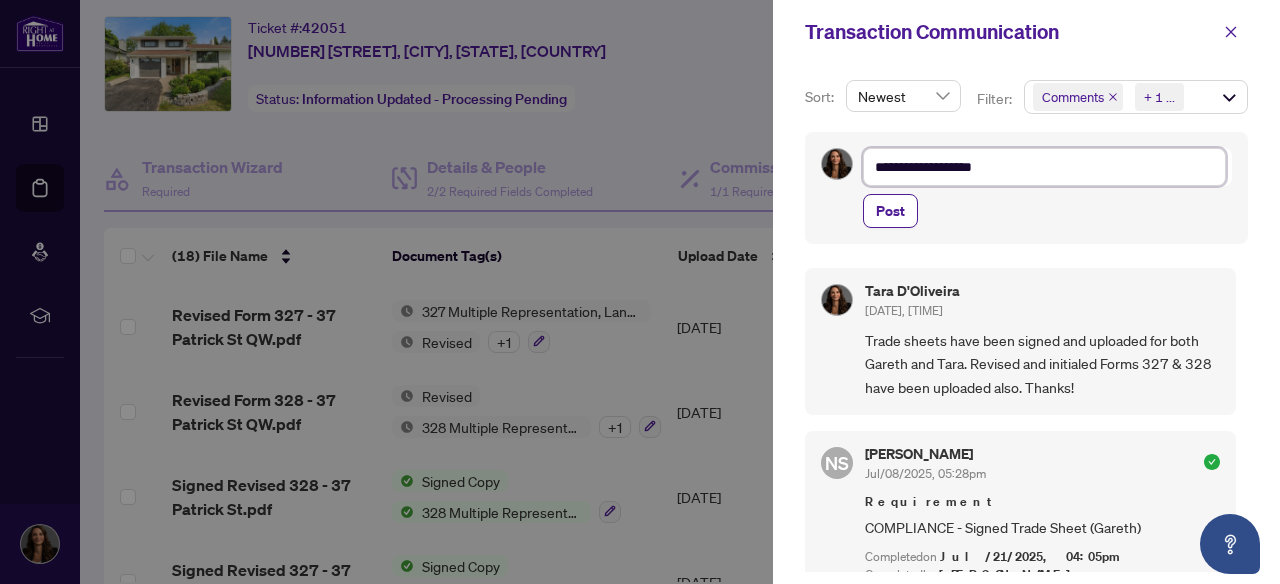 type on "**********" 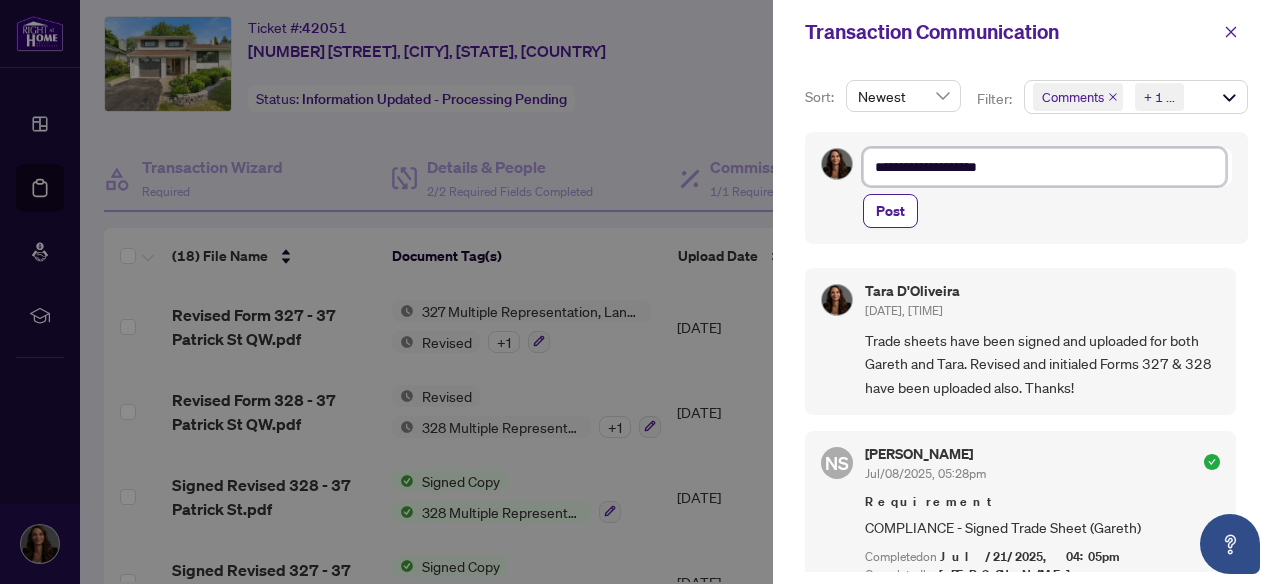 type on "**********" 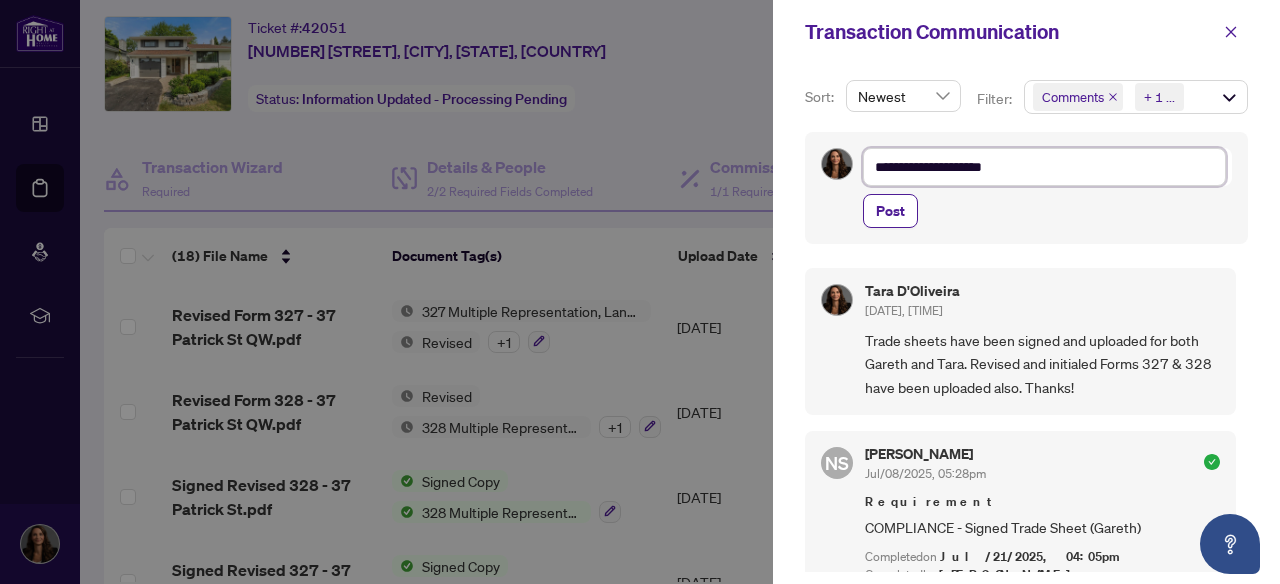 type on "**********" 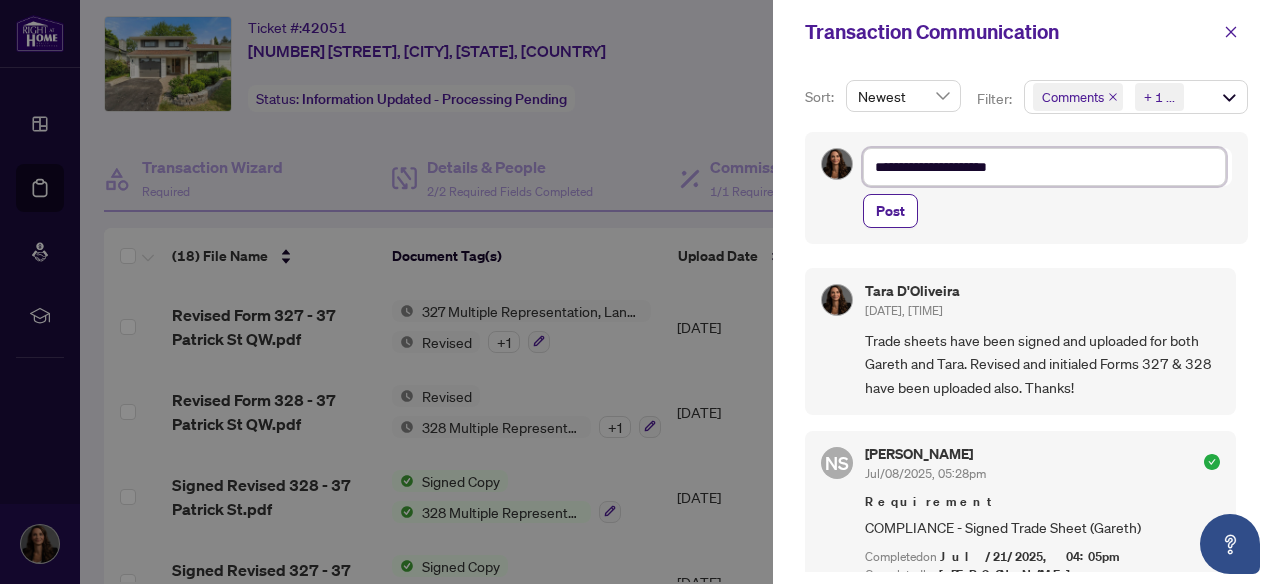type on "**********" 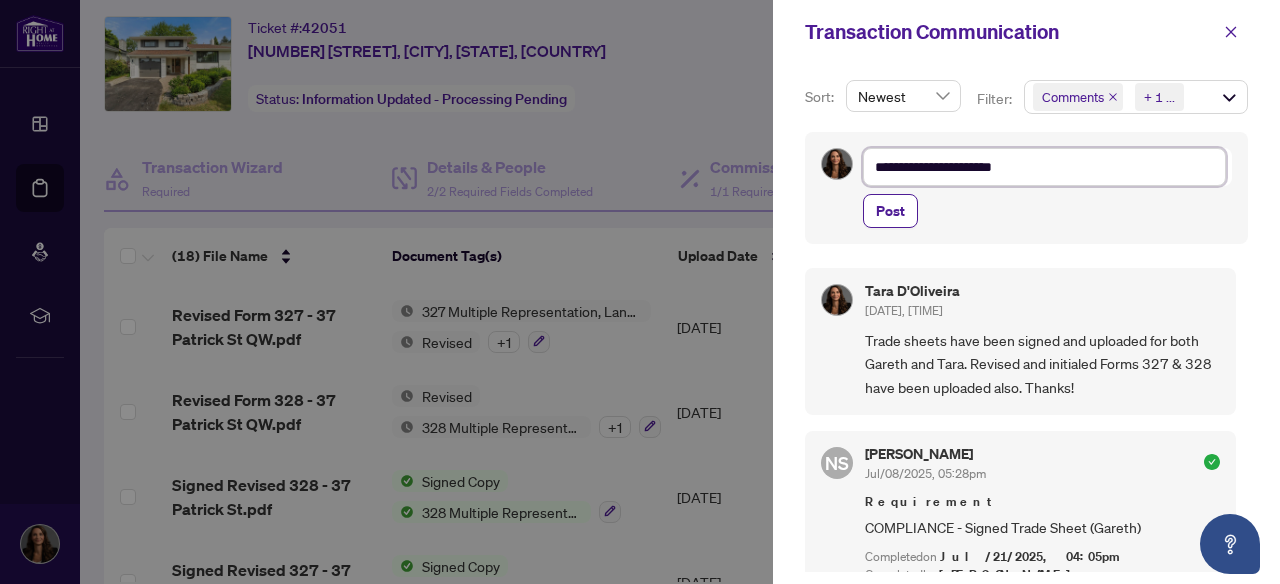 type on "**********" 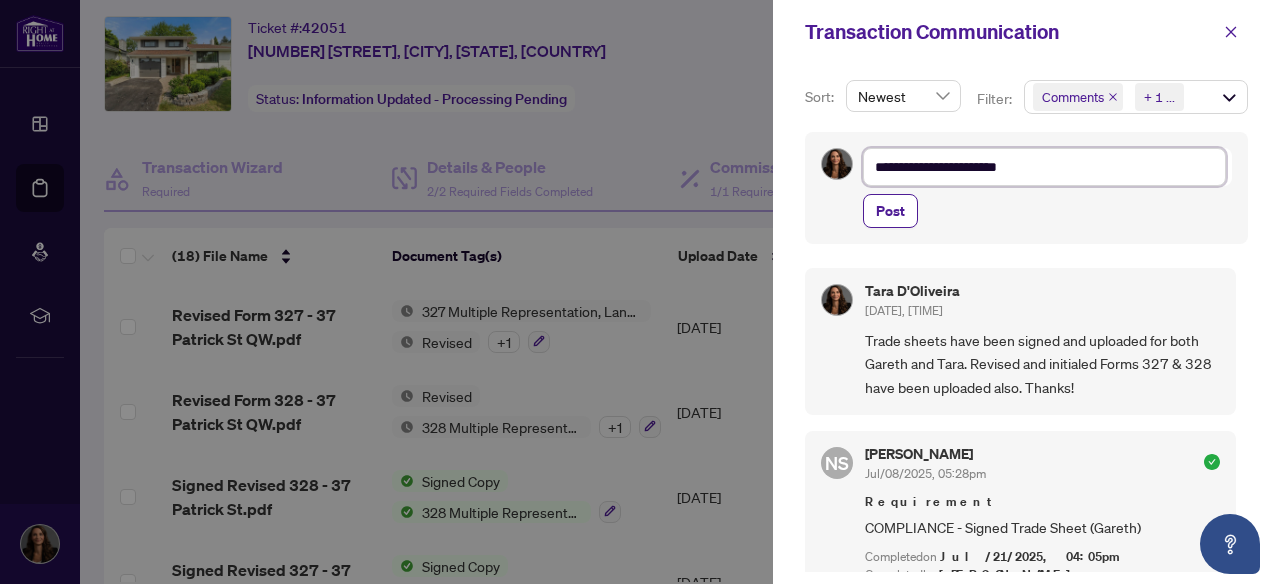 type on "**********" 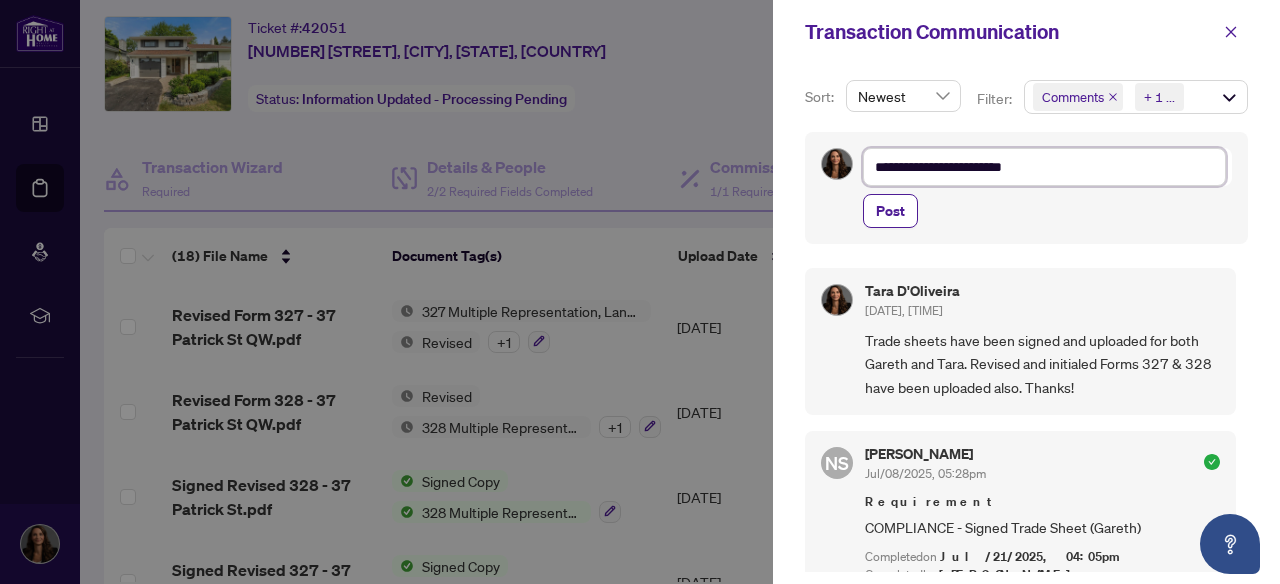type on "**********" 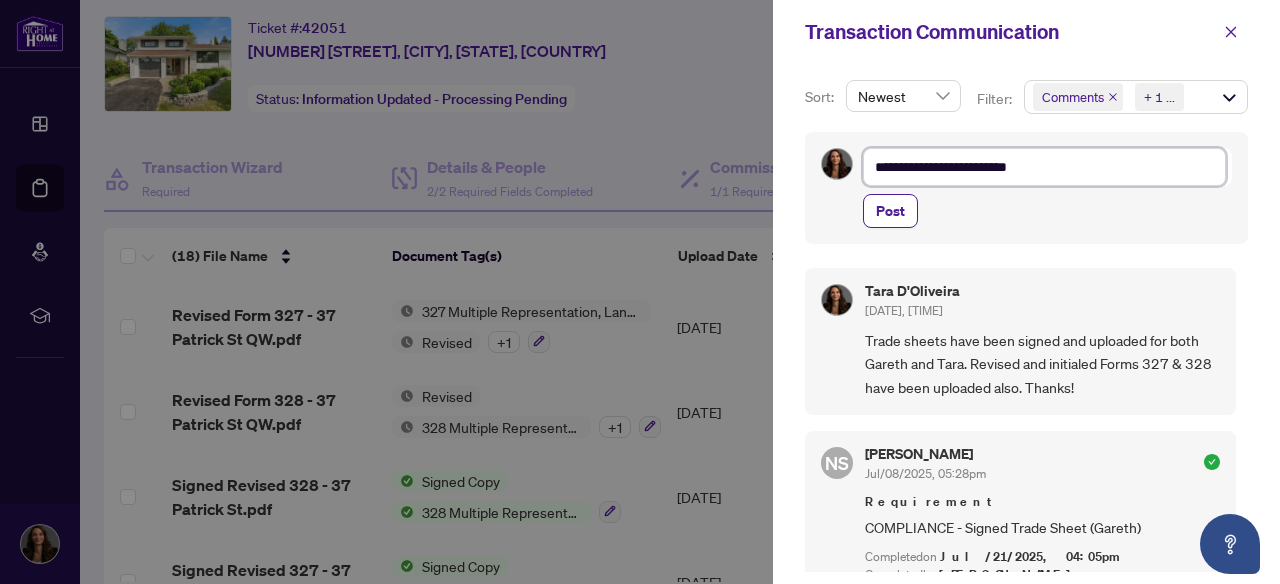 type on "**********" 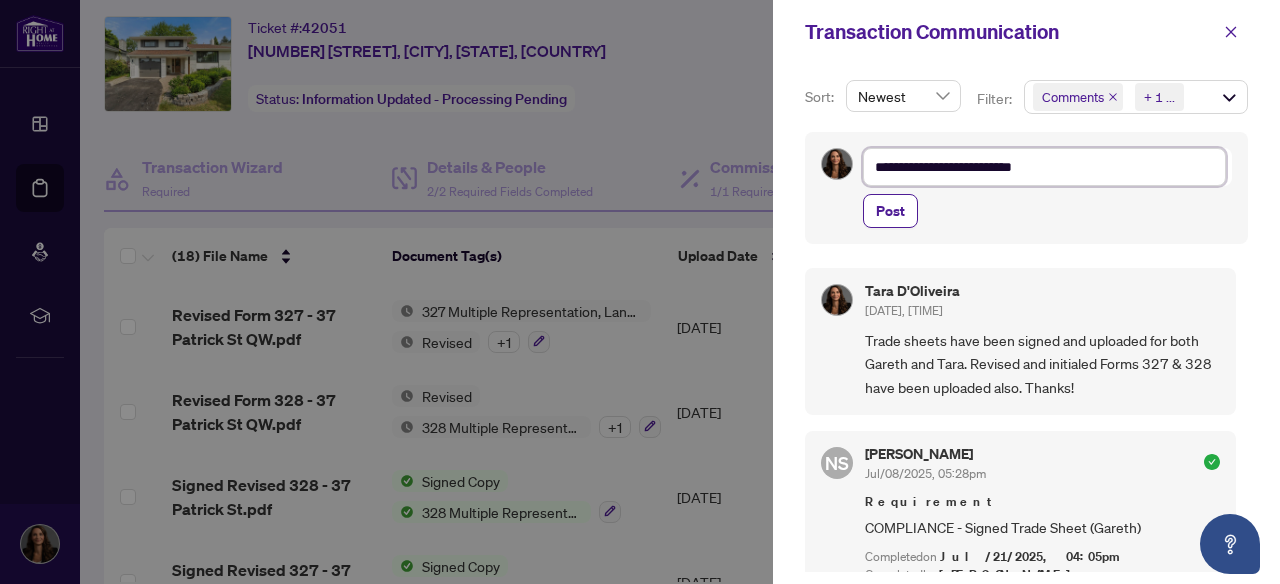 type on "**********" 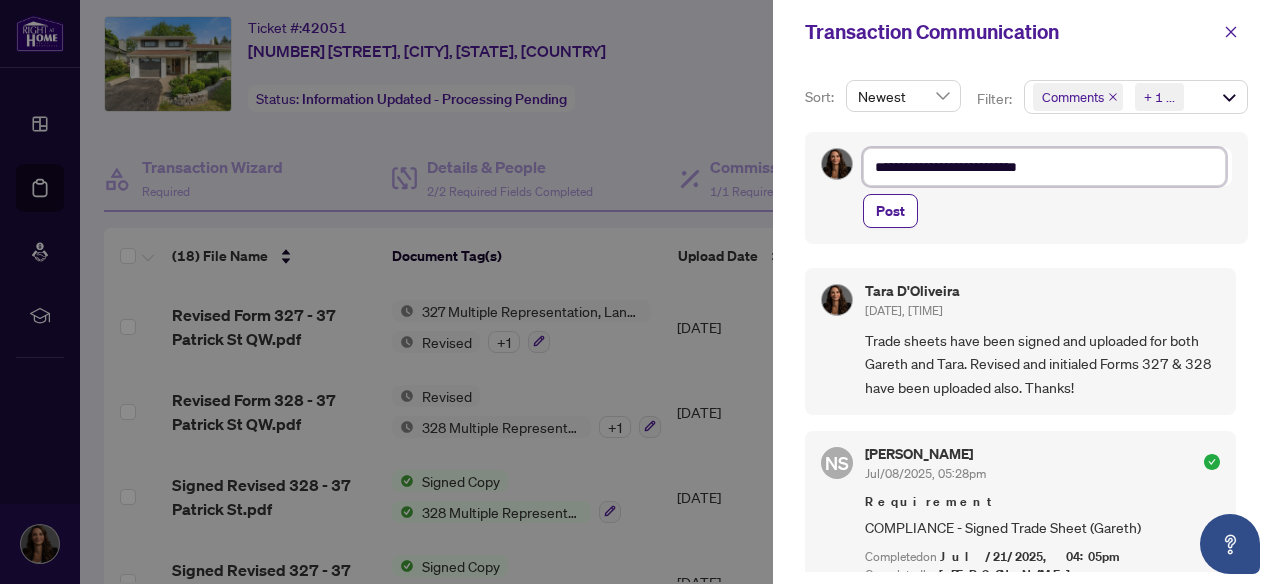type on "**********" 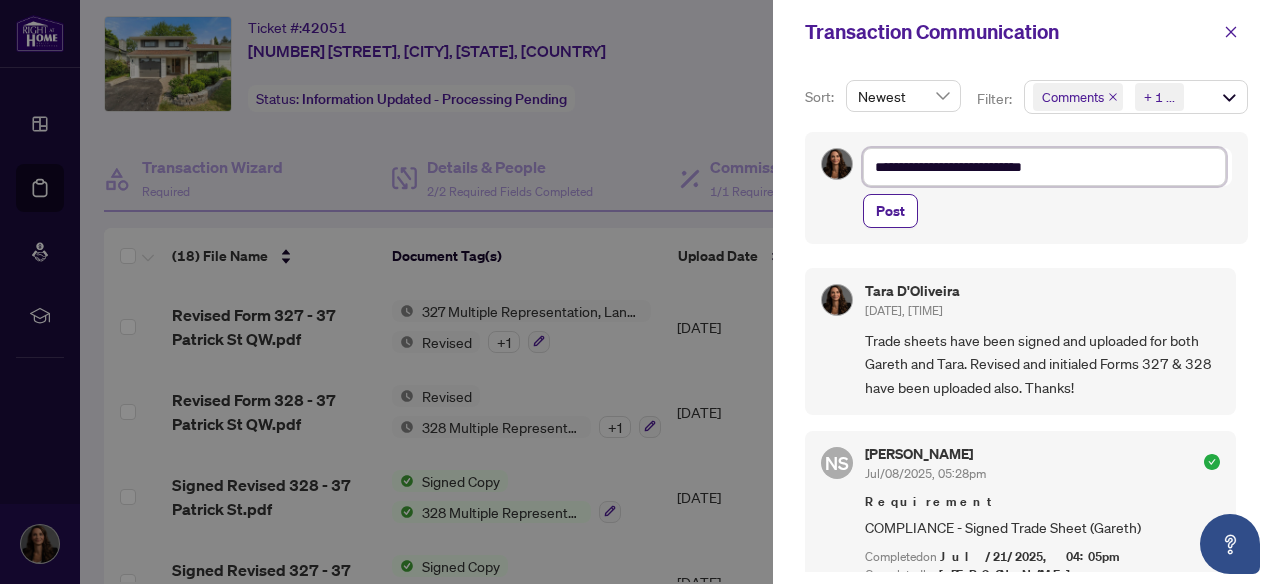 type on "**********" 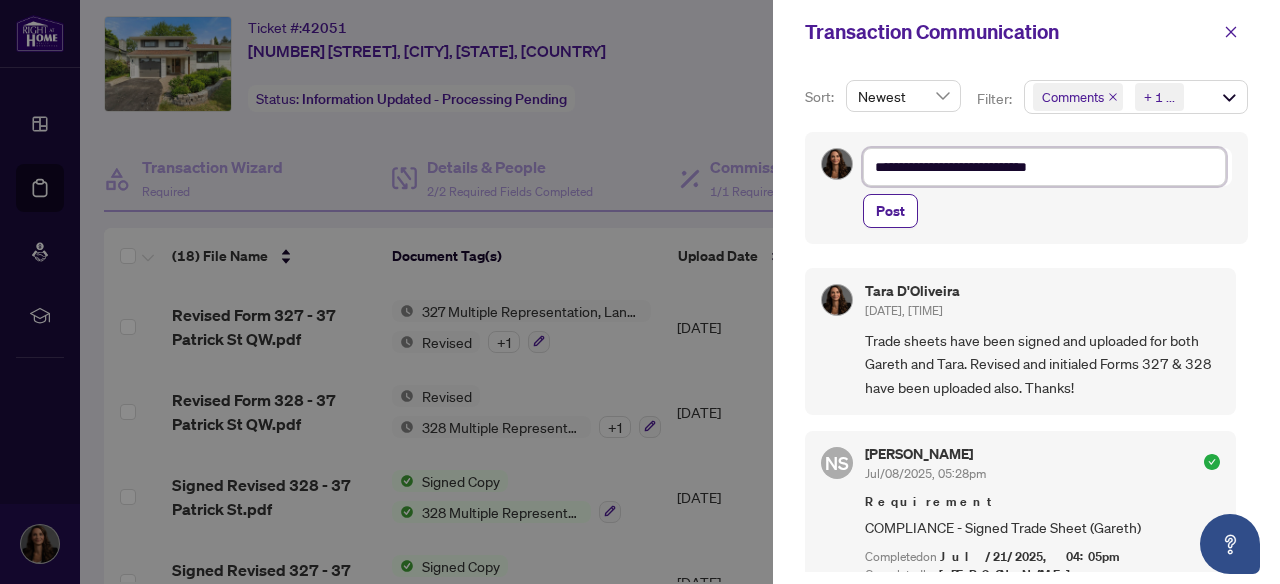 type on "**********" 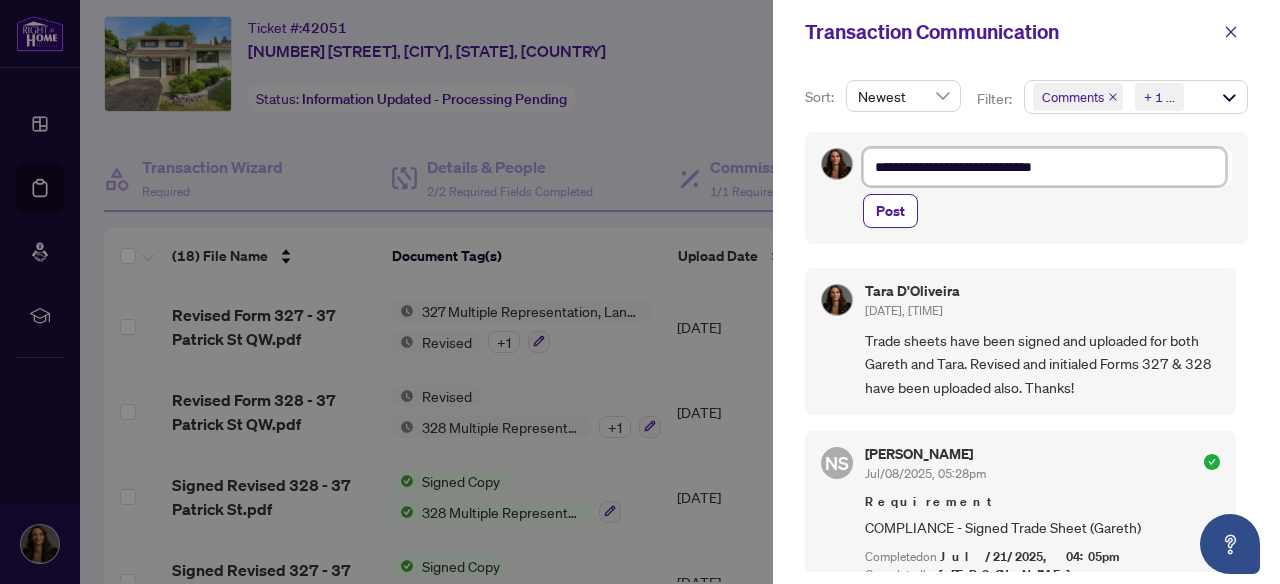 type on "**********" 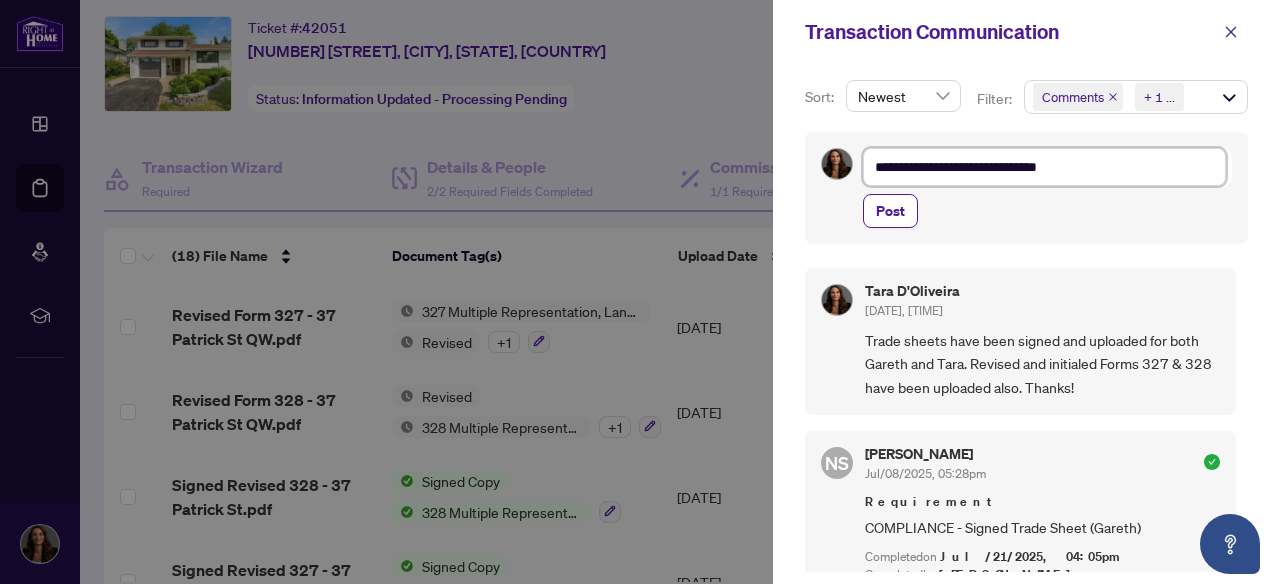 type on "**********" 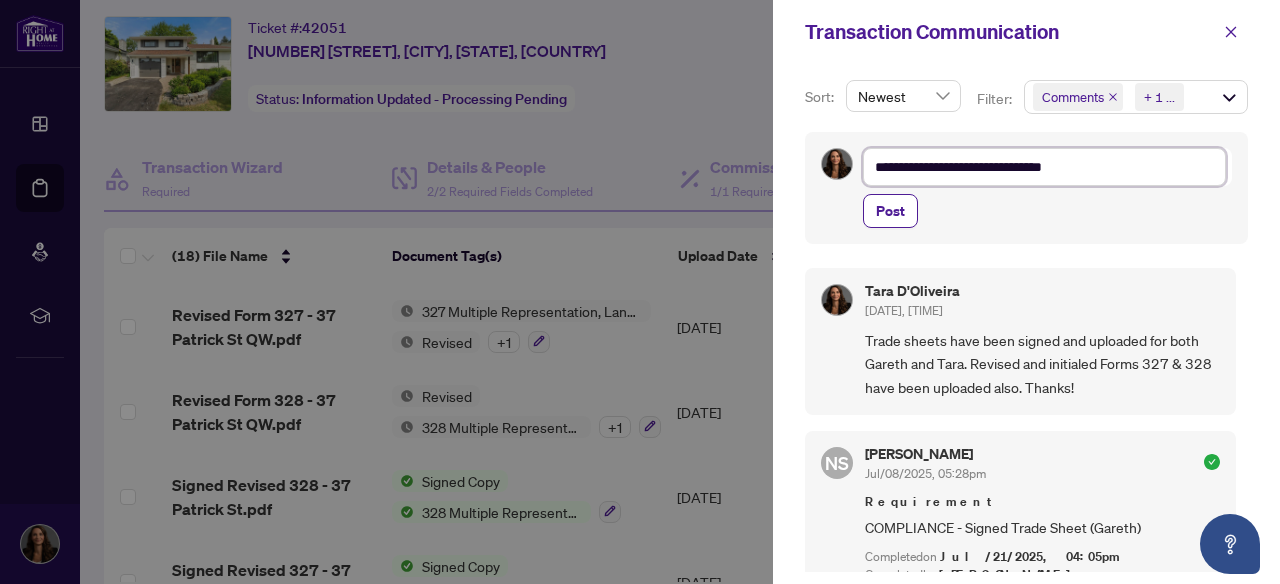 type on "**********" 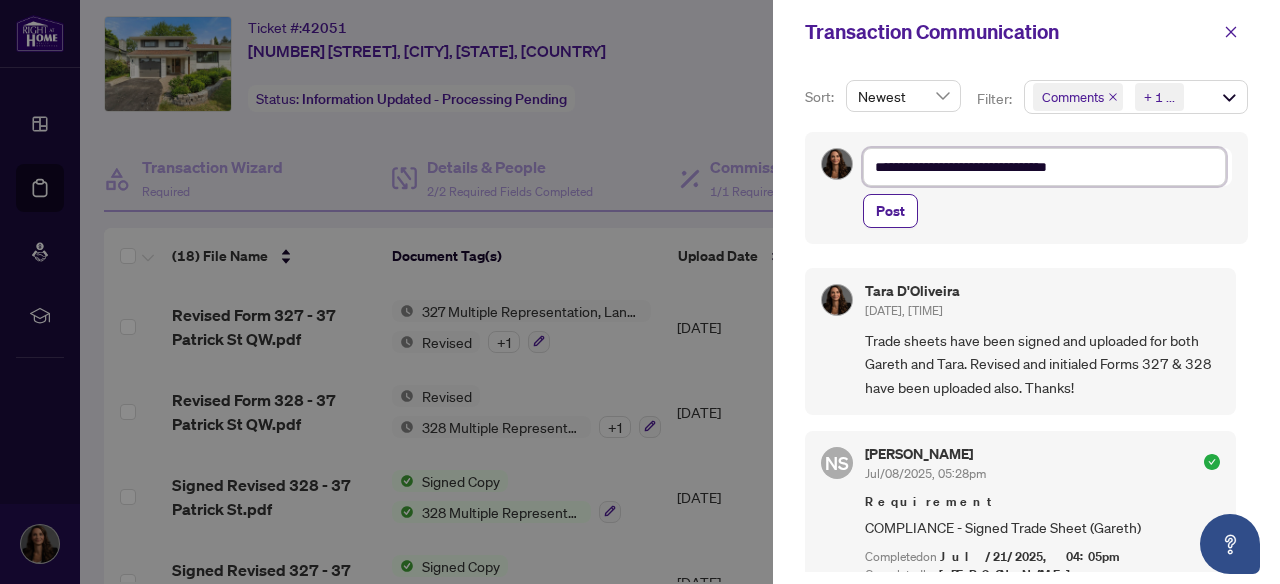 type on "**********" 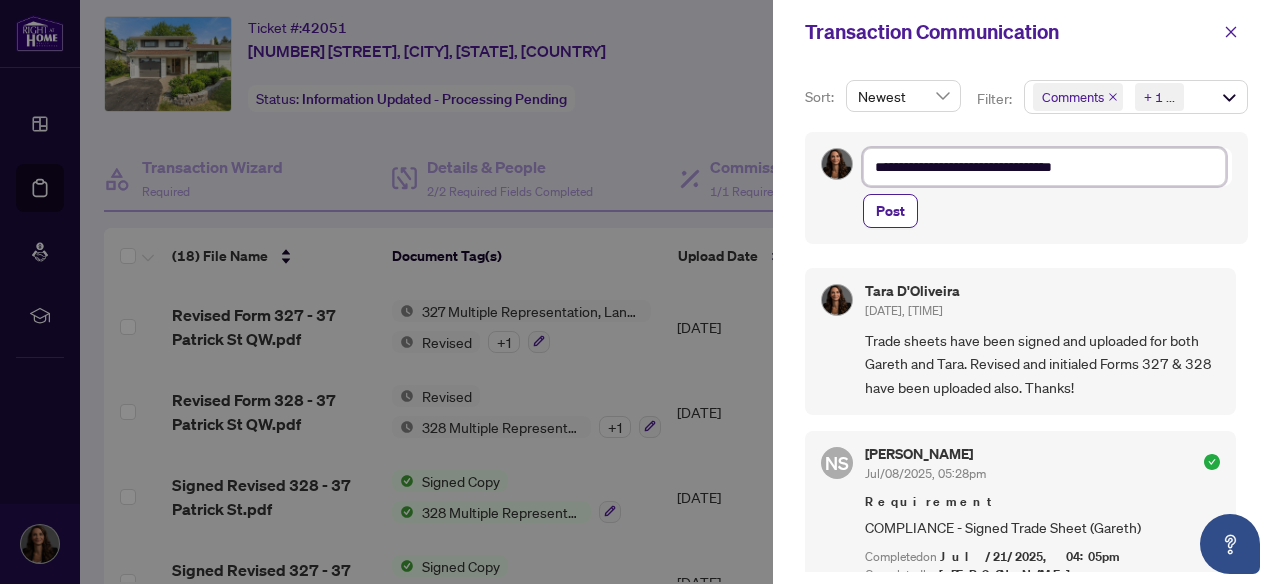 type on "**********" 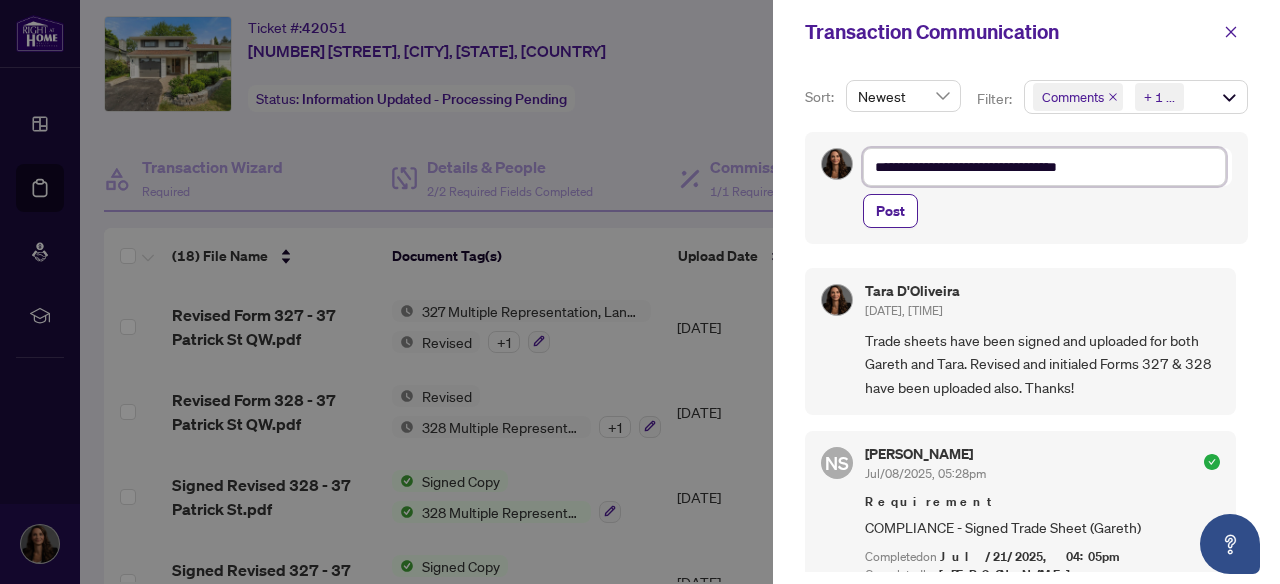 type on "**********" 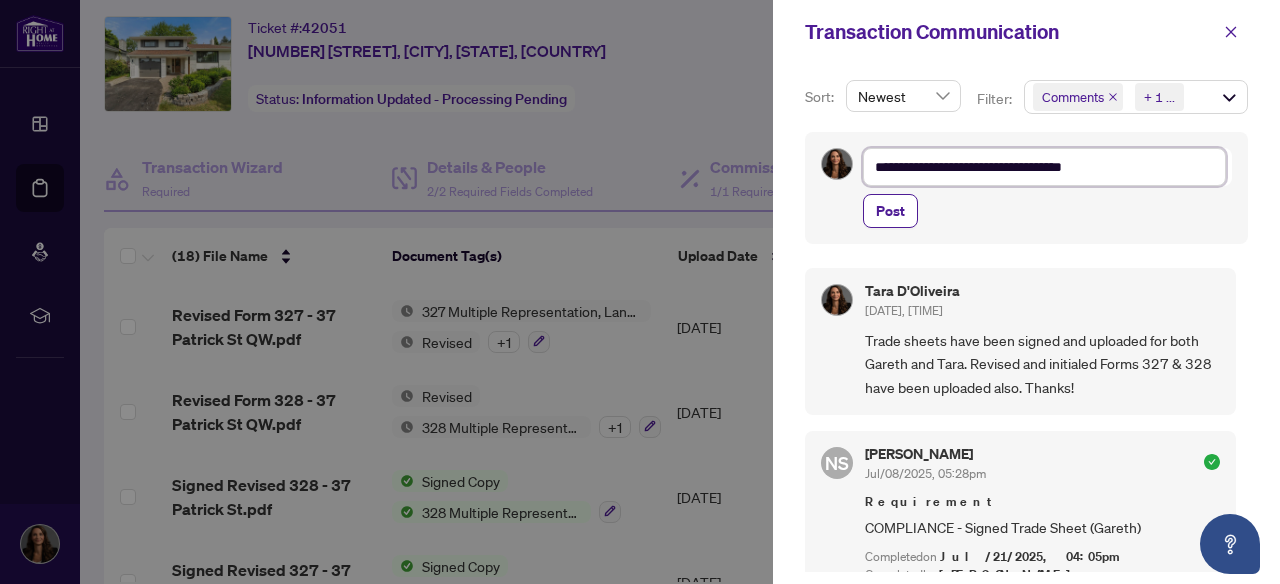 type on "**********" 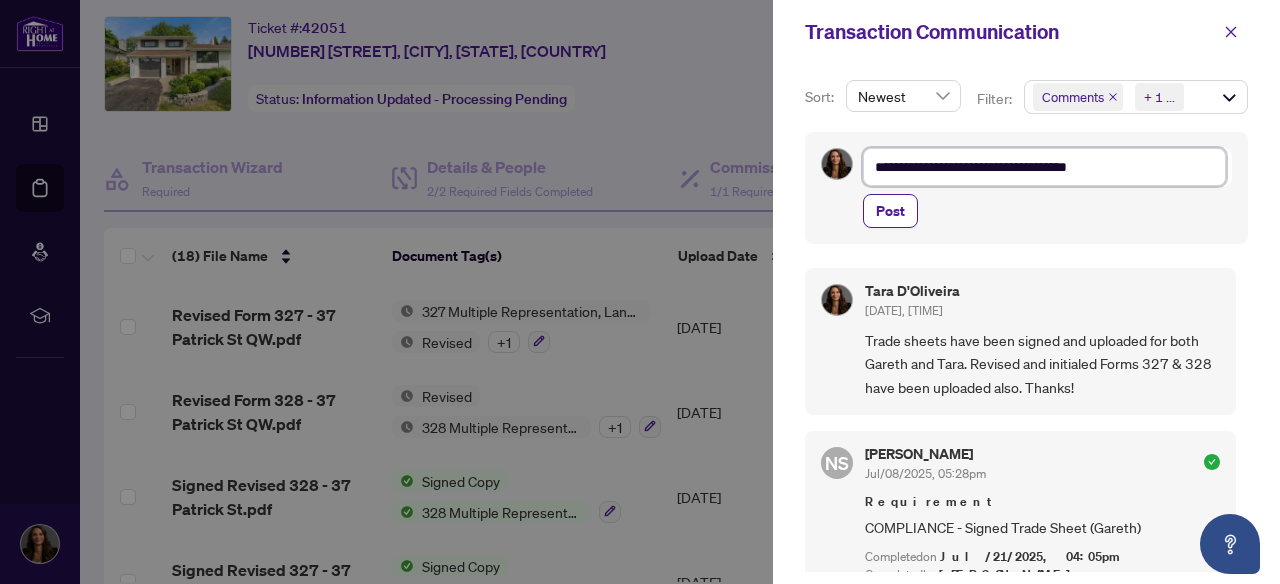 type on "**********" 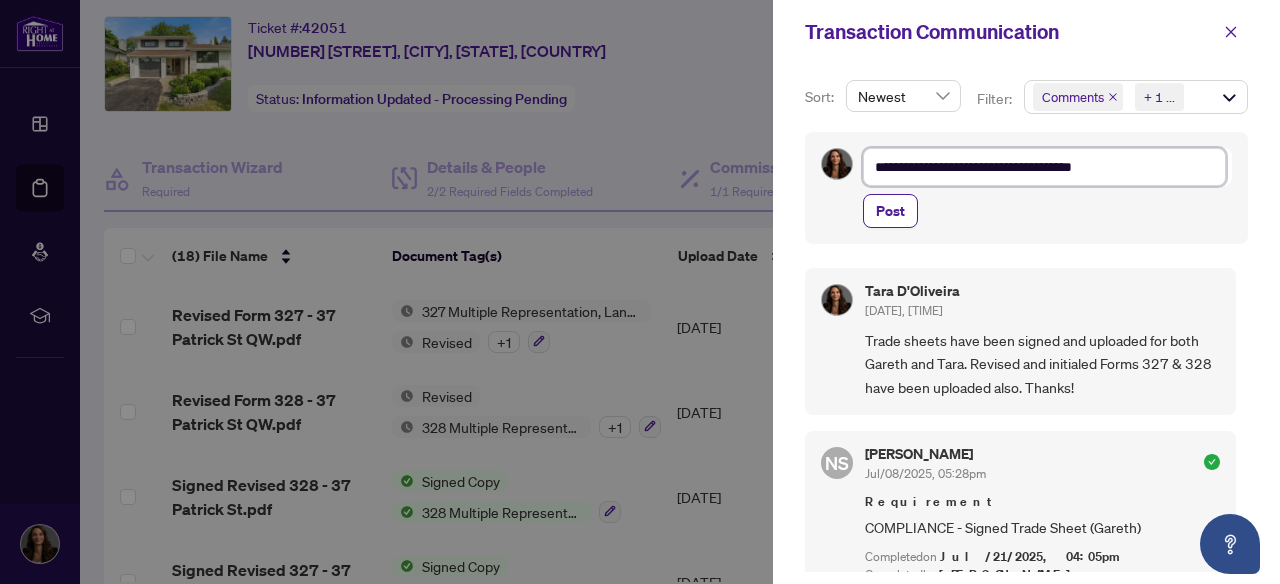 type on "**********" 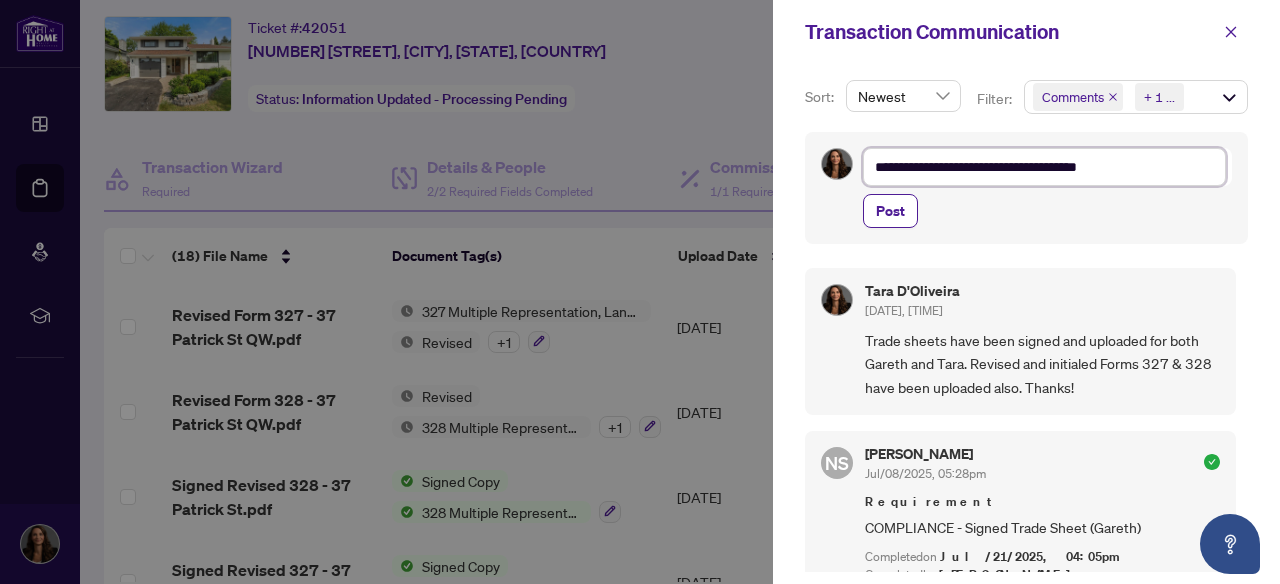 type on "**********" 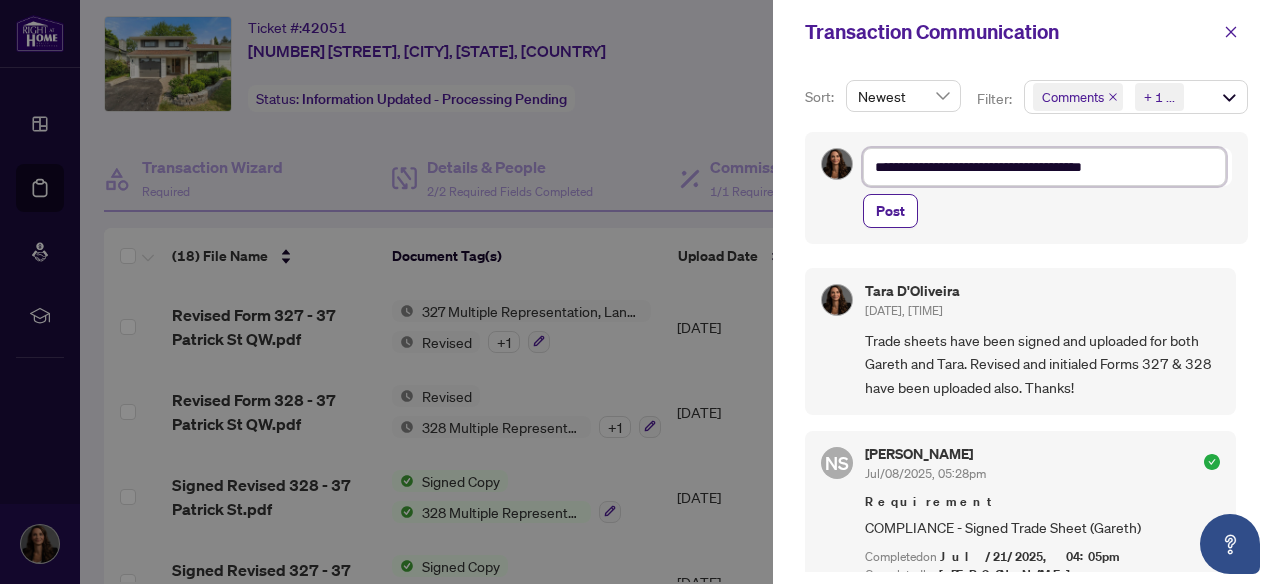 type on "**********" 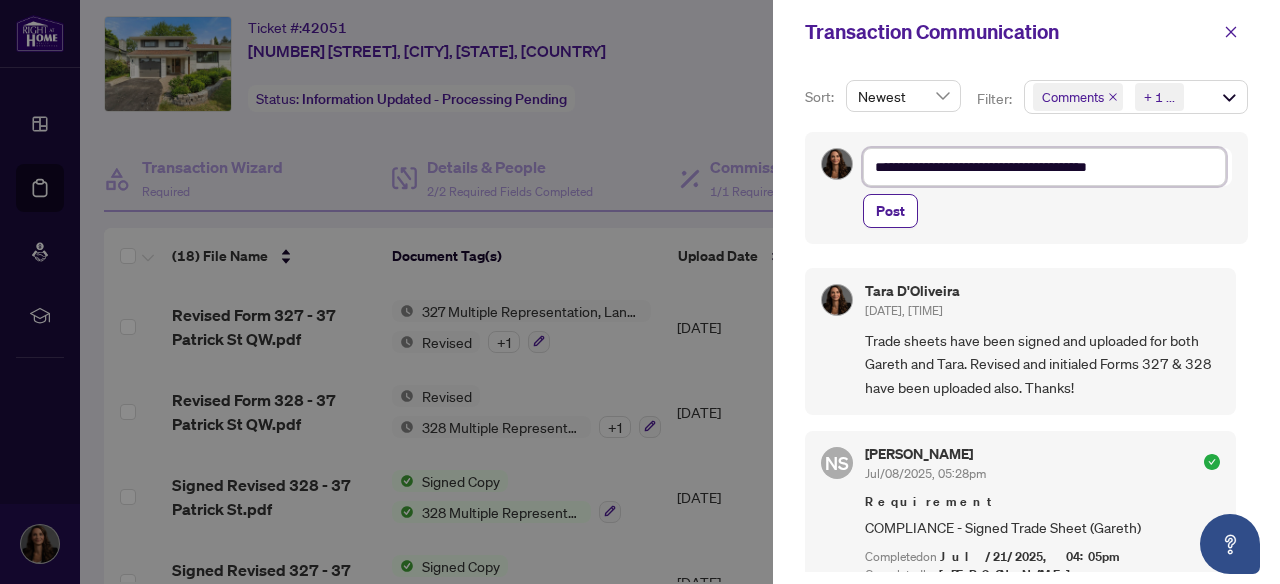 type on "**********" 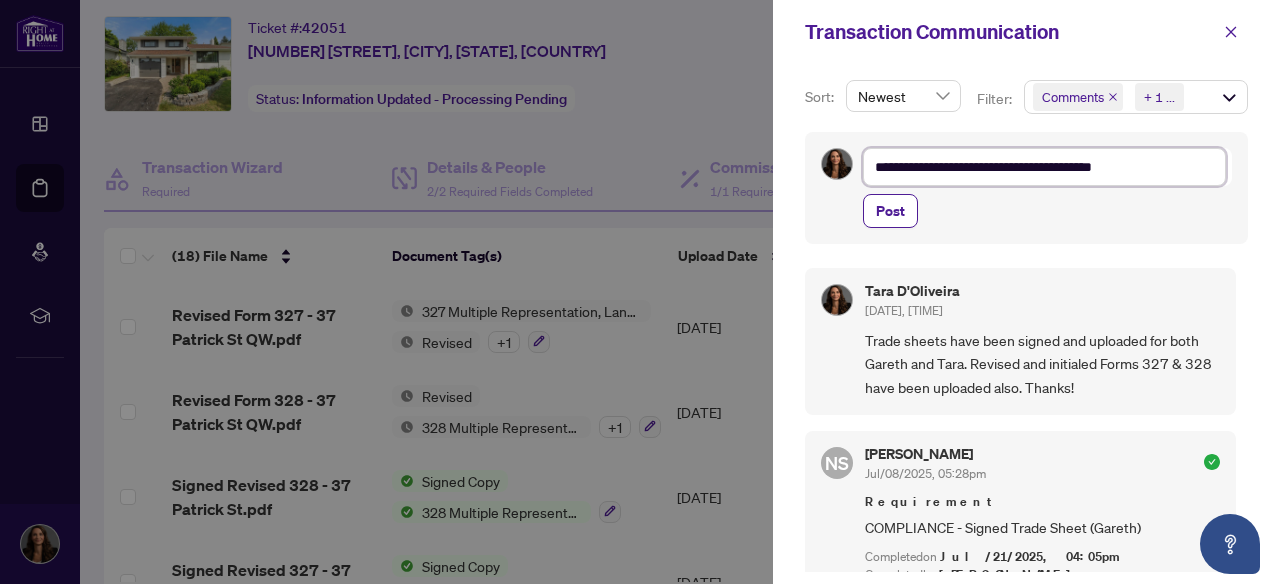 type on "**********" 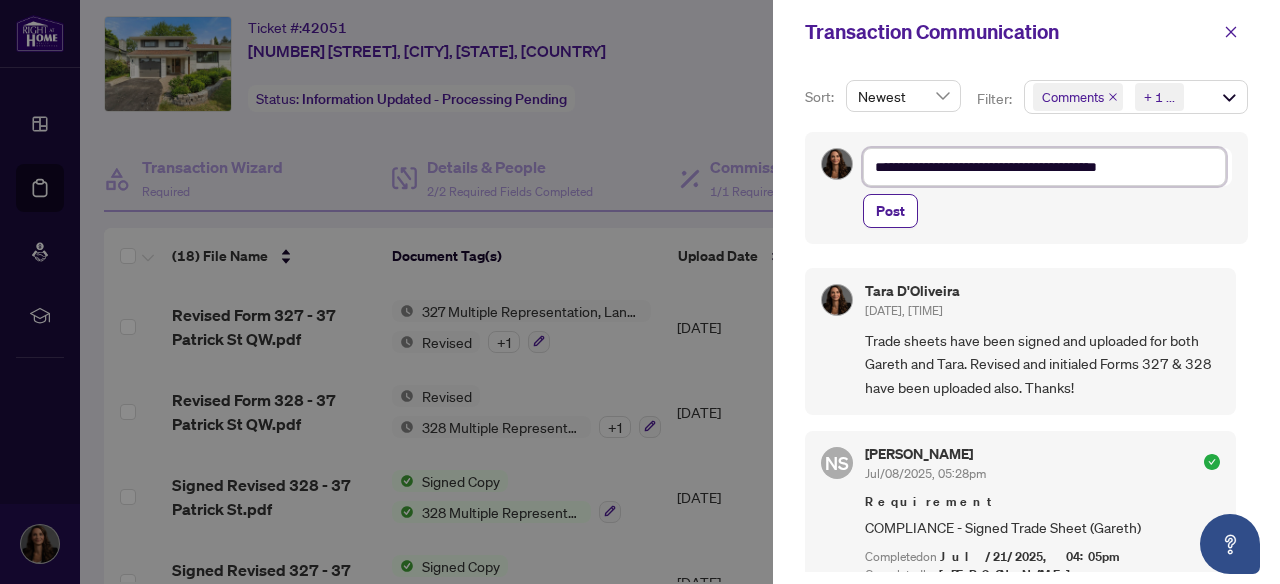 type on "**********" 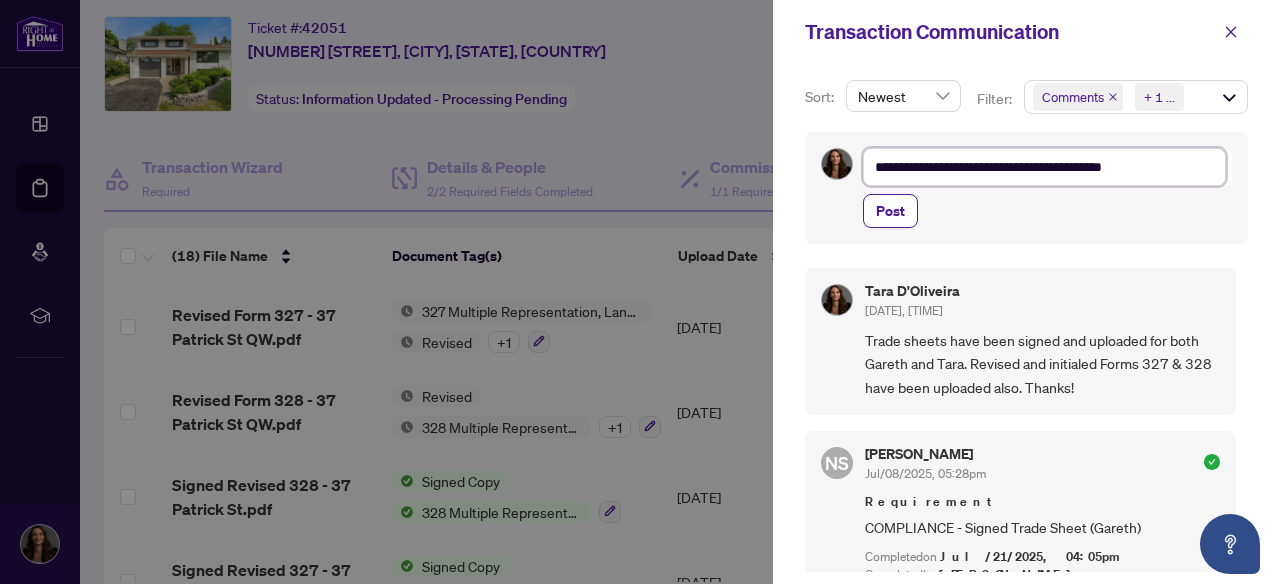 type on "**********" 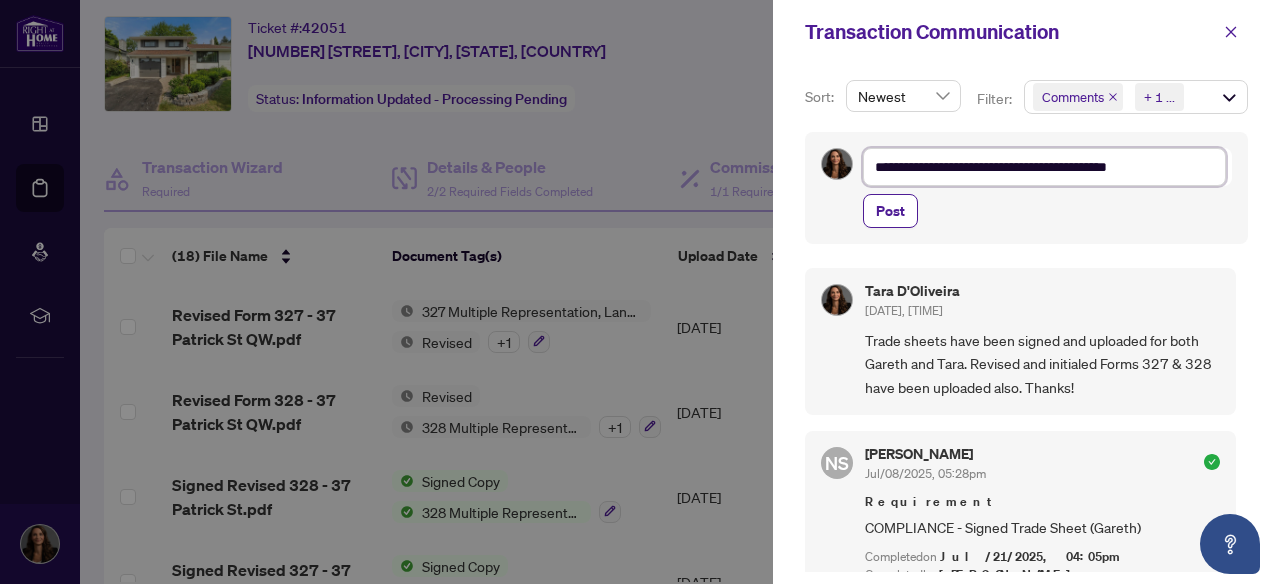 type on "**********" 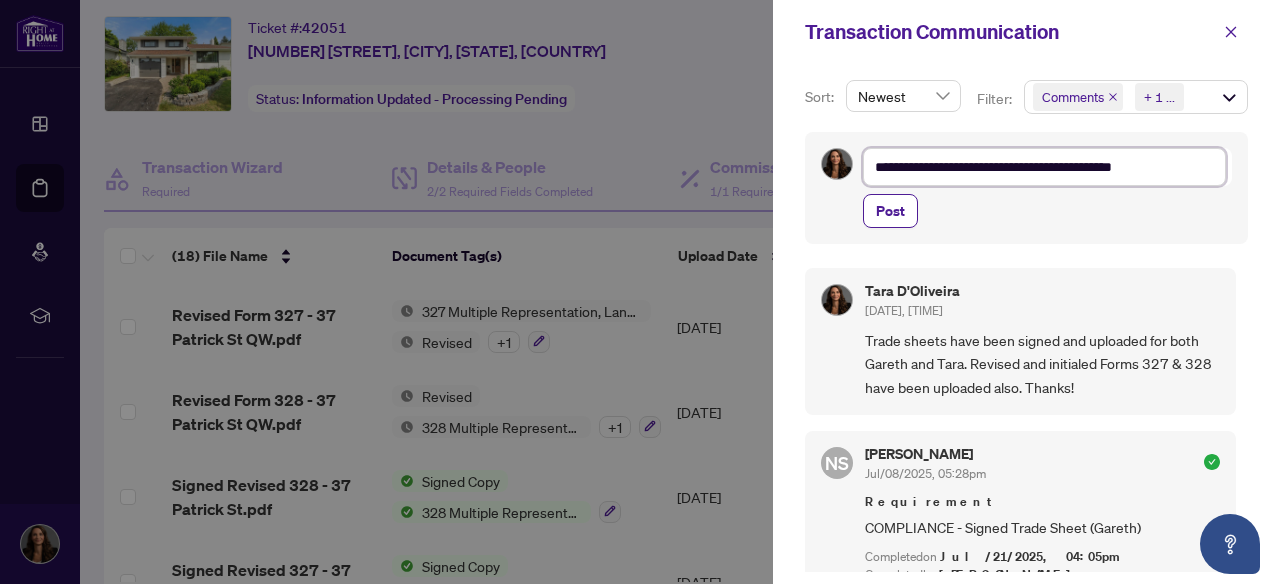 type on "**********" 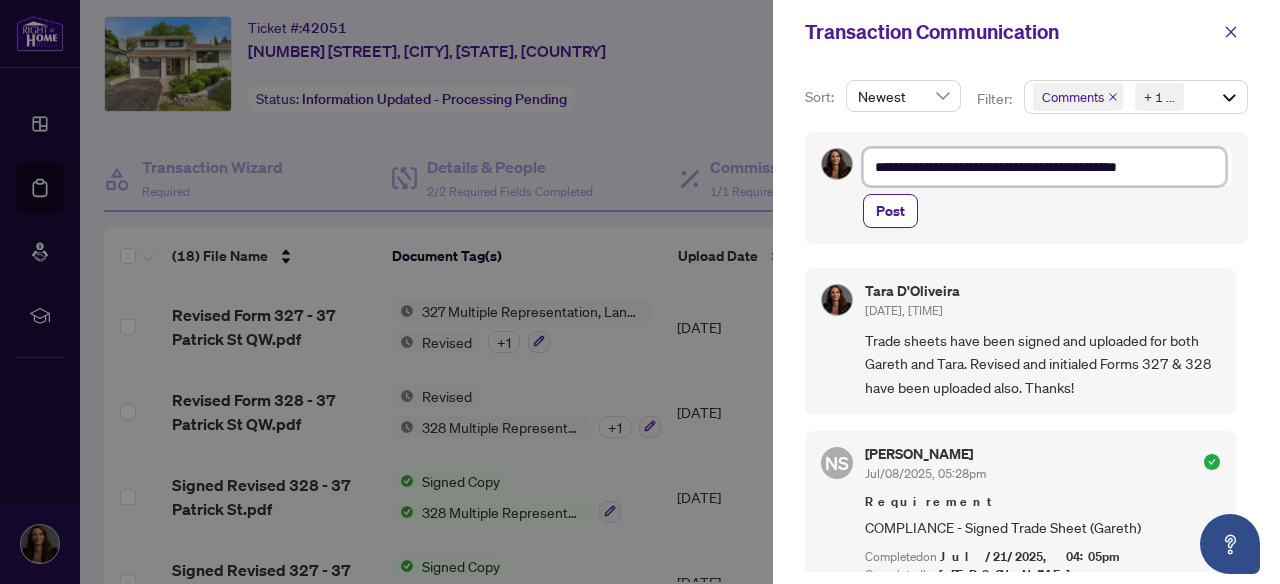 type on "**********" 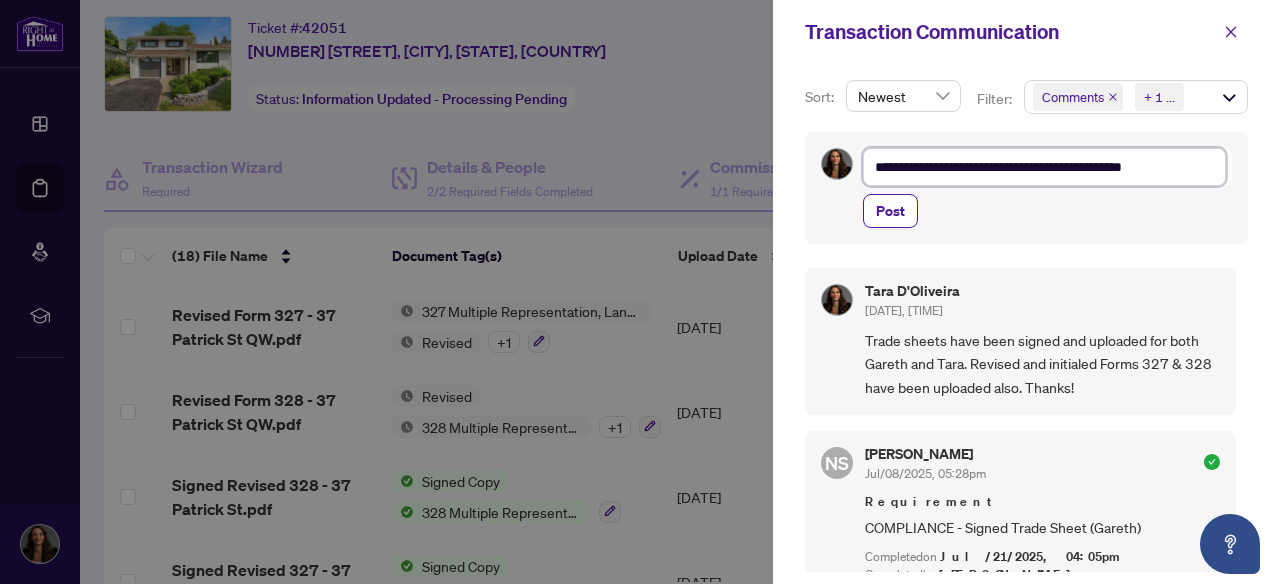 type on "**********" 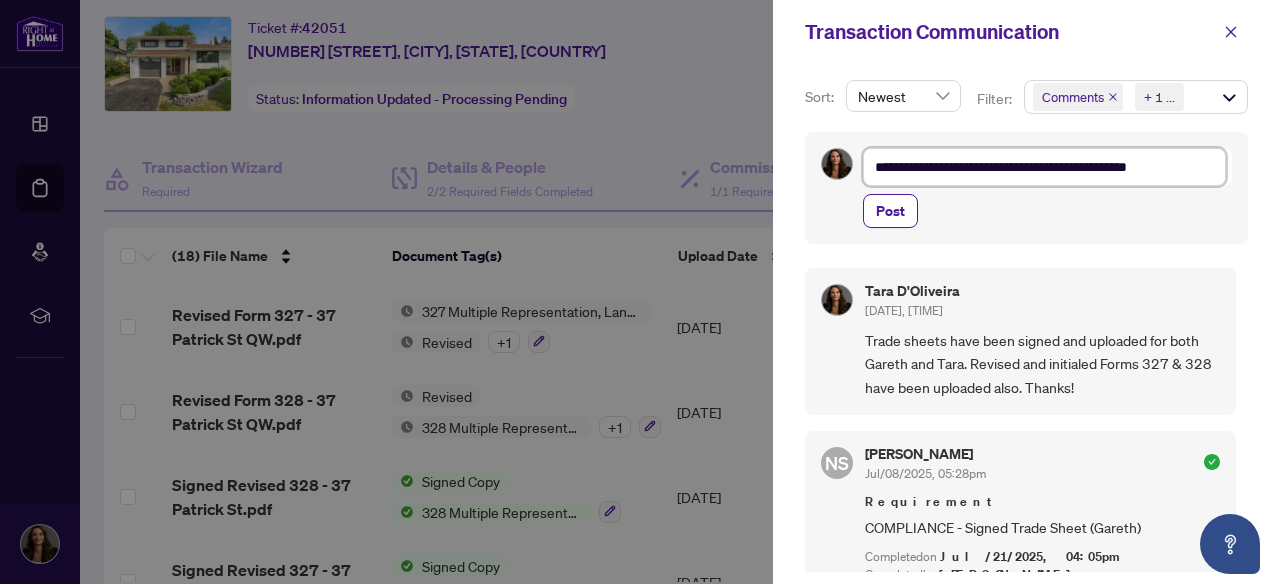 type on "**********" 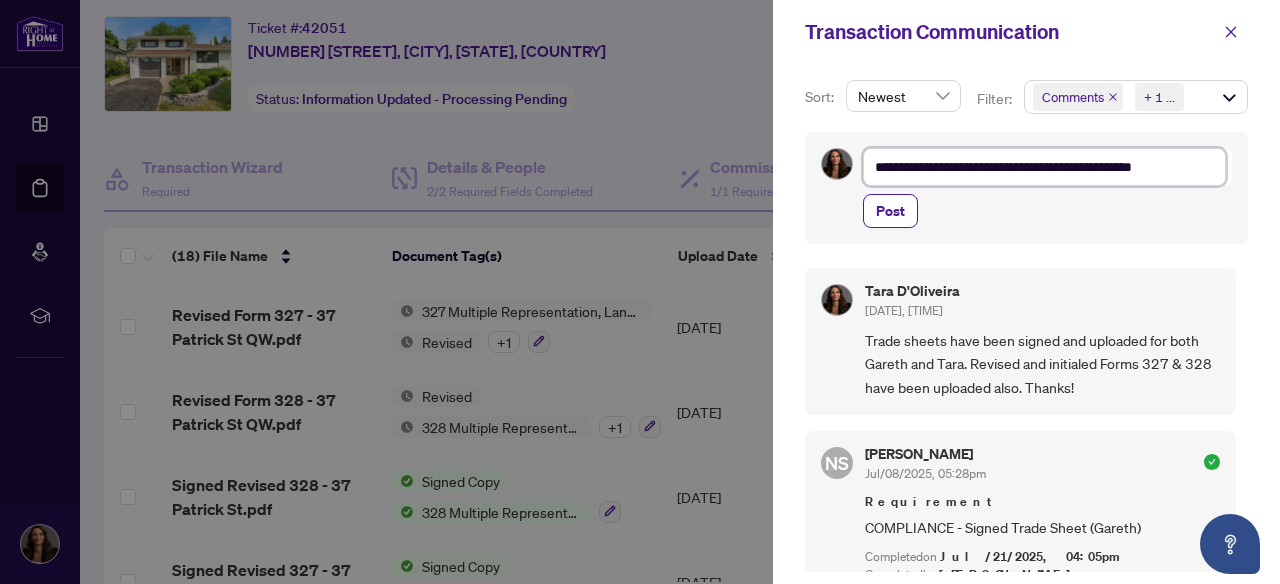 type on "**********" 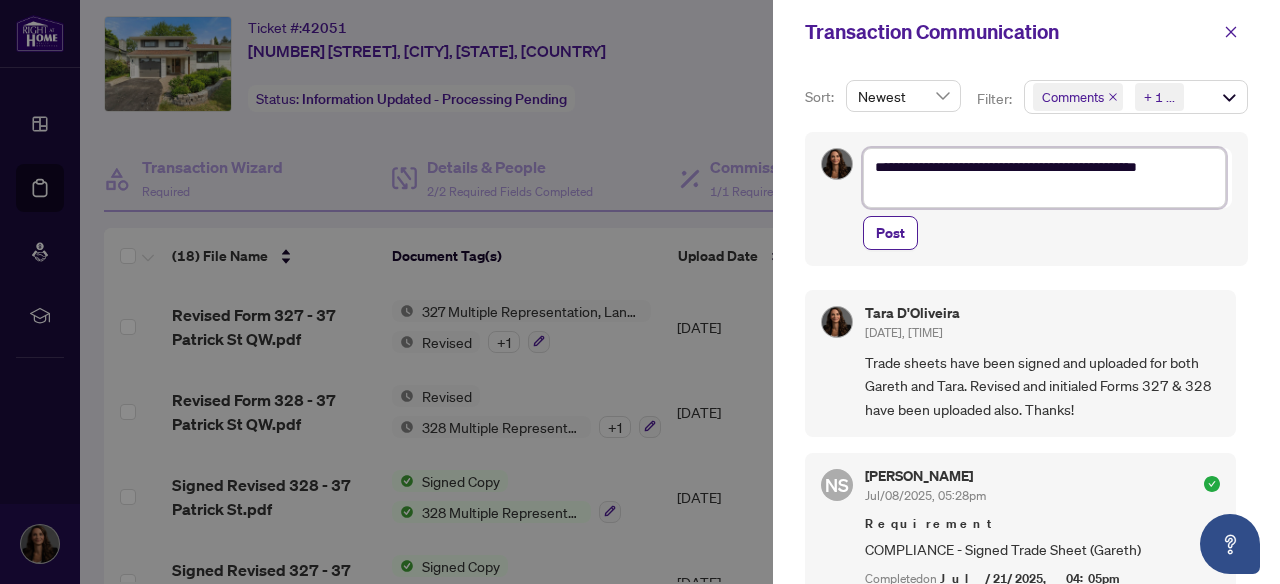 type on "**********" 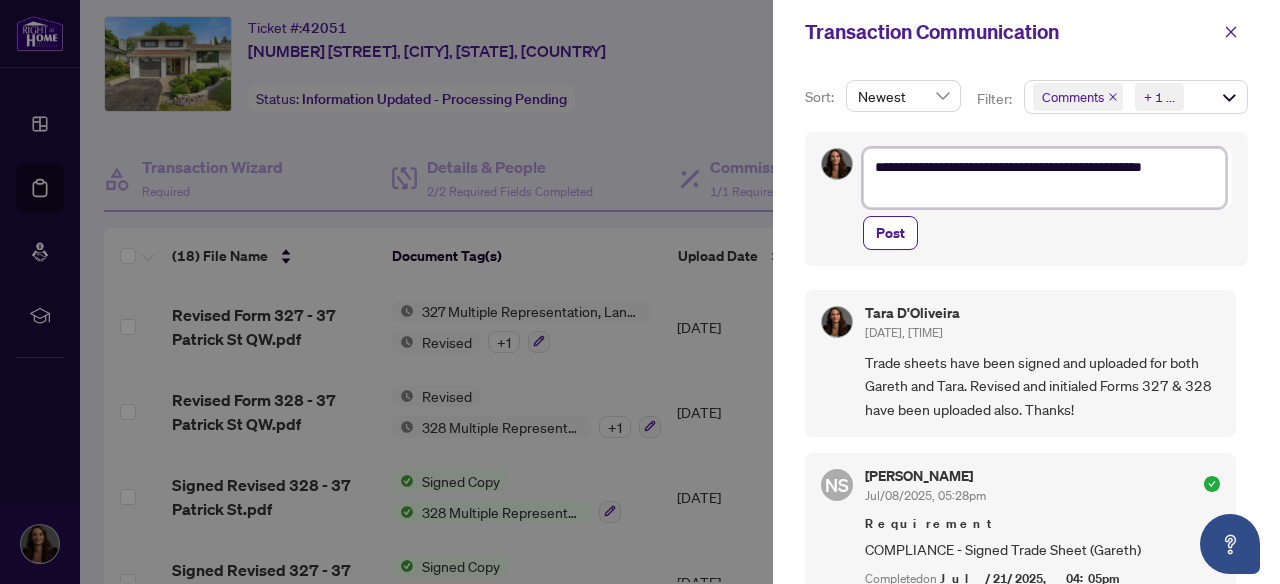 type on "**********" 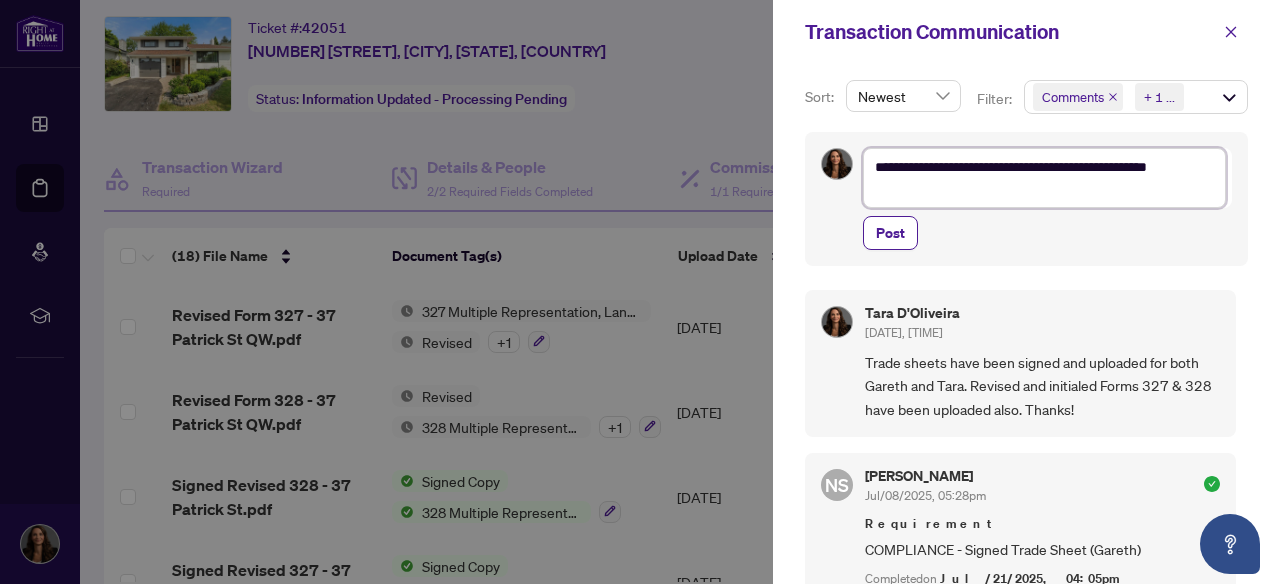 type on "**********" 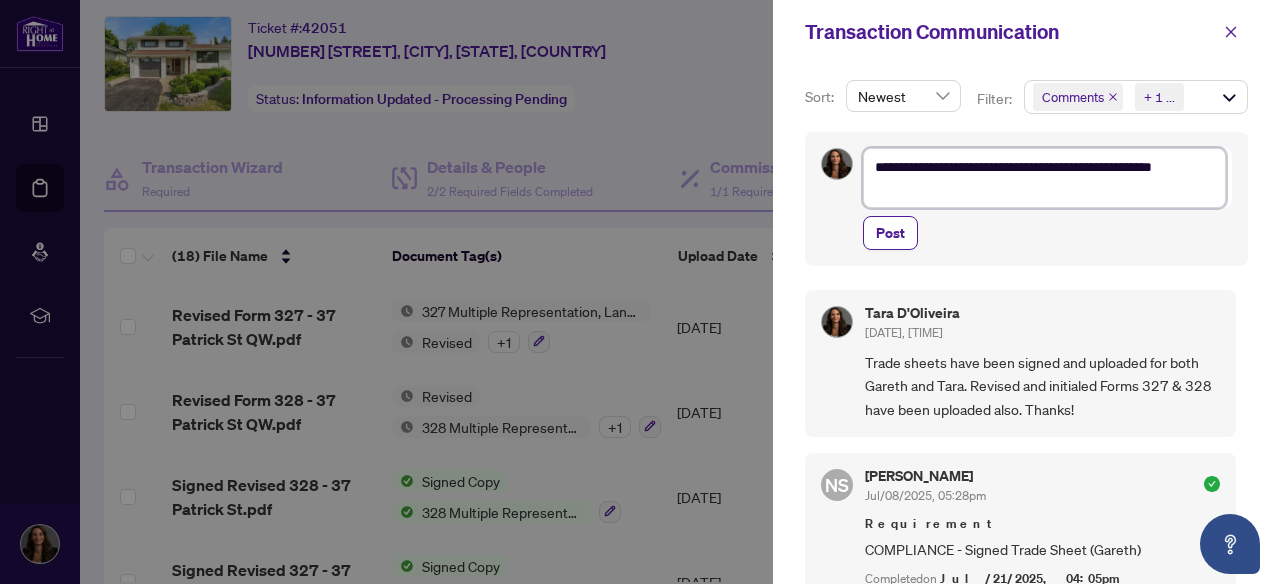 type on "**********" 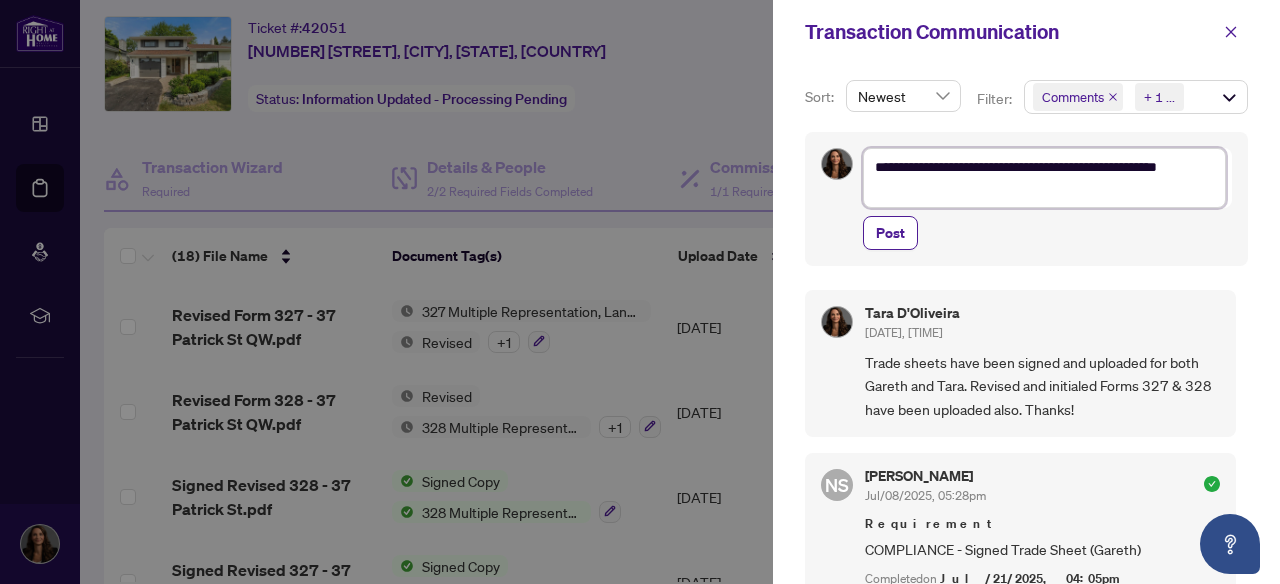type on "**********" 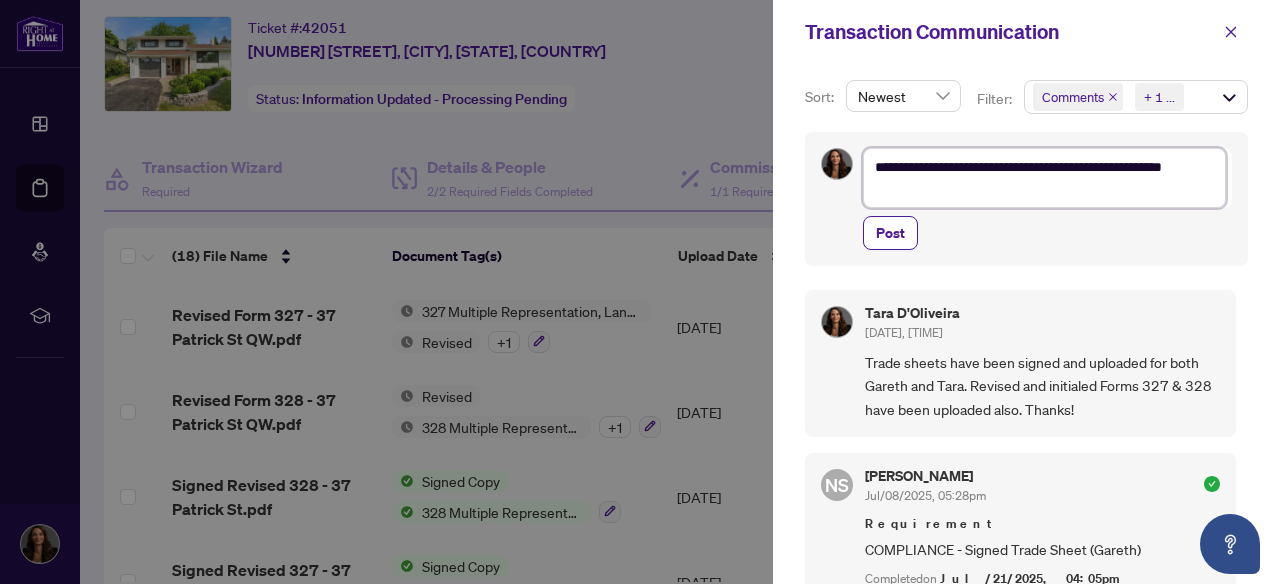 type on "**********" 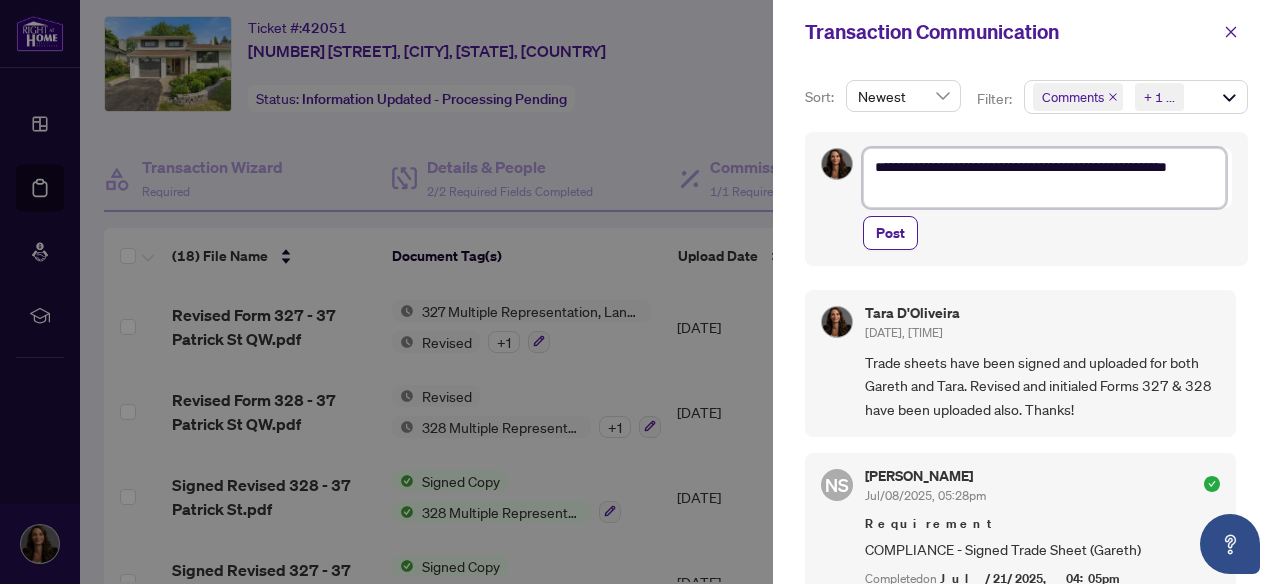 type on "**********" 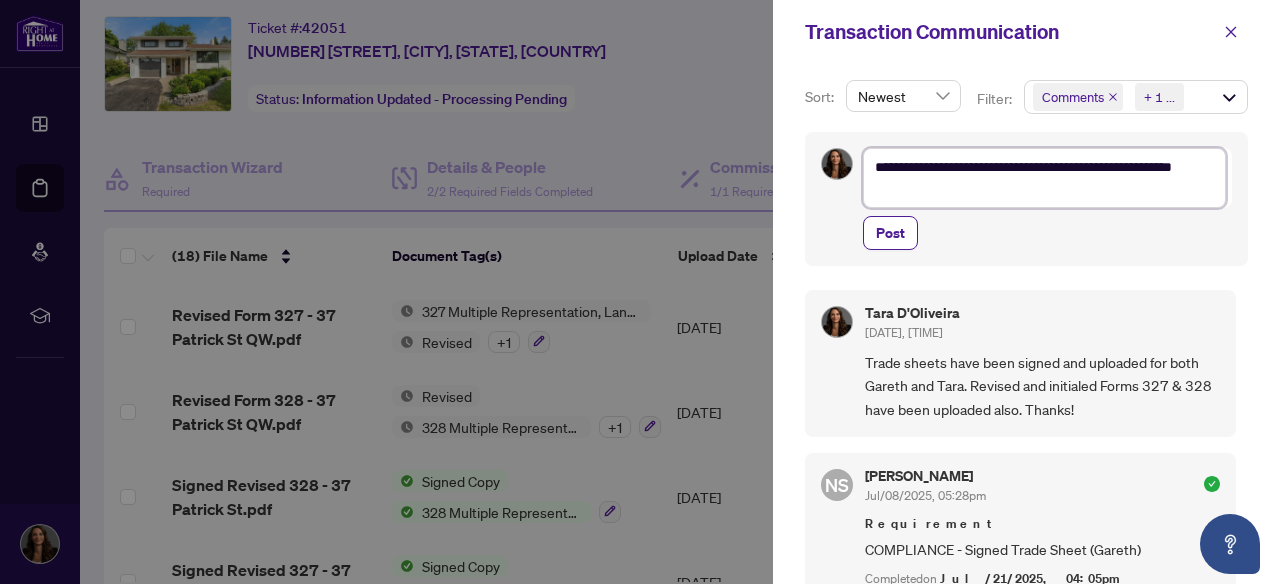 type on "**********" 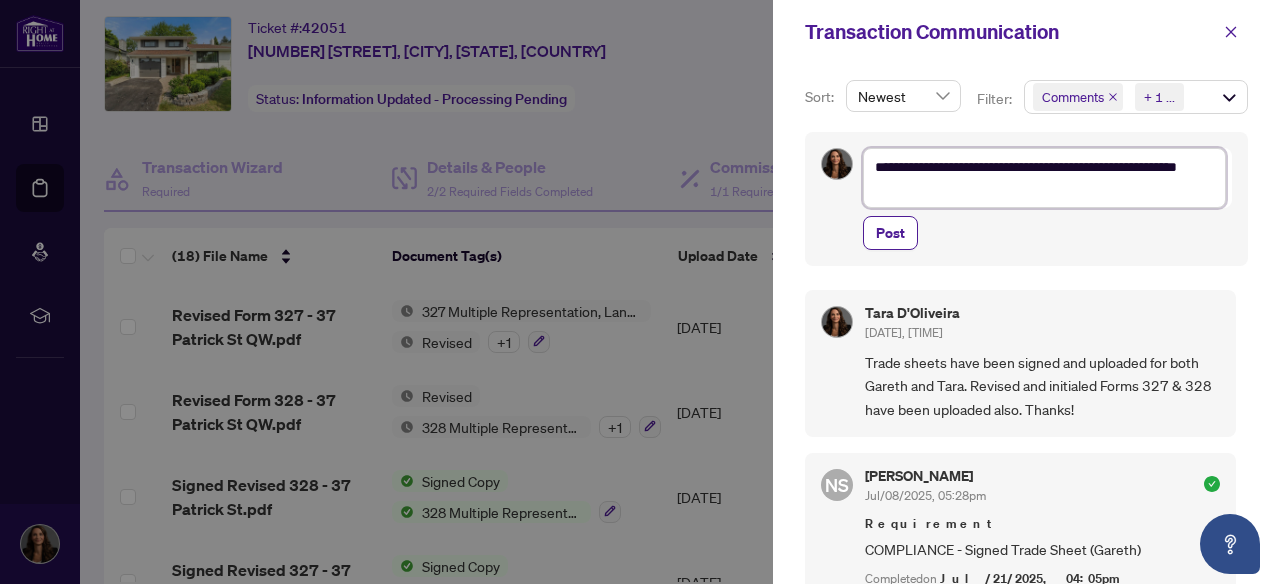 type on "**********" 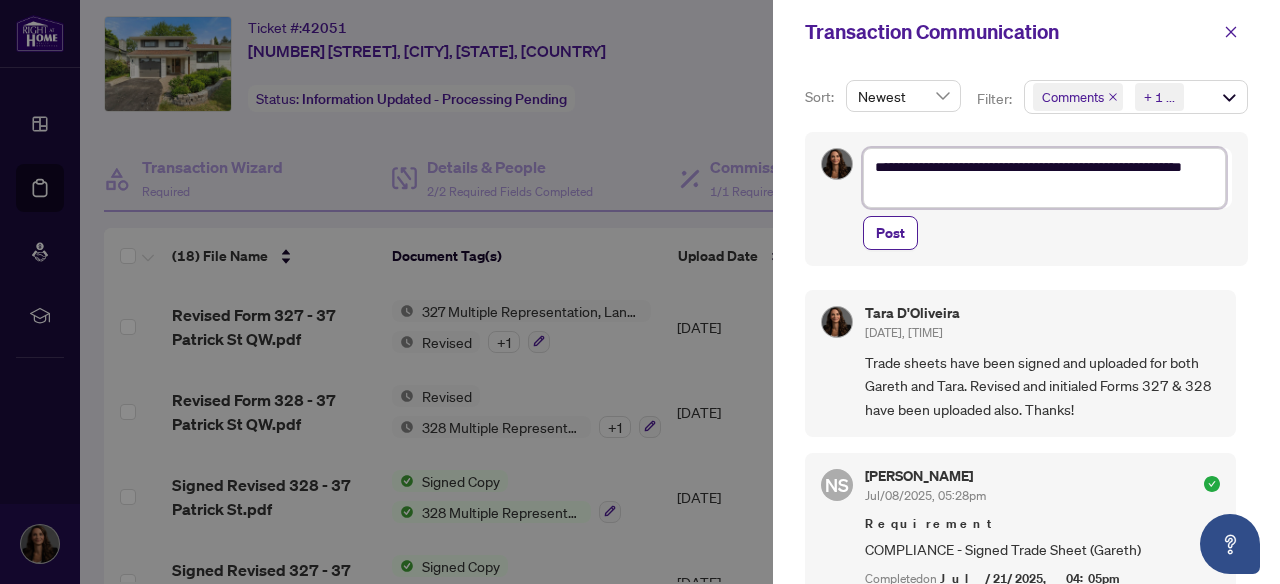 type on "**********" 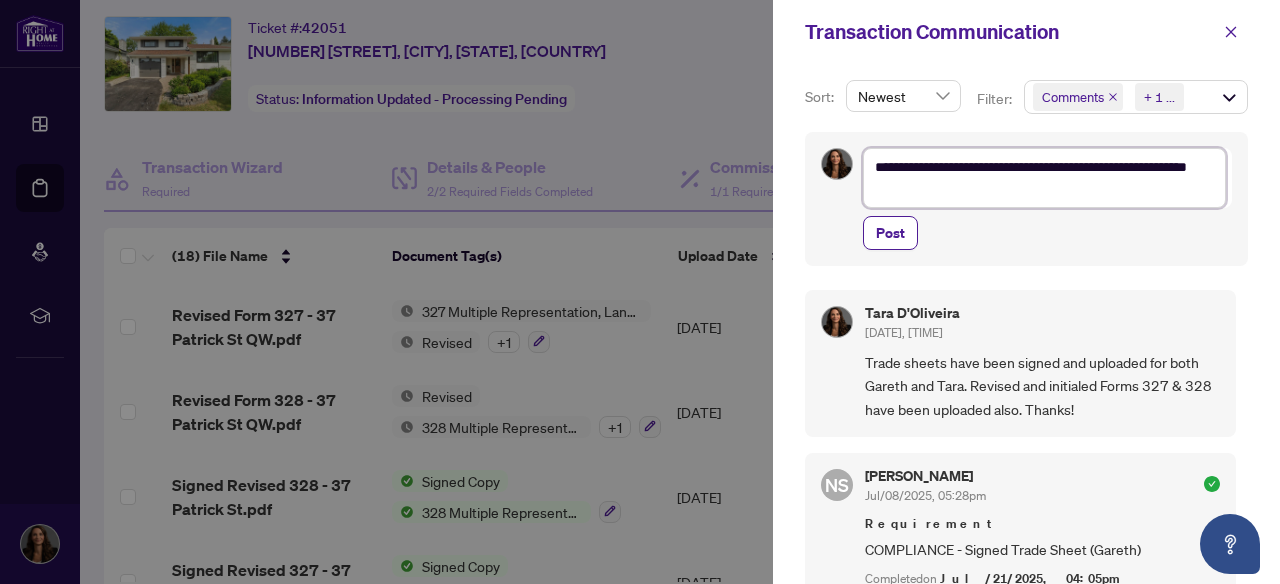 type on "**********" 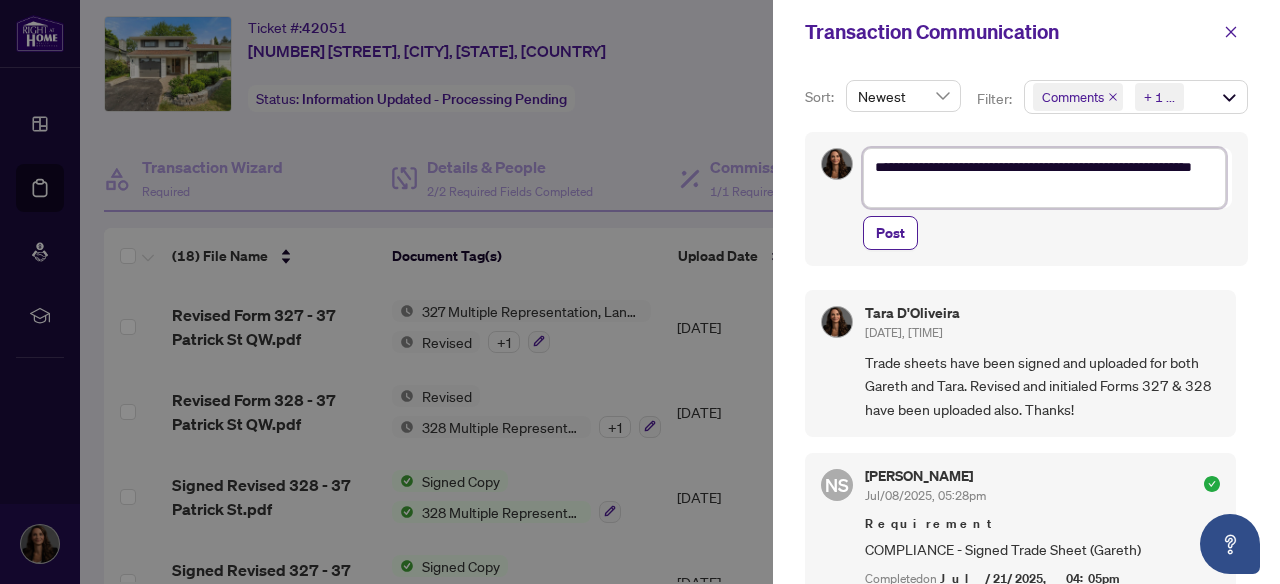 type on "**********" 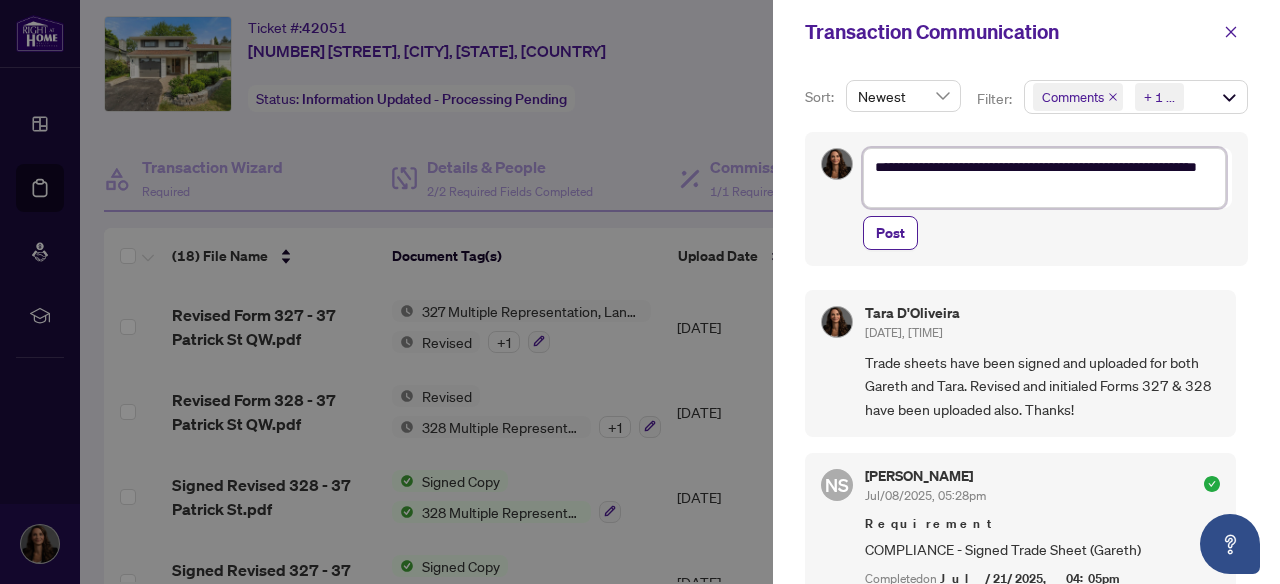 type on "**********" 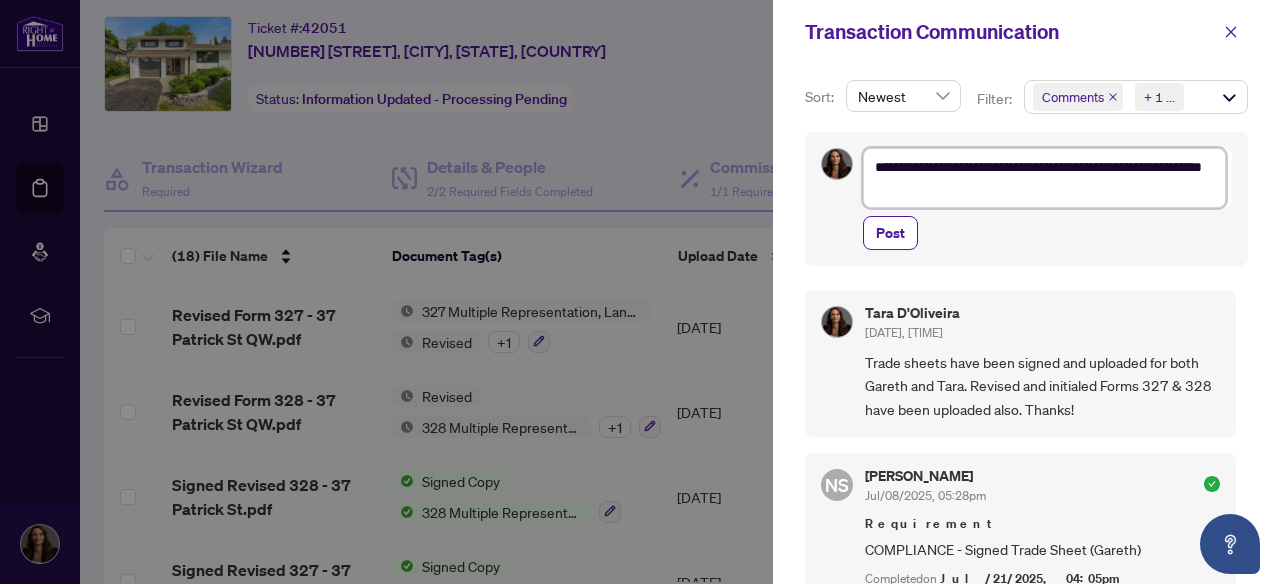 type on "**********" 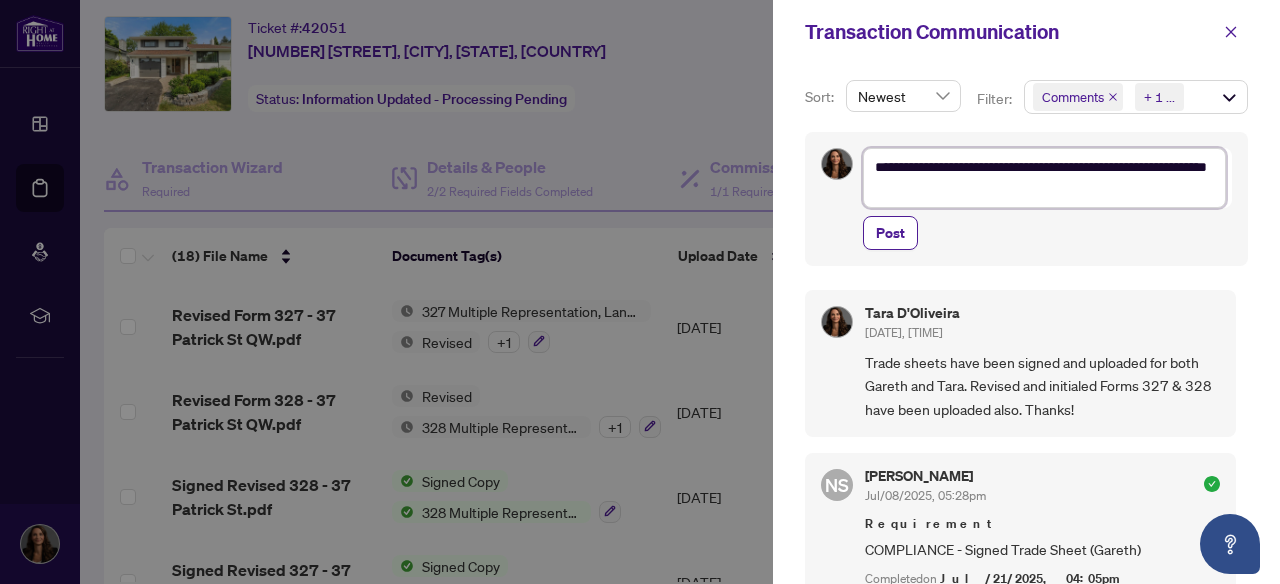 type on "**********" 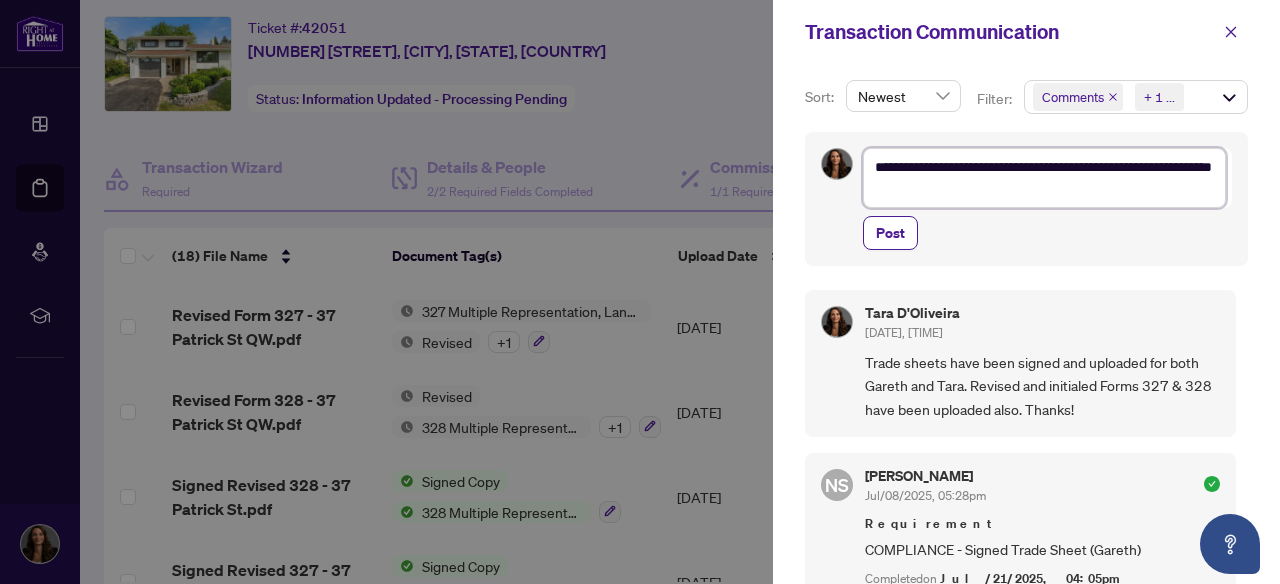 type on "**********" 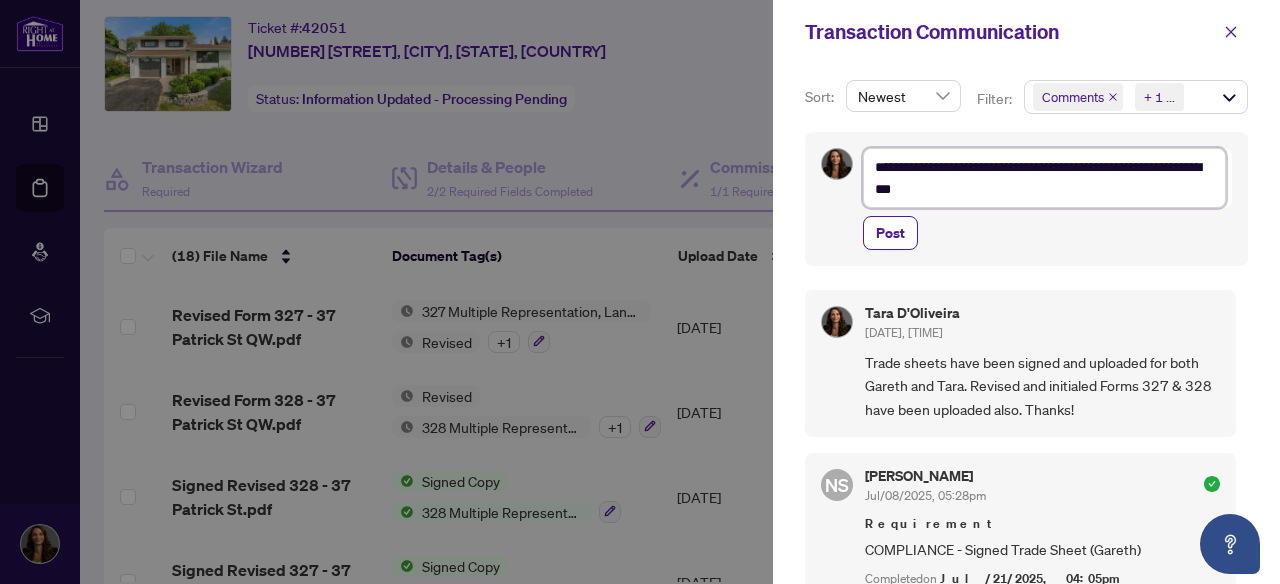 type on "**********" 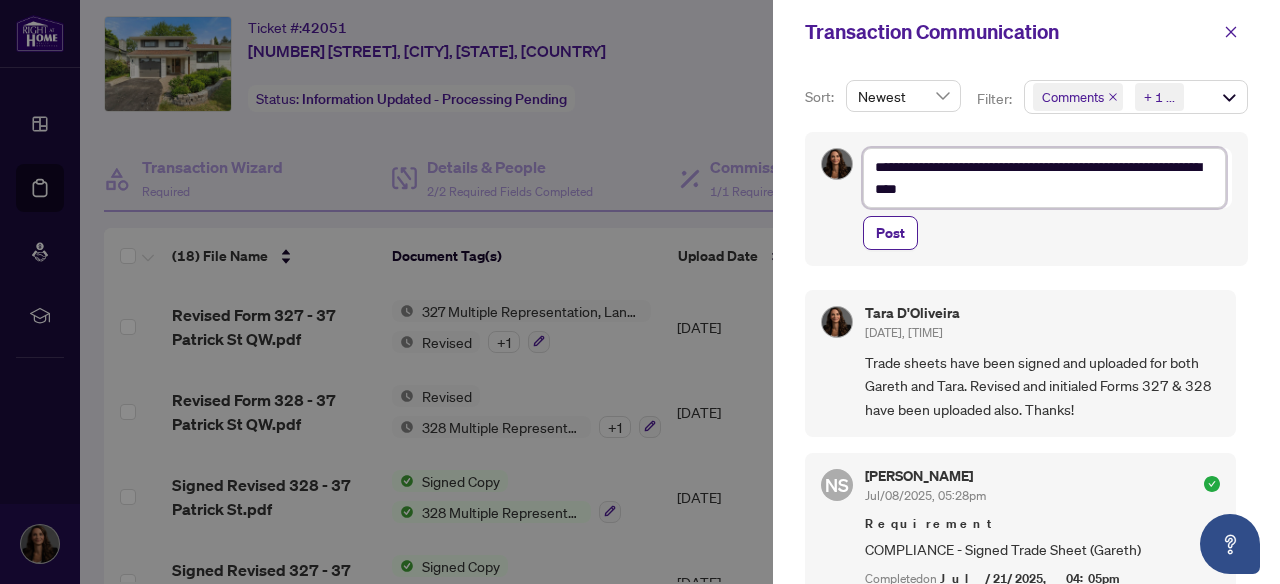 type on "**********" 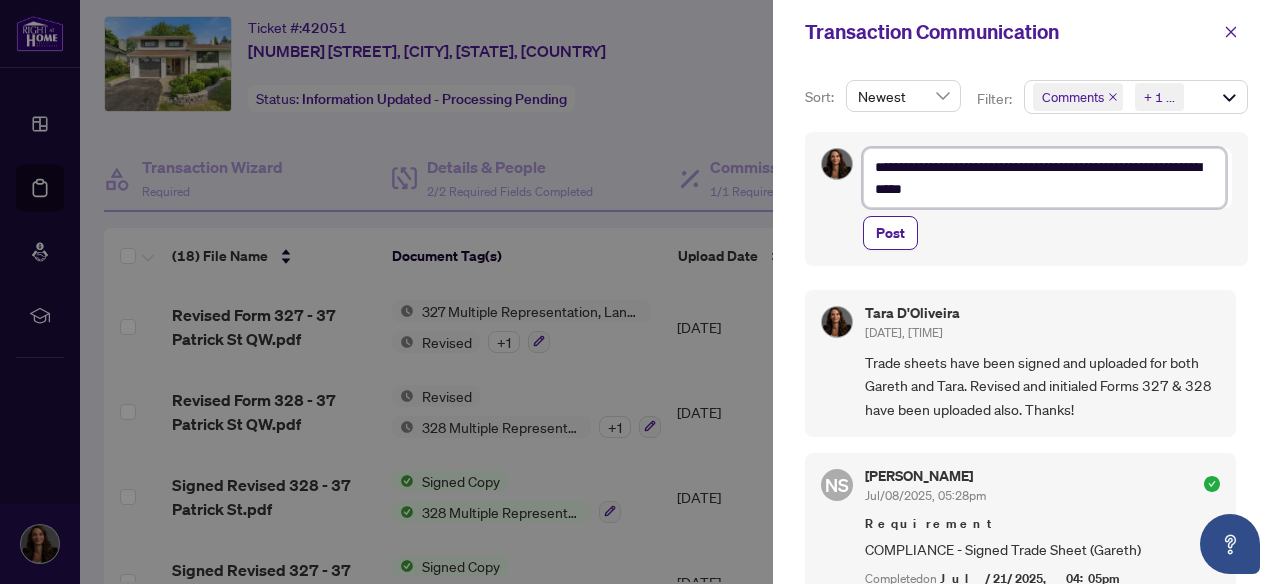 type on "**********" 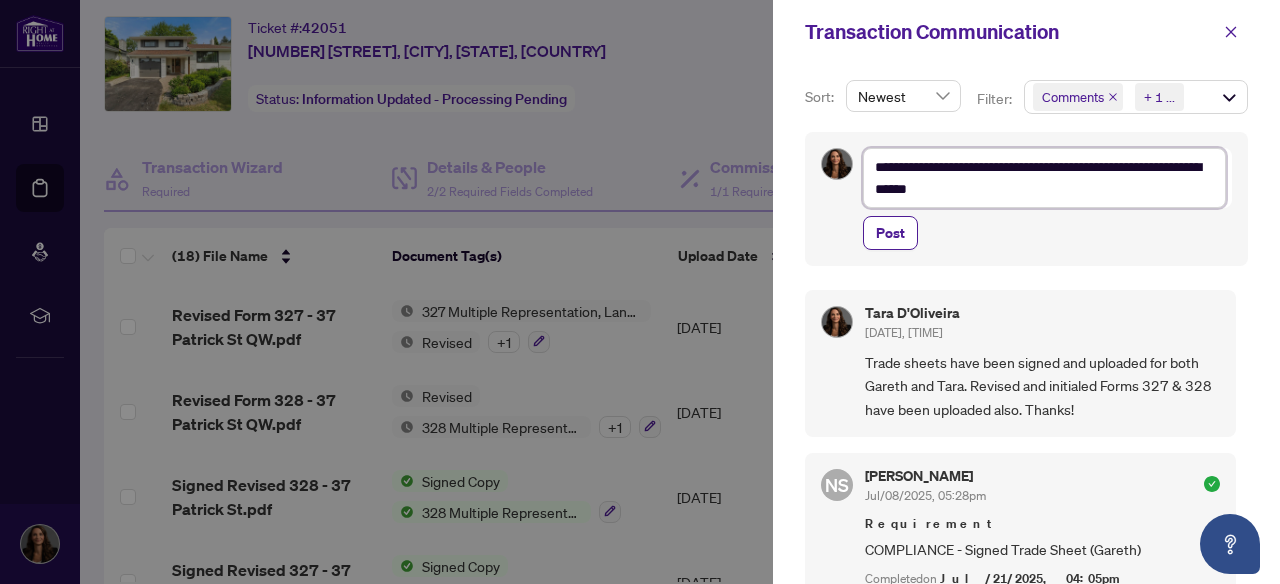 type on "**********" 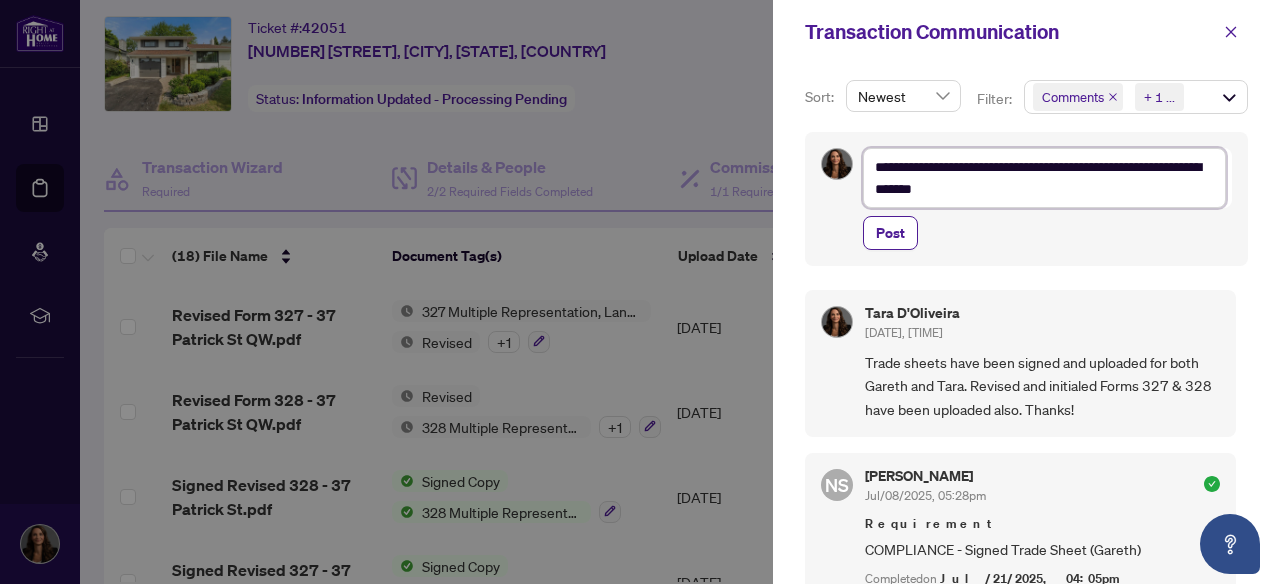 type on "**********" 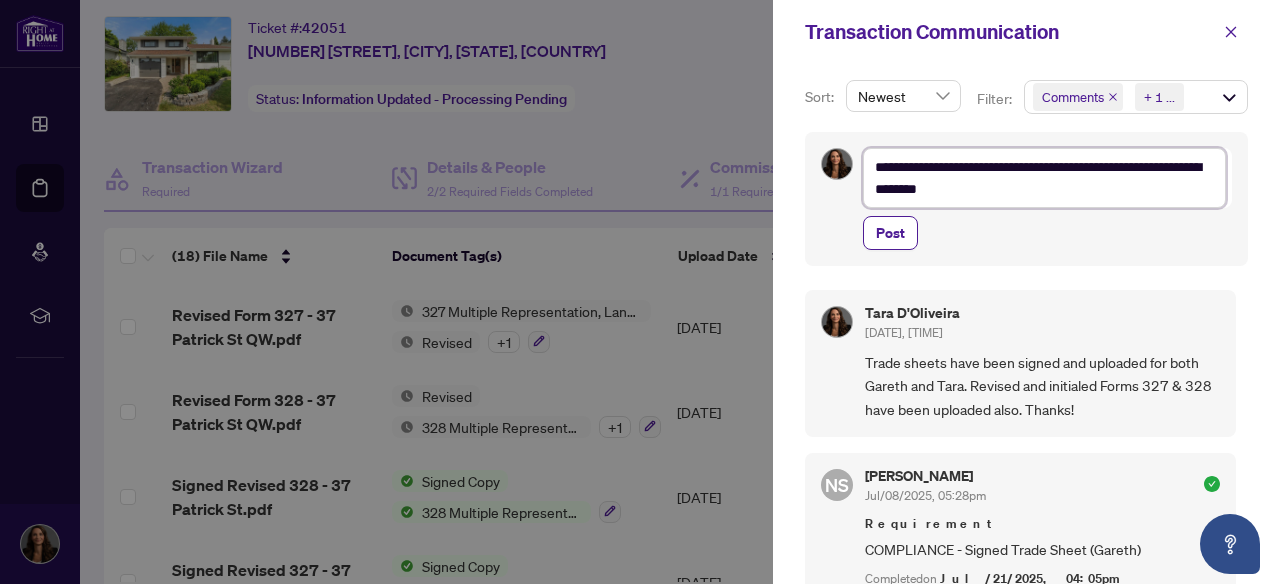 type on "**********" 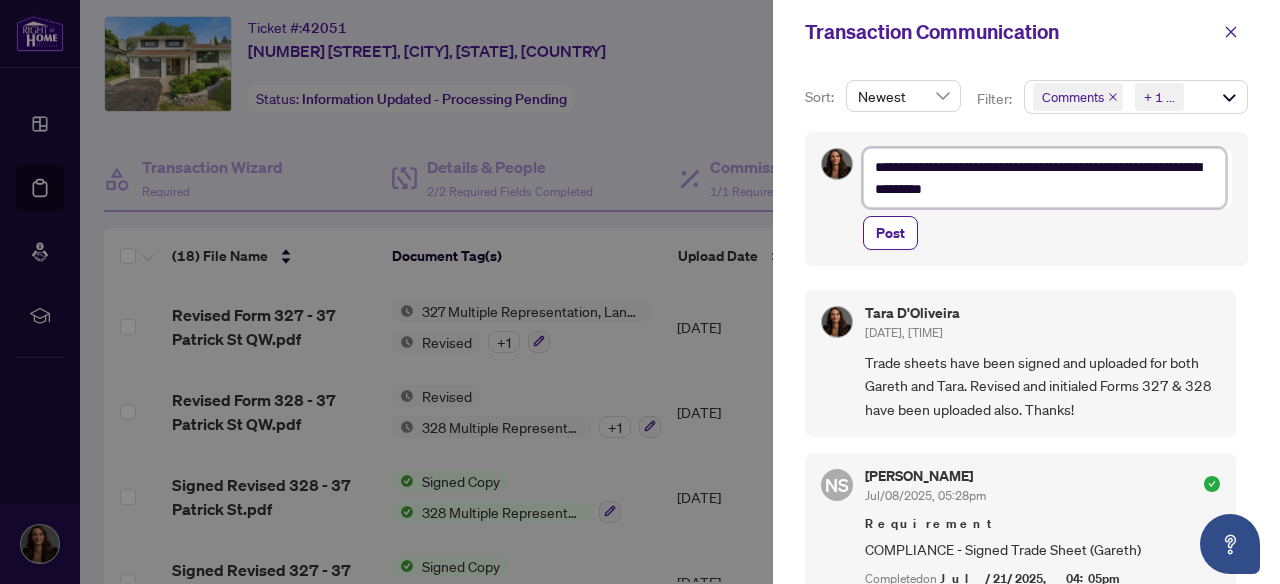 type on "**********" 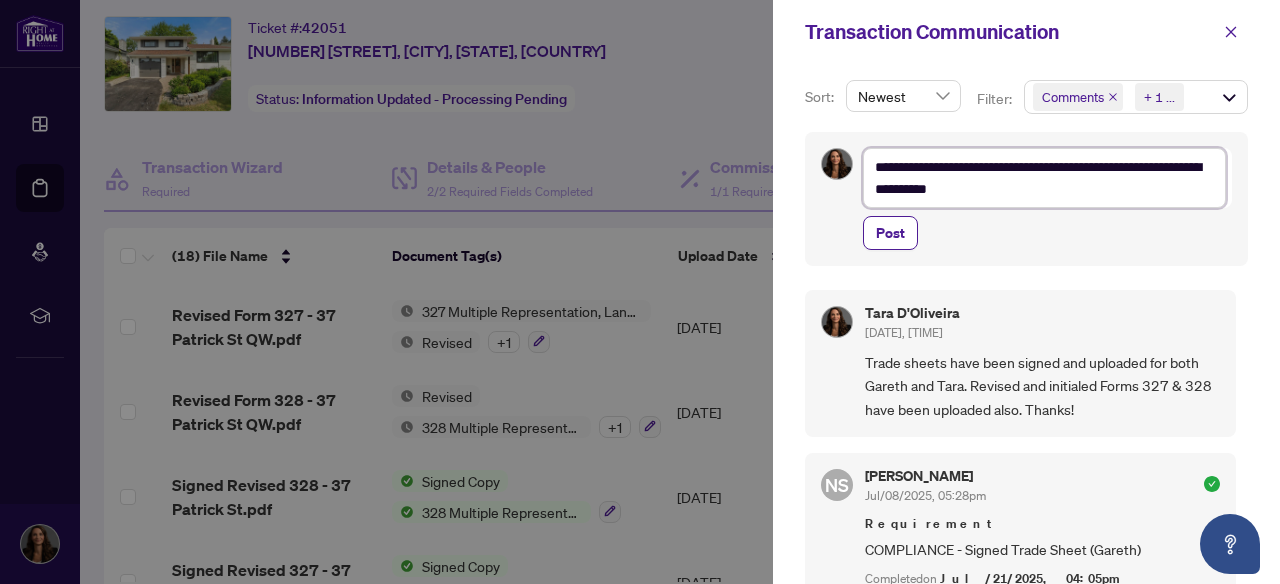 type on "**********" 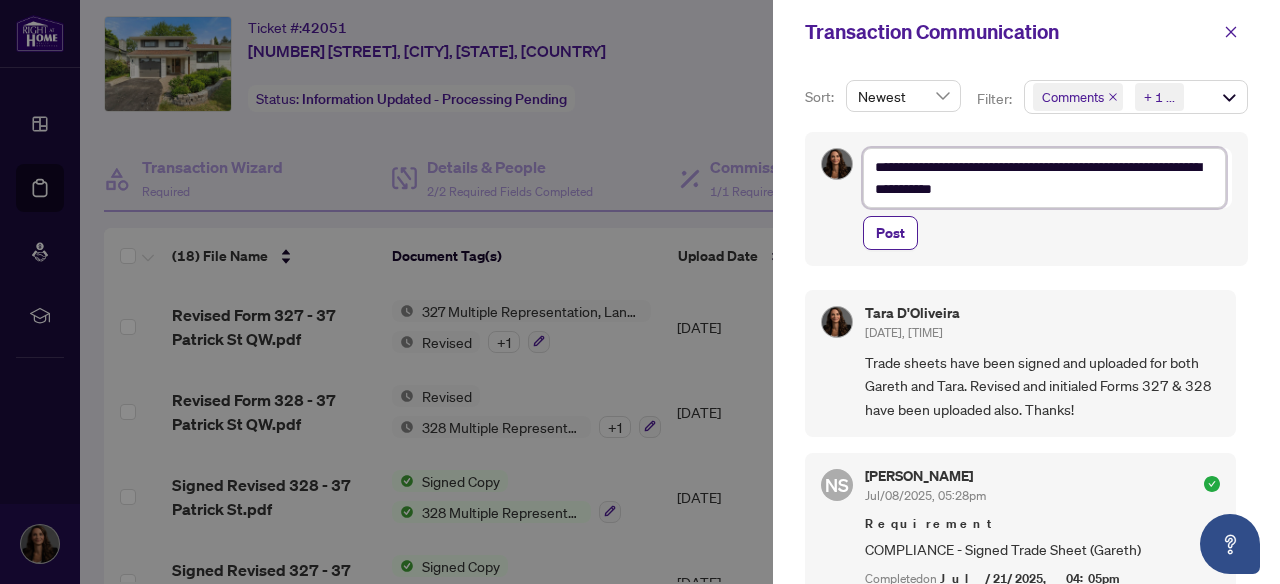 type on "**********" 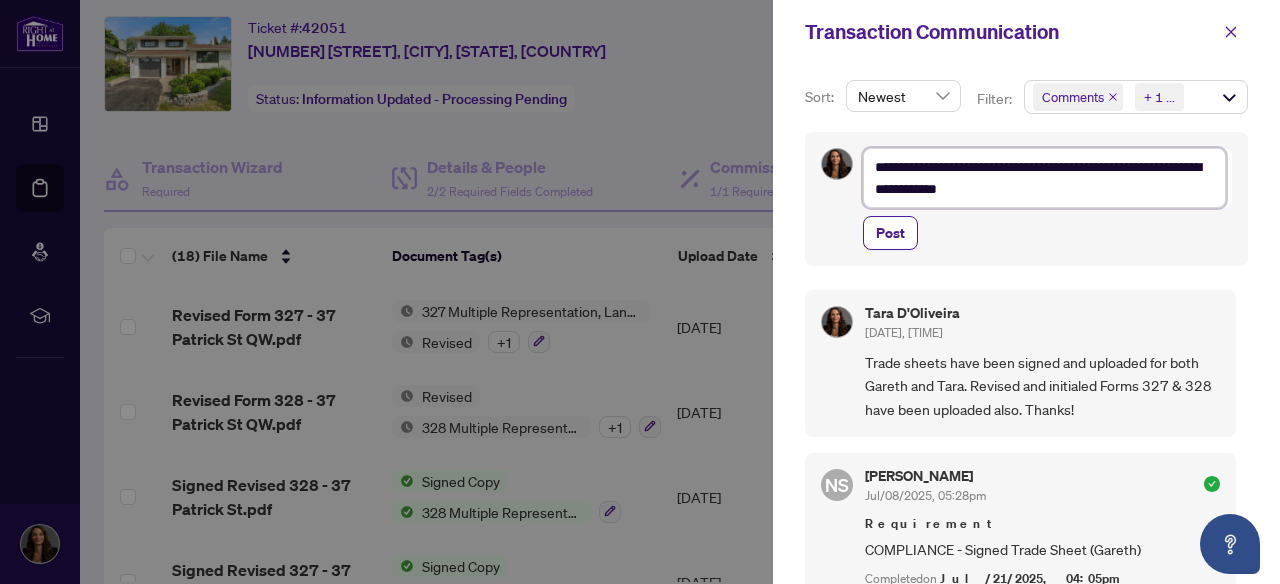 type on "**********" 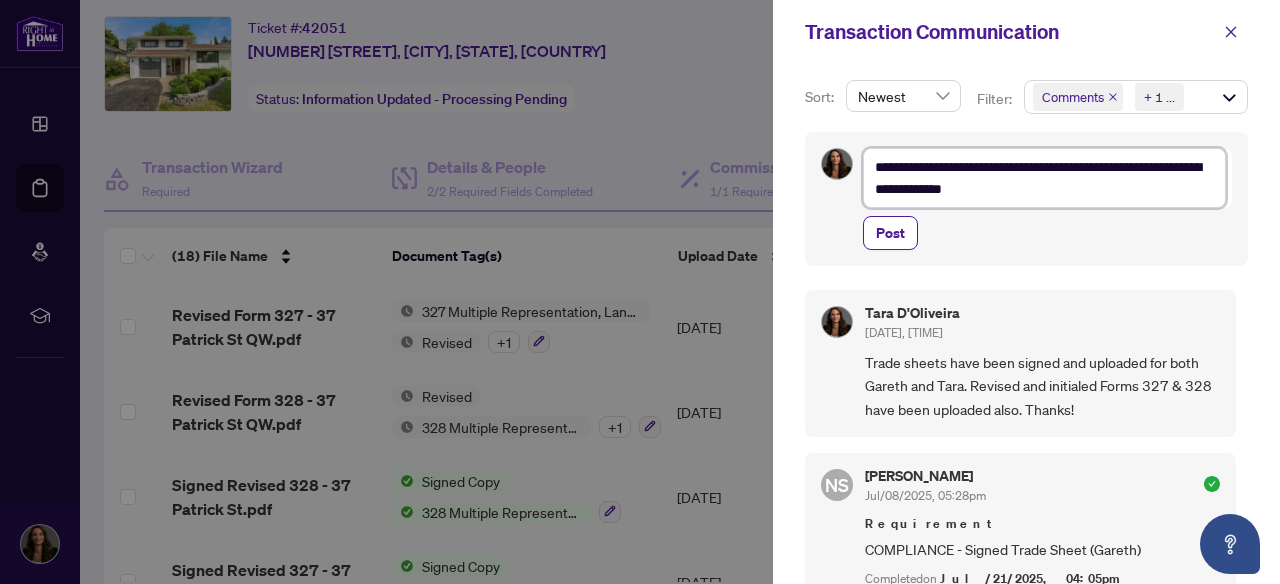 type on "**********" 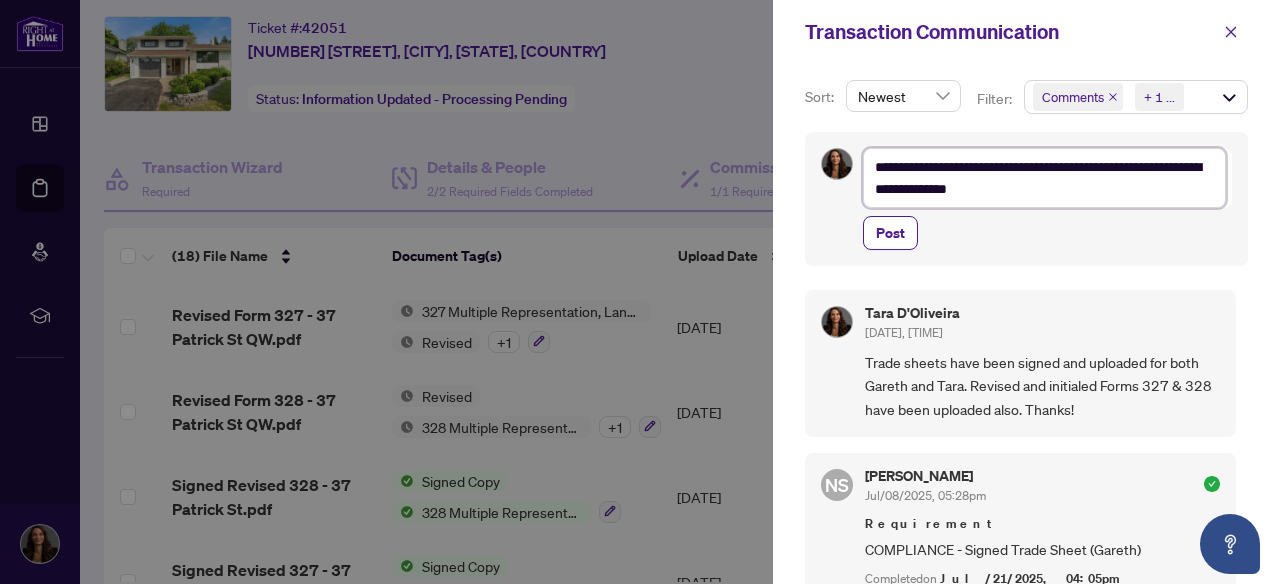 type on "**********" 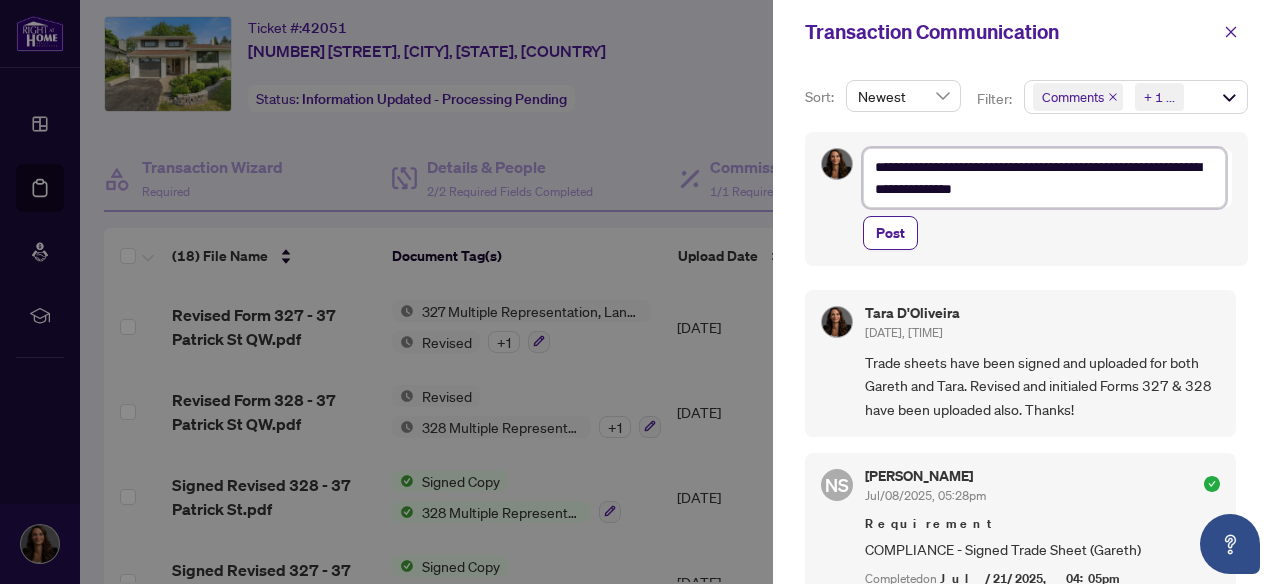 type on "**********" 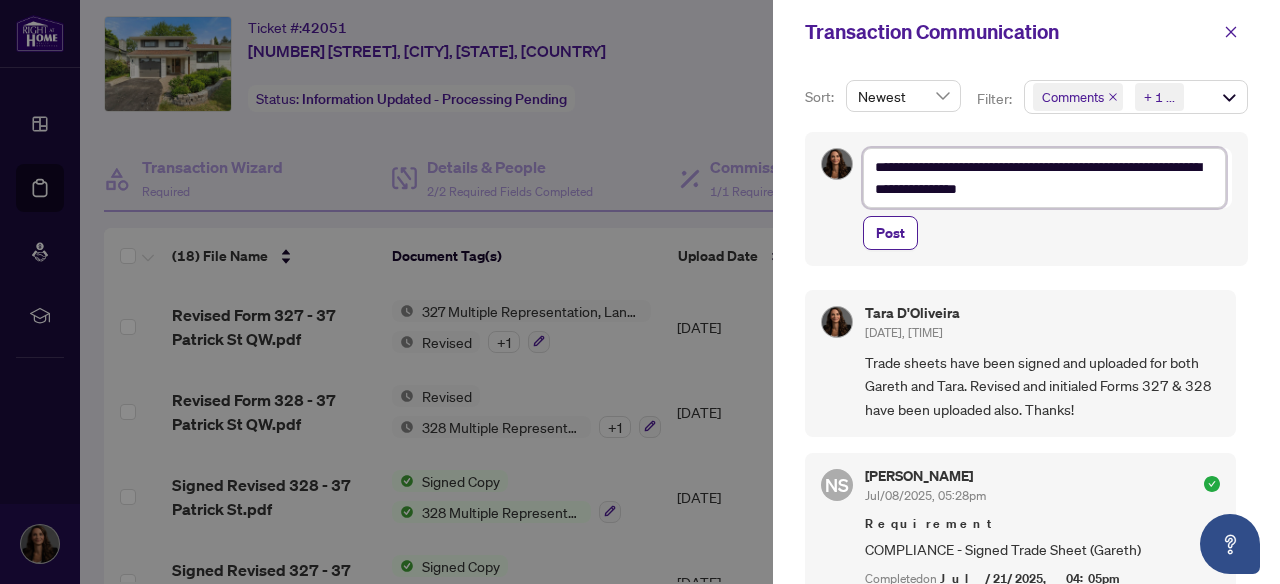 type on "**********" 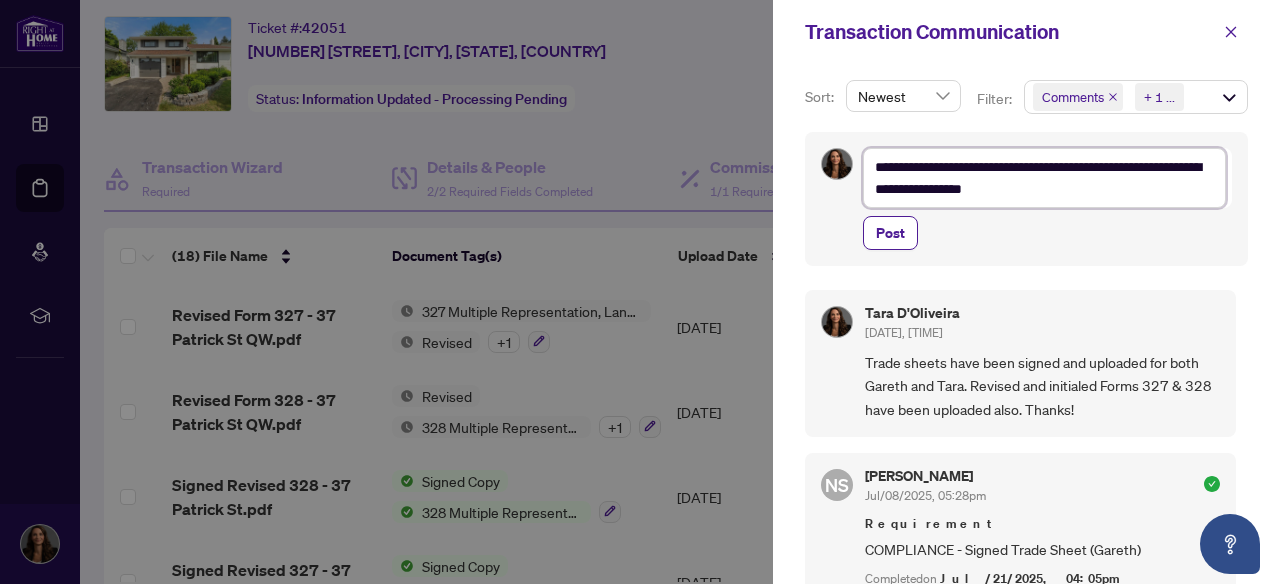 type on "**********" 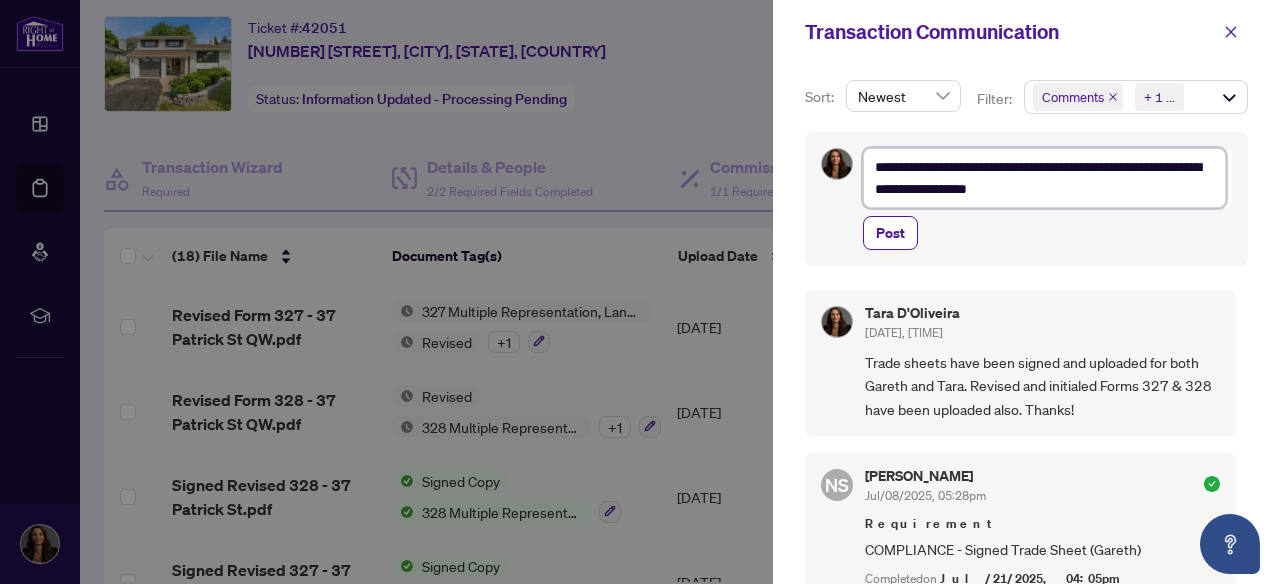 type on "**********" 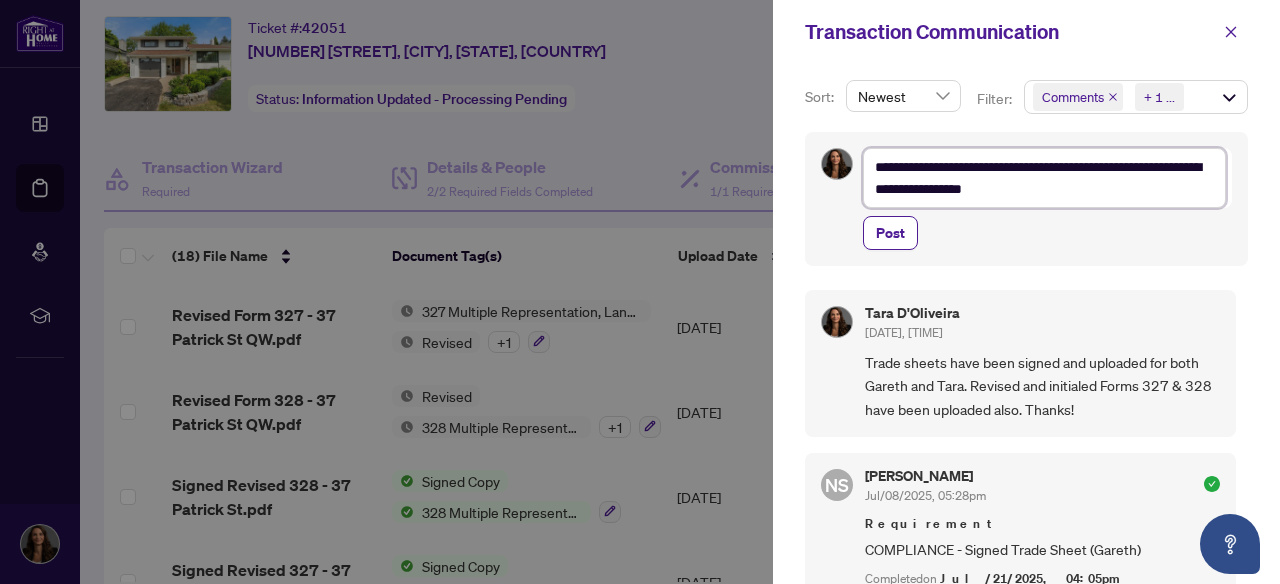 type on "**********" 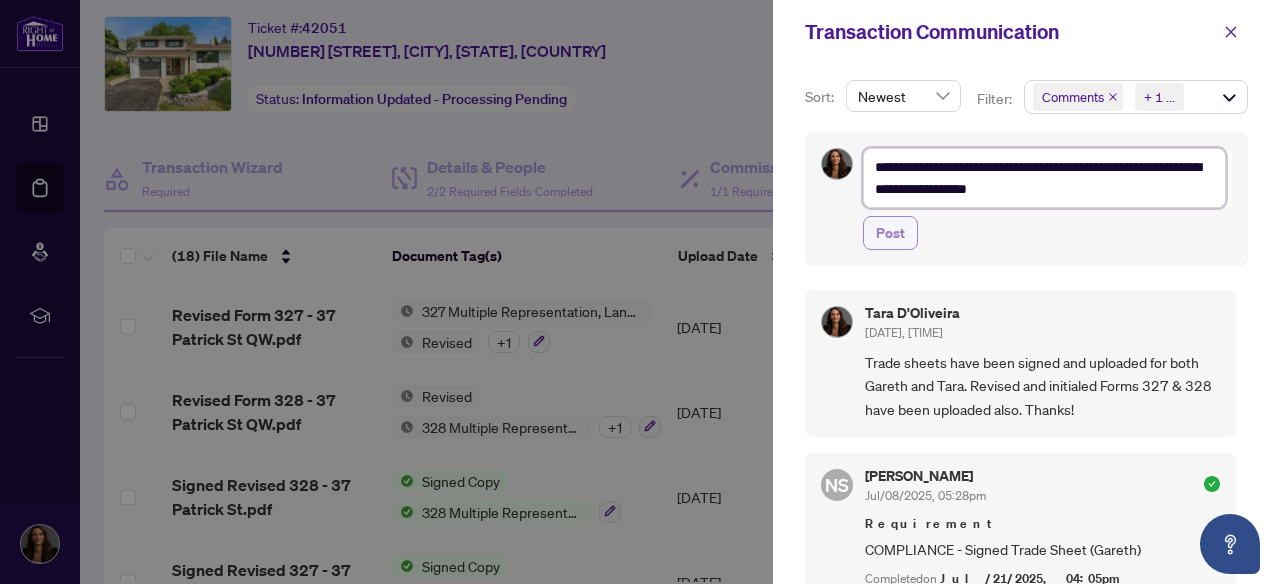 type on "**********" 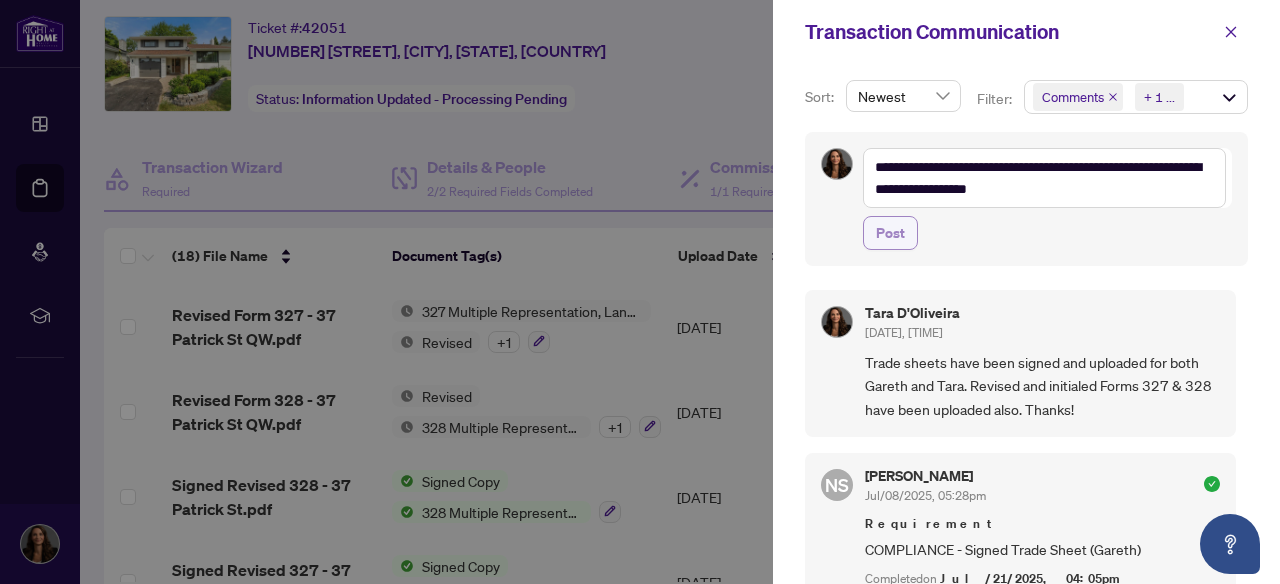 click on "Post" at bounding box center [890, 233] 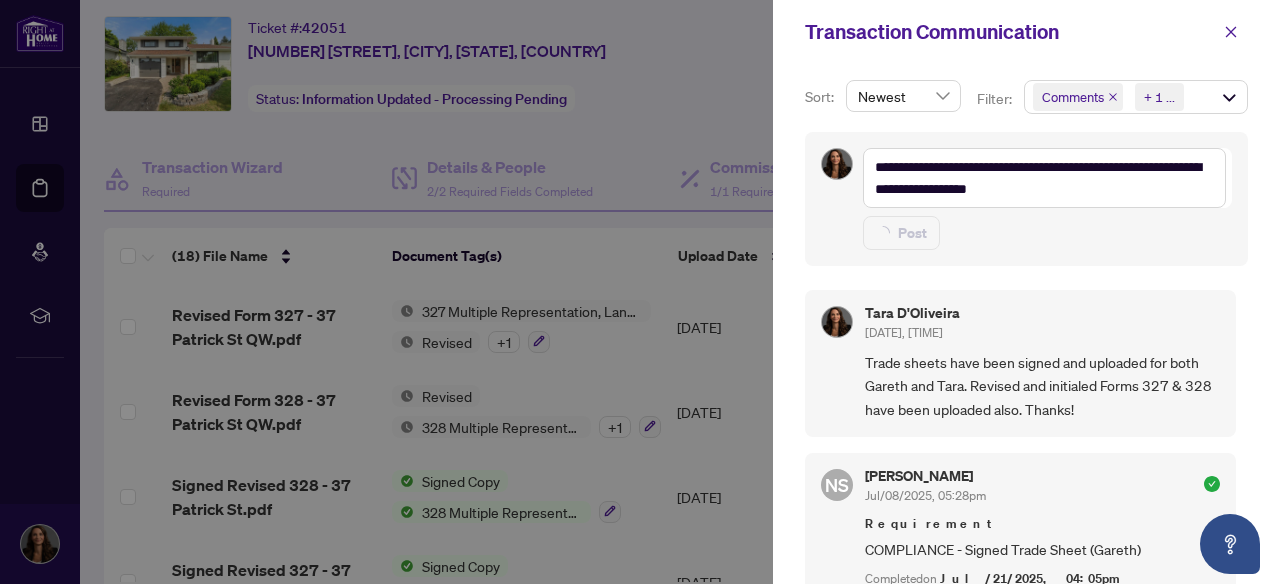type 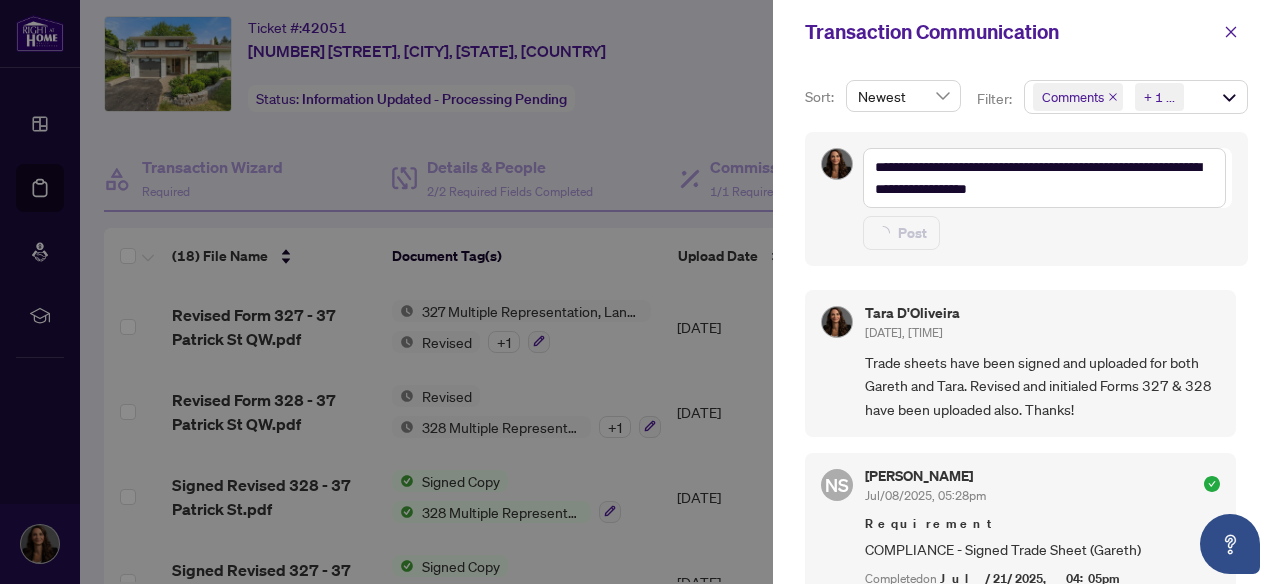type on "**********" 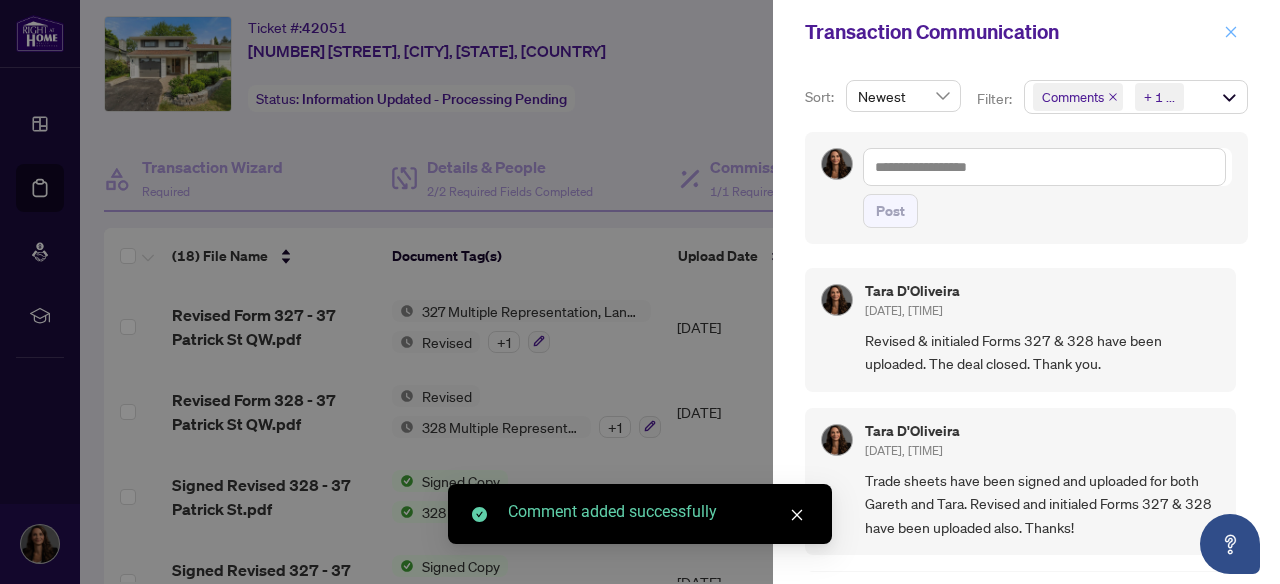 click 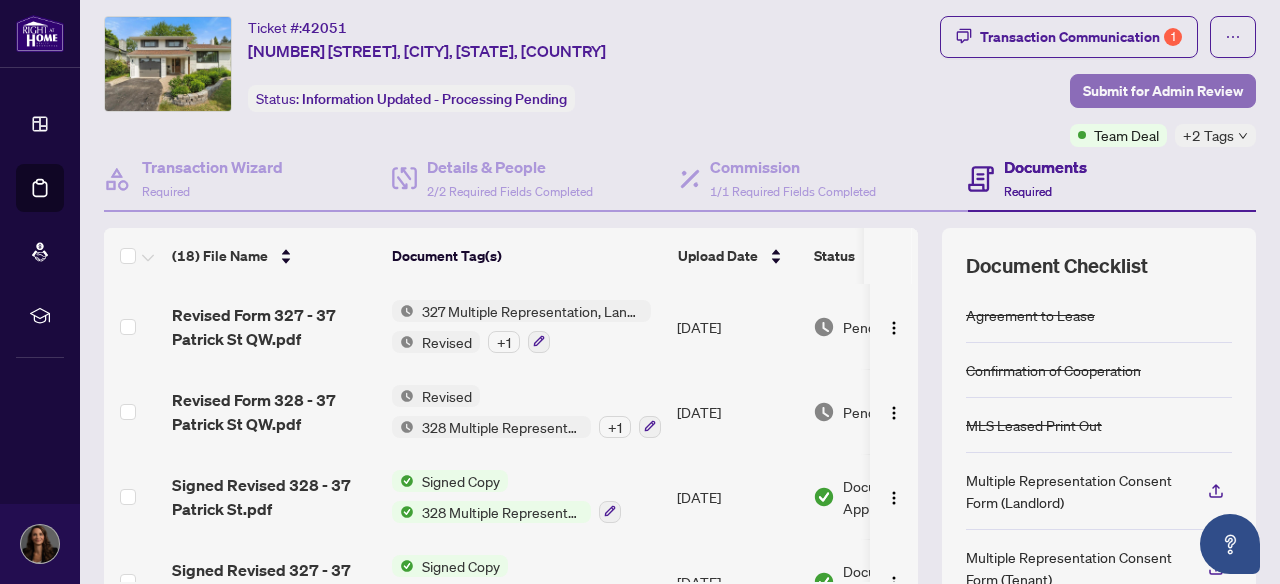 click on "Submit for Admin Review" at bounding box center [1163, 91] 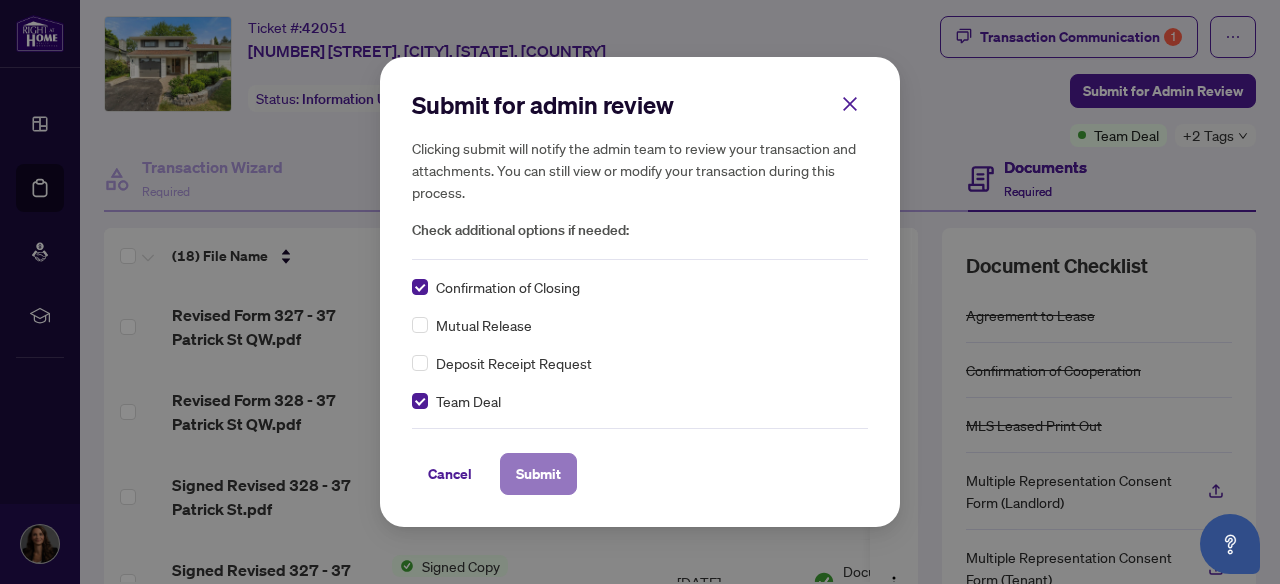 click on "Submit" at bounding box center [538, 474] 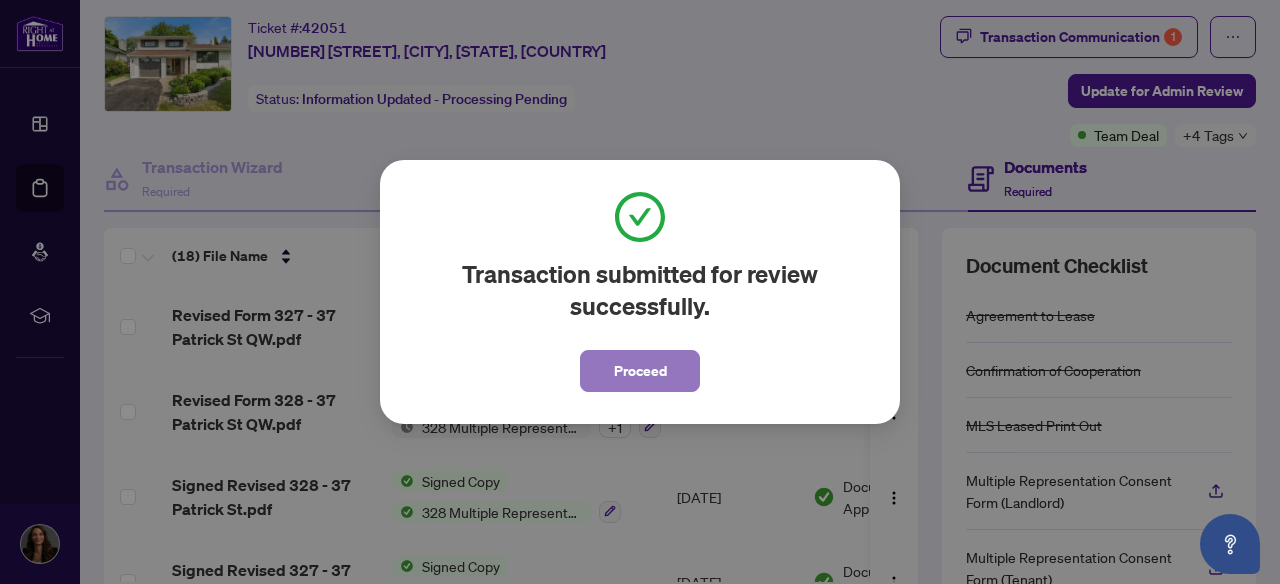 click on "Proceed" at bounding box center [640, 371] 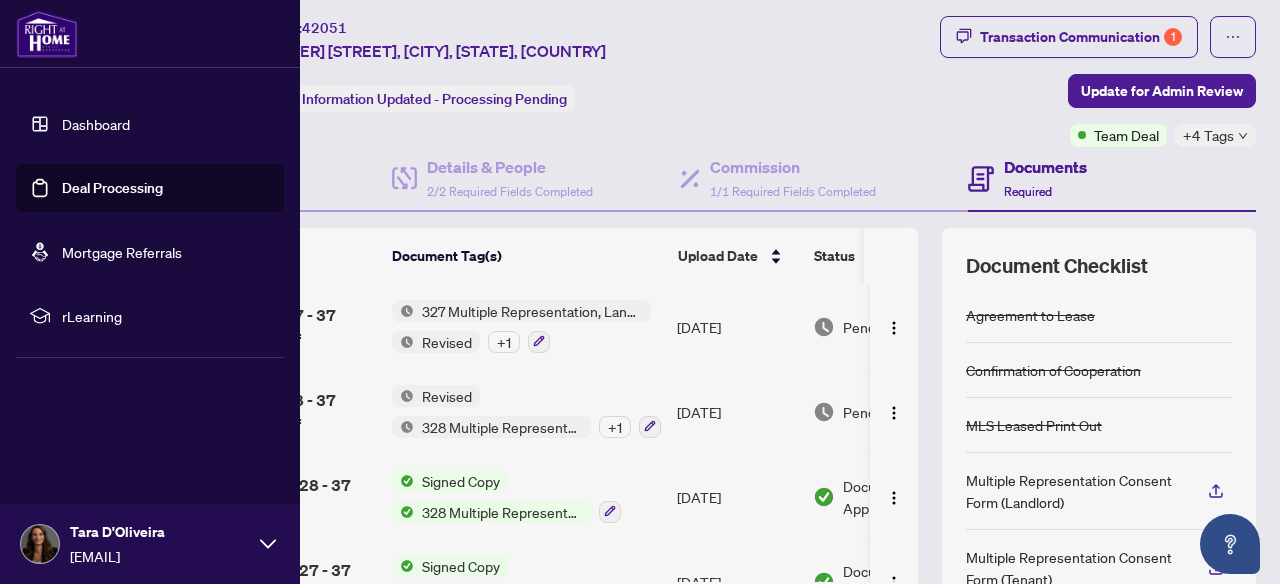 click on "Deal Processing" at bounding box center [112, 188] 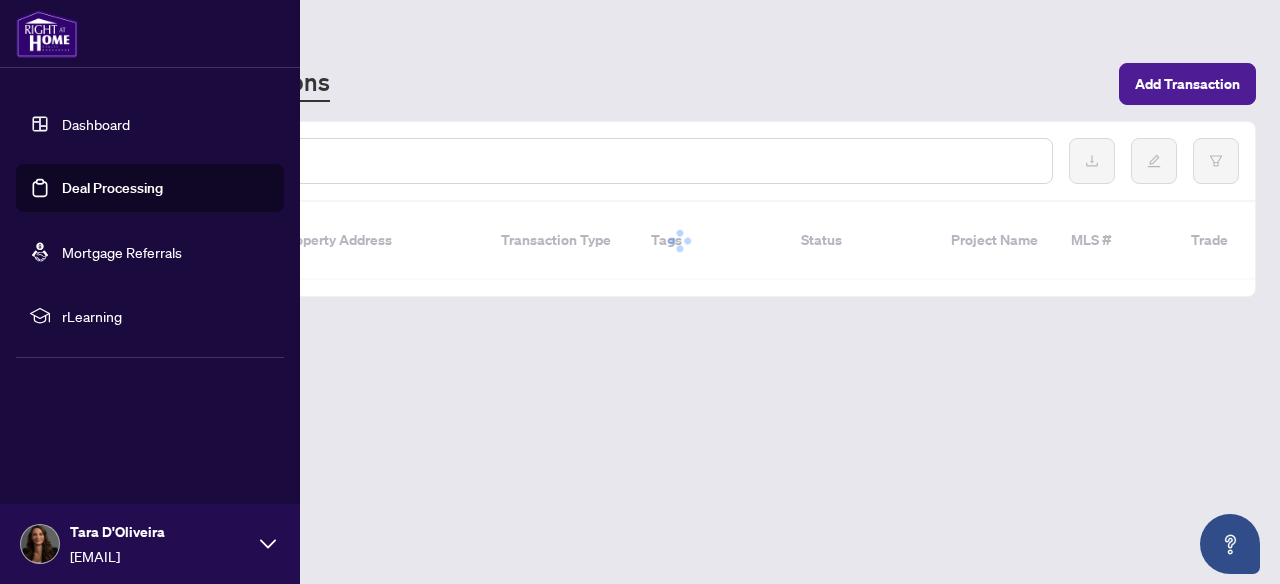 scroll, scrollTop: 0, scrollLeft: 0, axis: both 